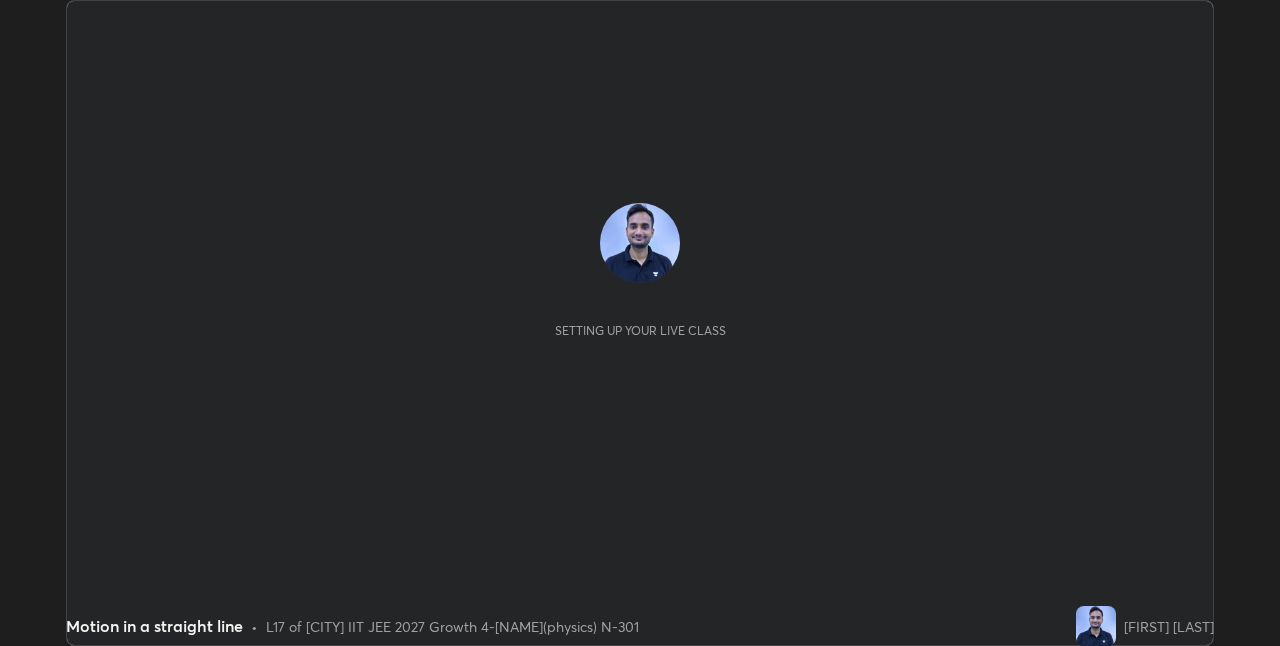 scroll, scrollTop: 0, scrollLeft: 0, axis: both 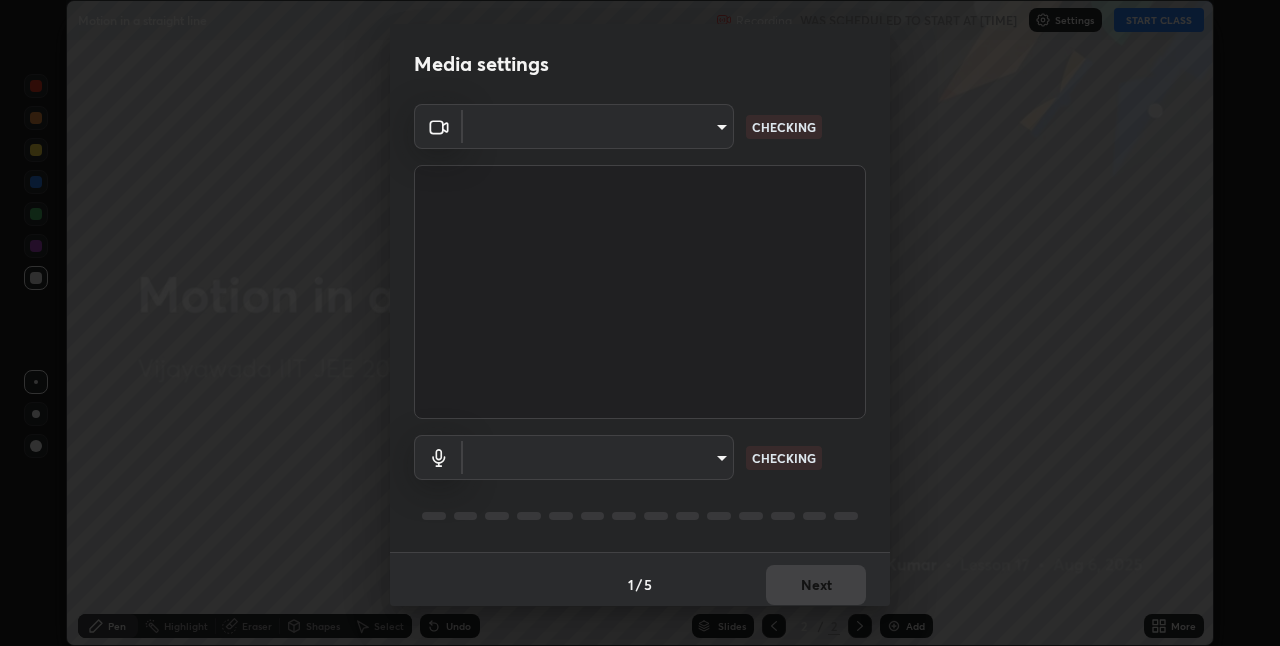 type on "e73d2c6d92d5eb4330bdac1748542d82cafb8f7456d61f7475a533174482276f" 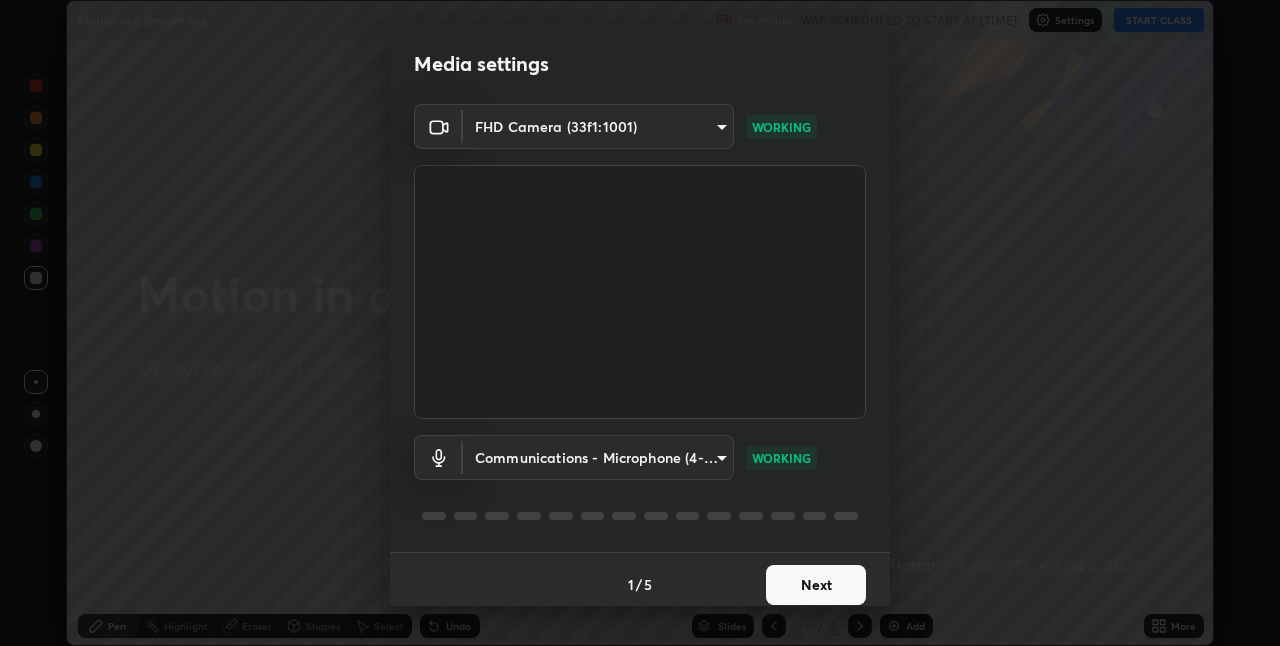 click on "Next" at bounding box center [816, 585] 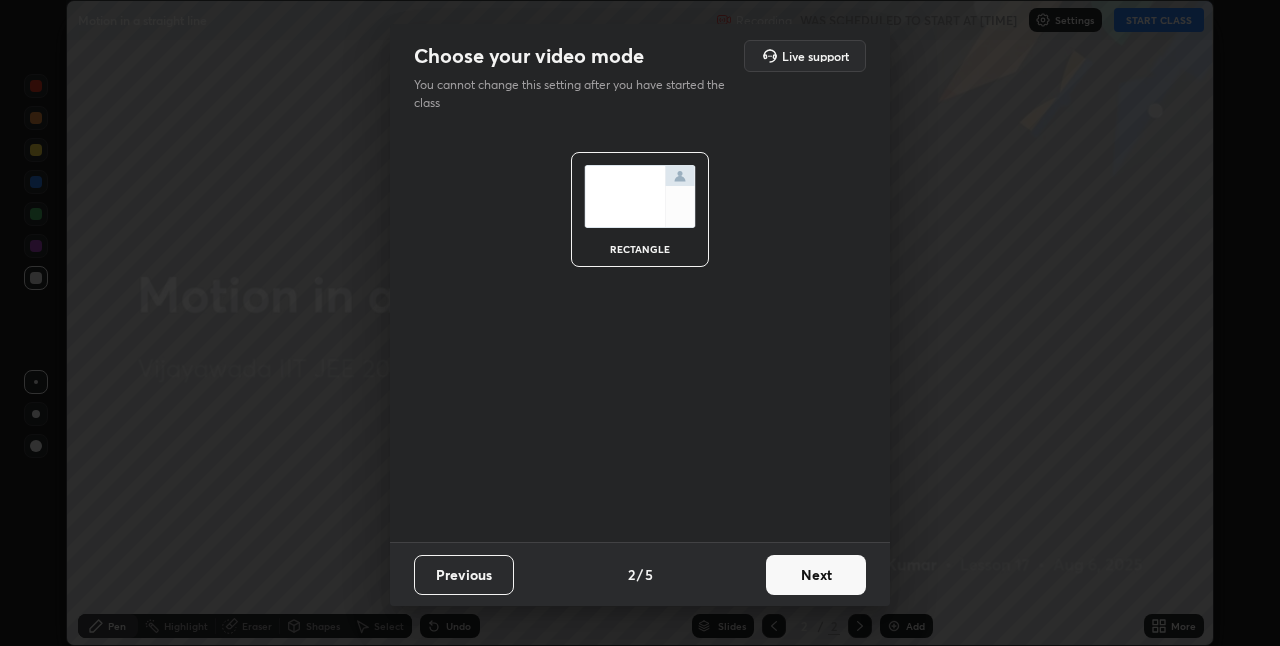 click on "Next" at bounding box center (816, 575) 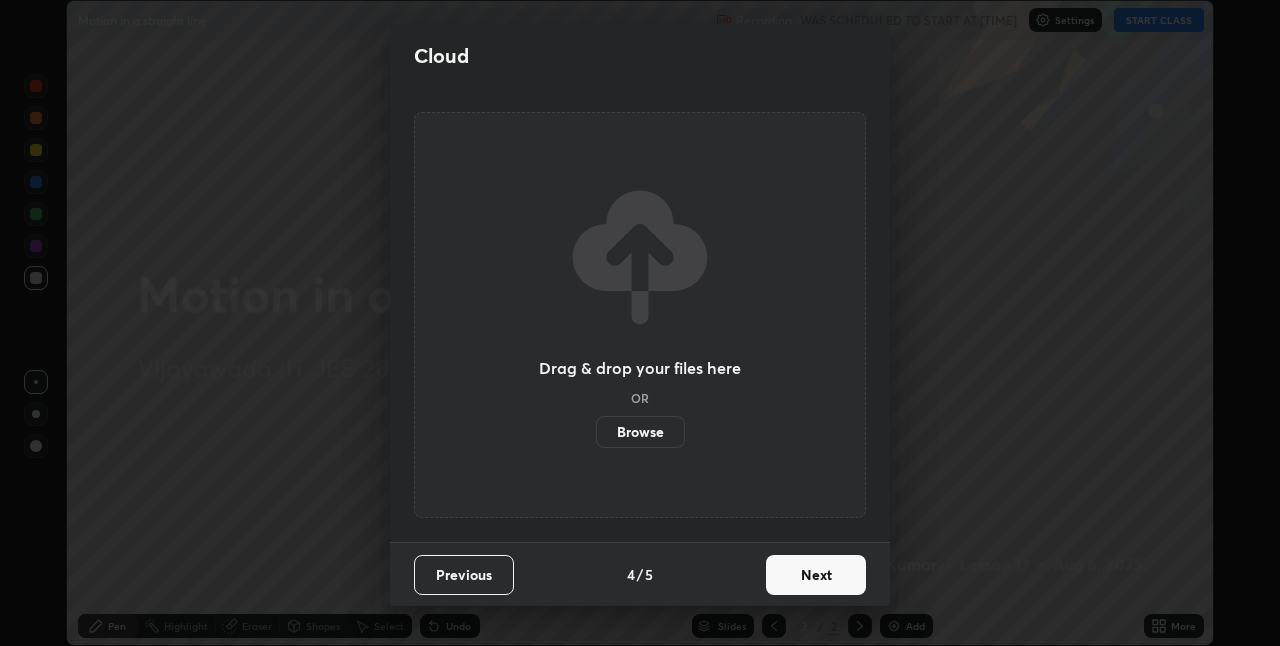click on "Next" at bounding box center (816, 575) 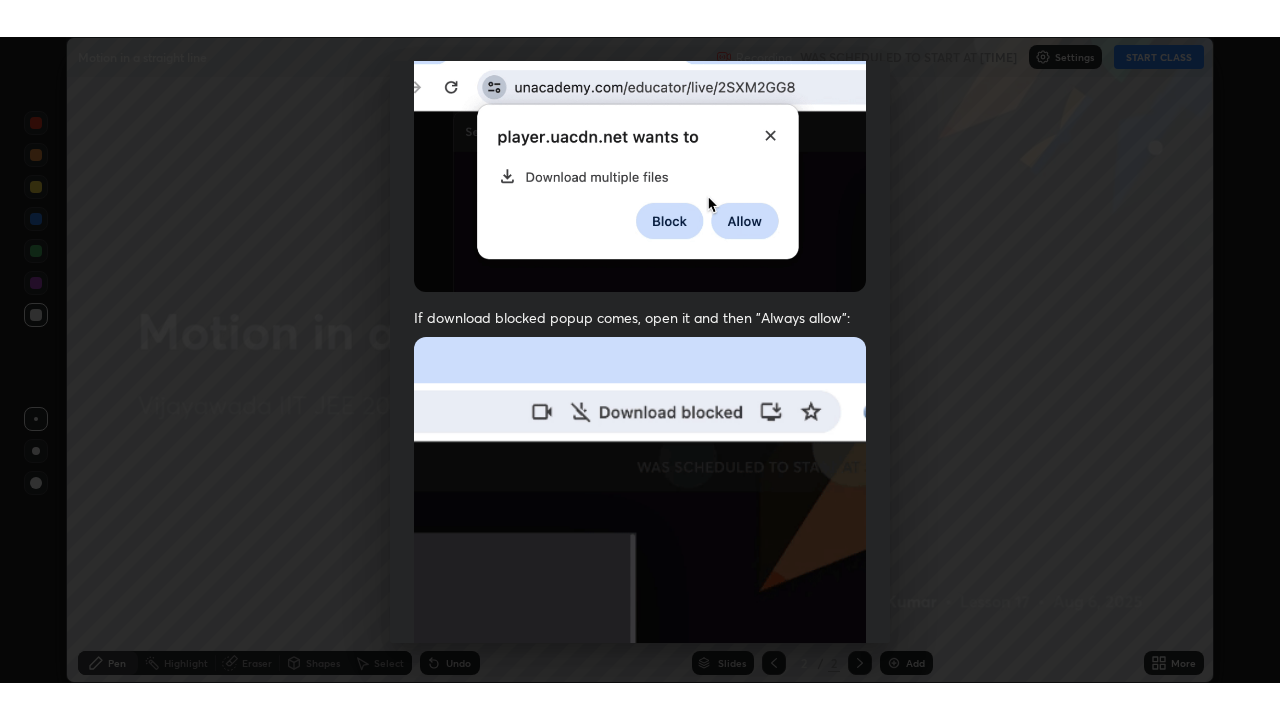 scroll, scrollTop: 418, scrollLeft: 0, axis: vertical 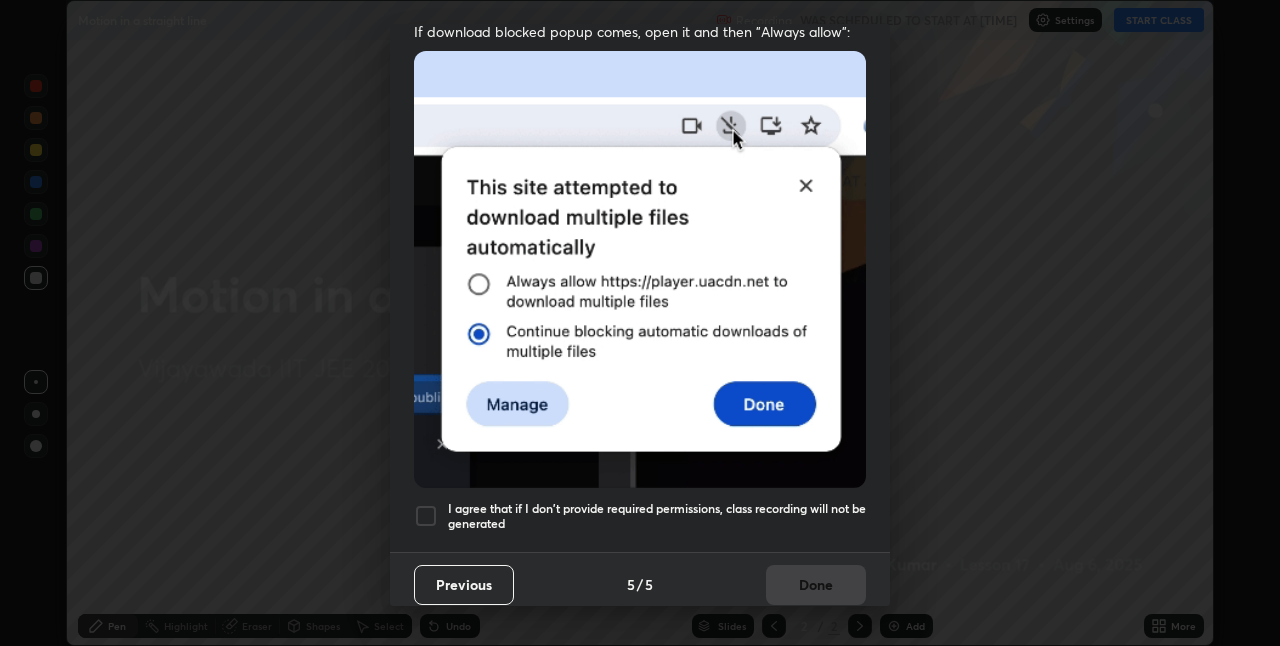 click at bounding box center [426, 516] 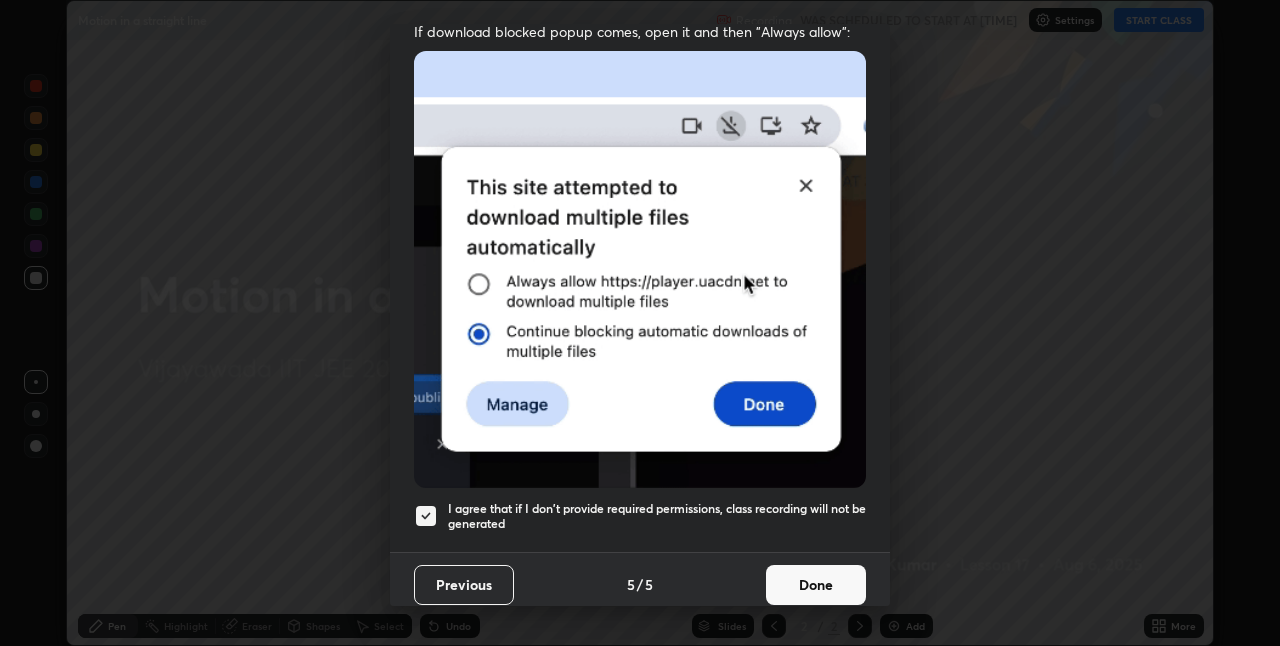 click on "Done" at bounding box center [816, 585] 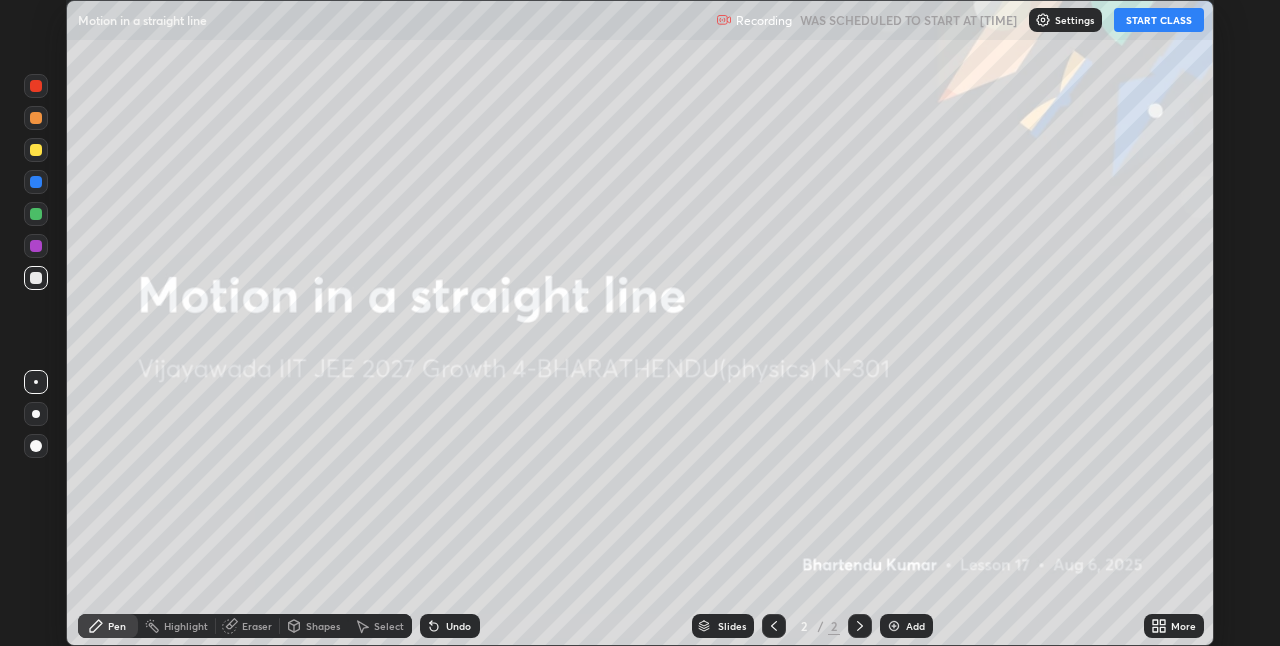 click on "START CLASS" at bounding box center (1159, 20) 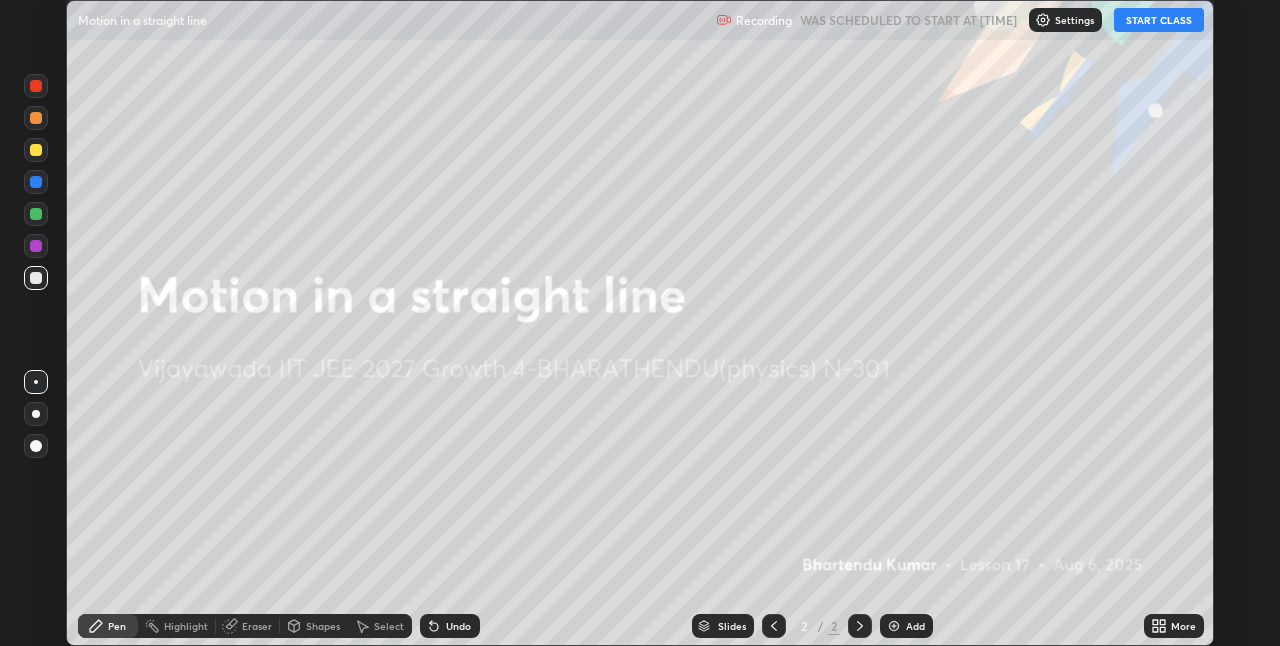 click 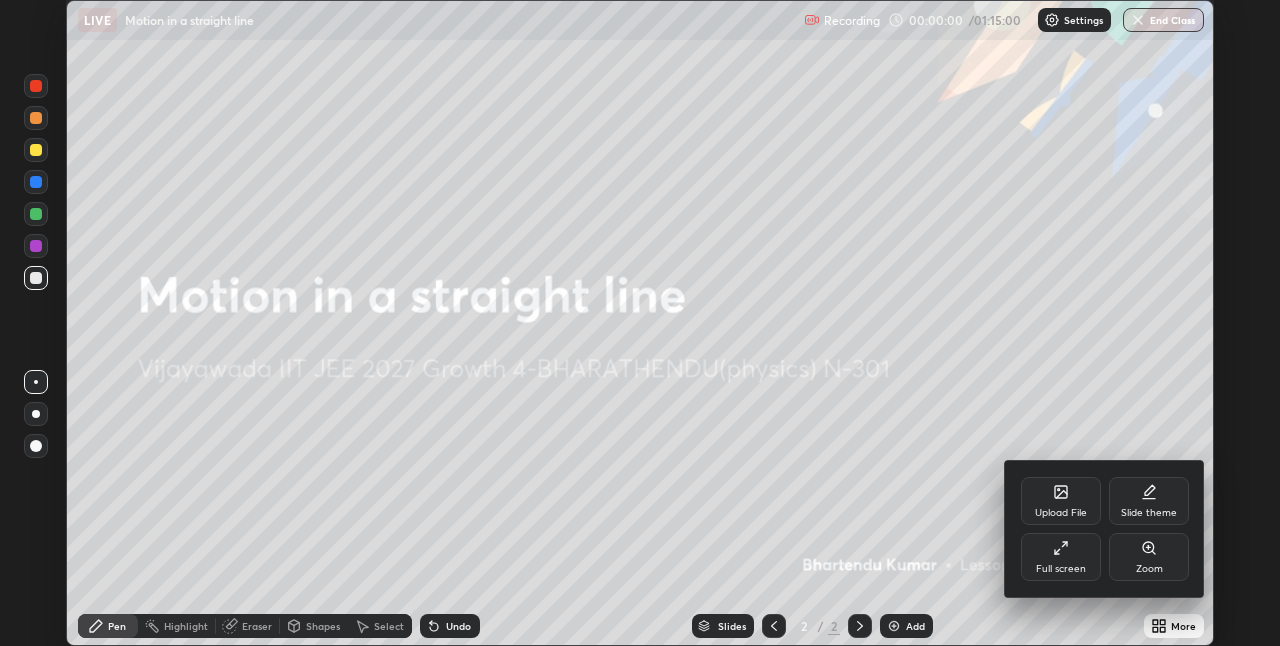click on "Full screen" at bounding box center (1061, 557) 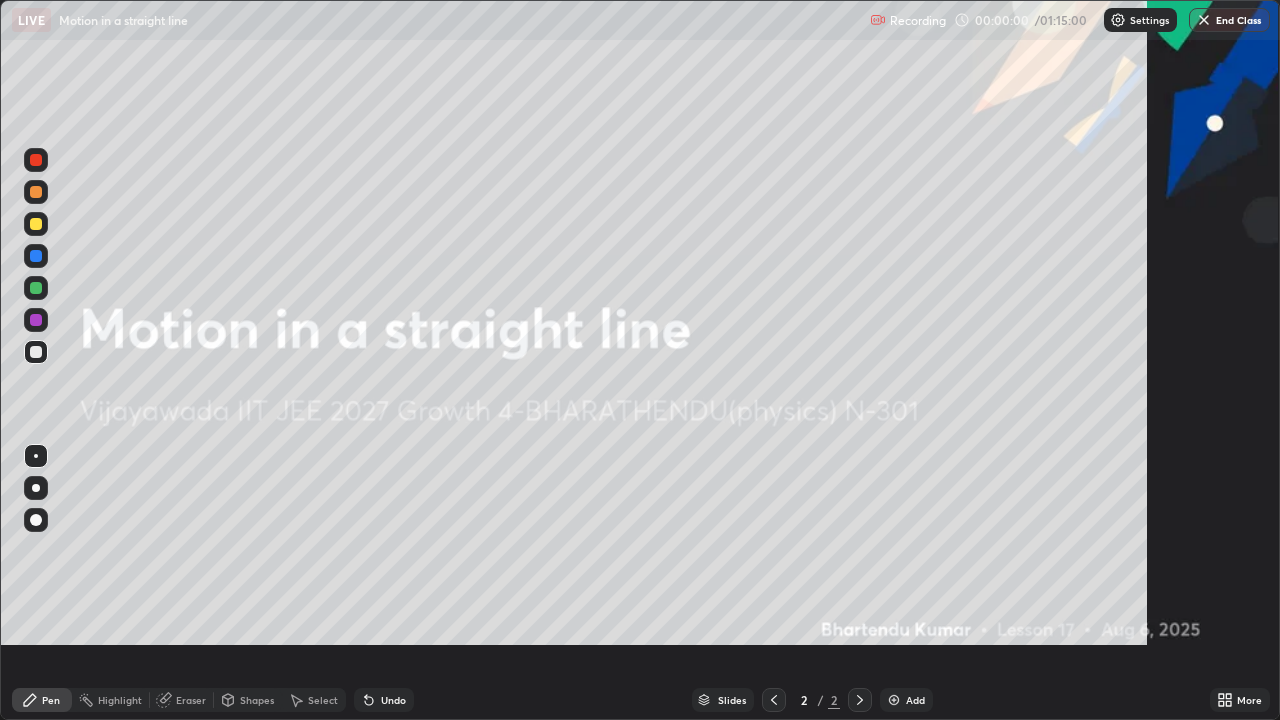 scroll, scrollTop: 99280, scrollLeft: 98720, axis: both 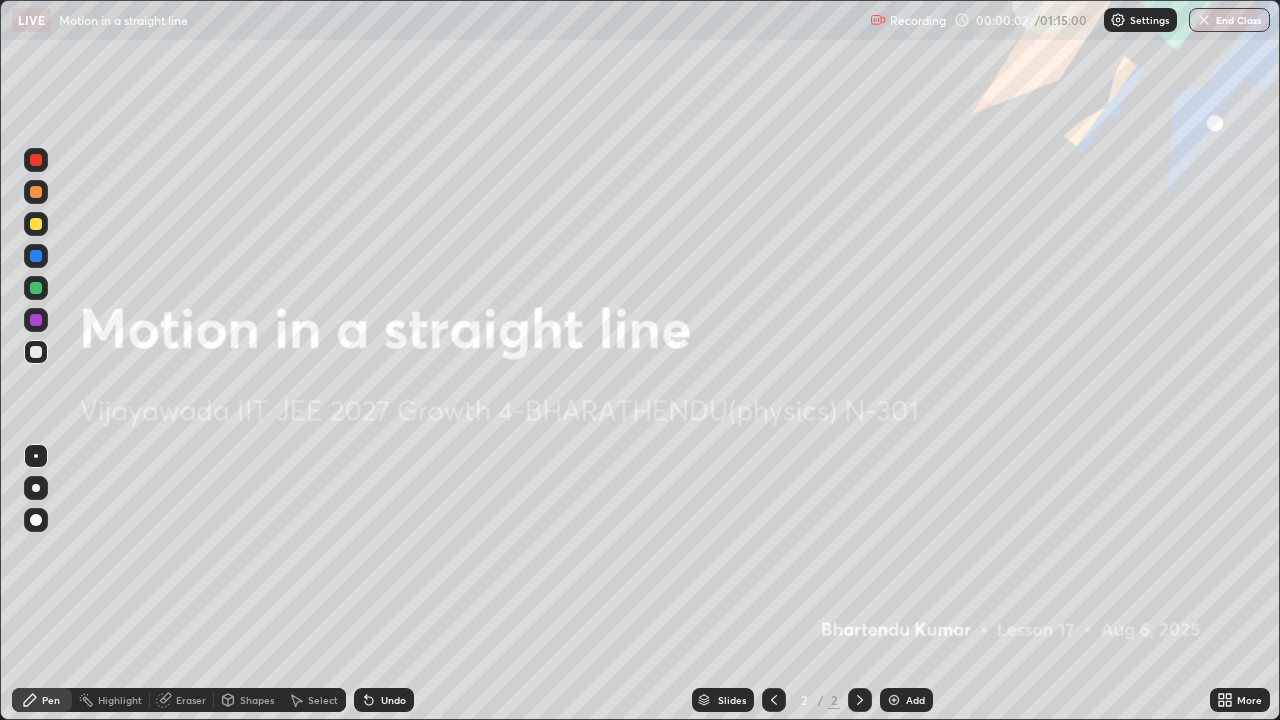 click on "Add" at bounding box center [915, 700] 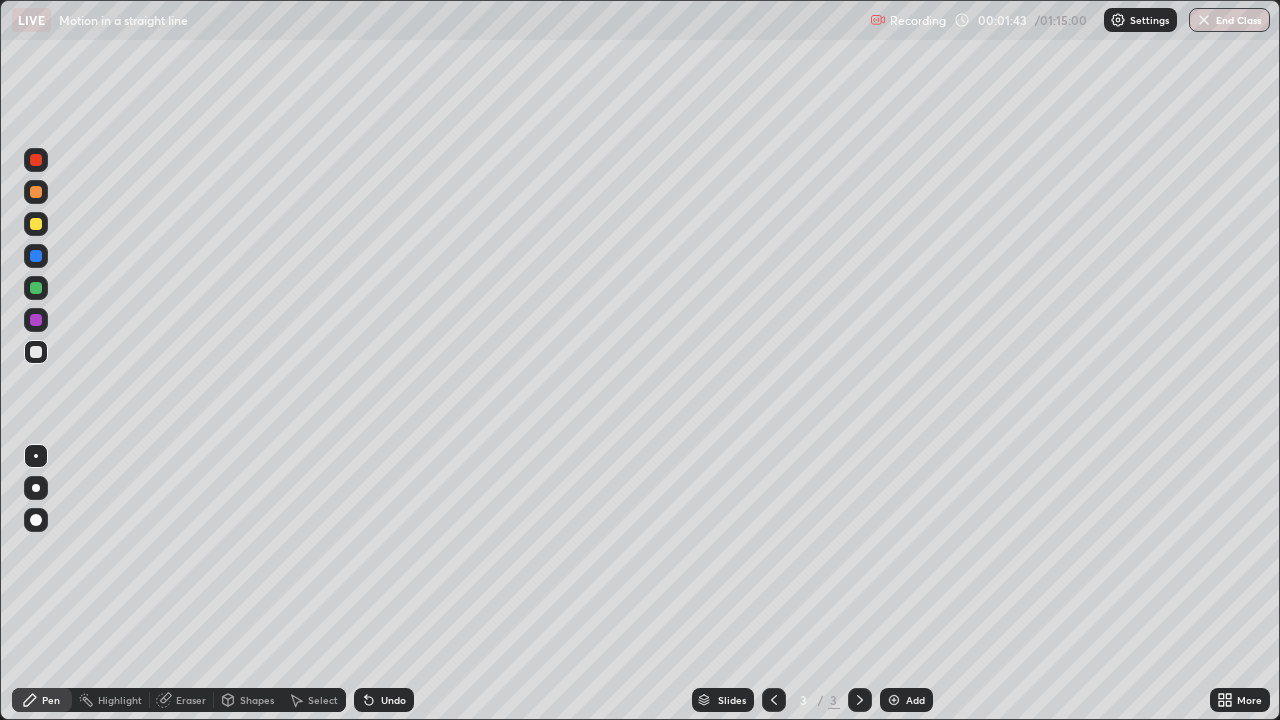 click at bounding box center [36, 224] 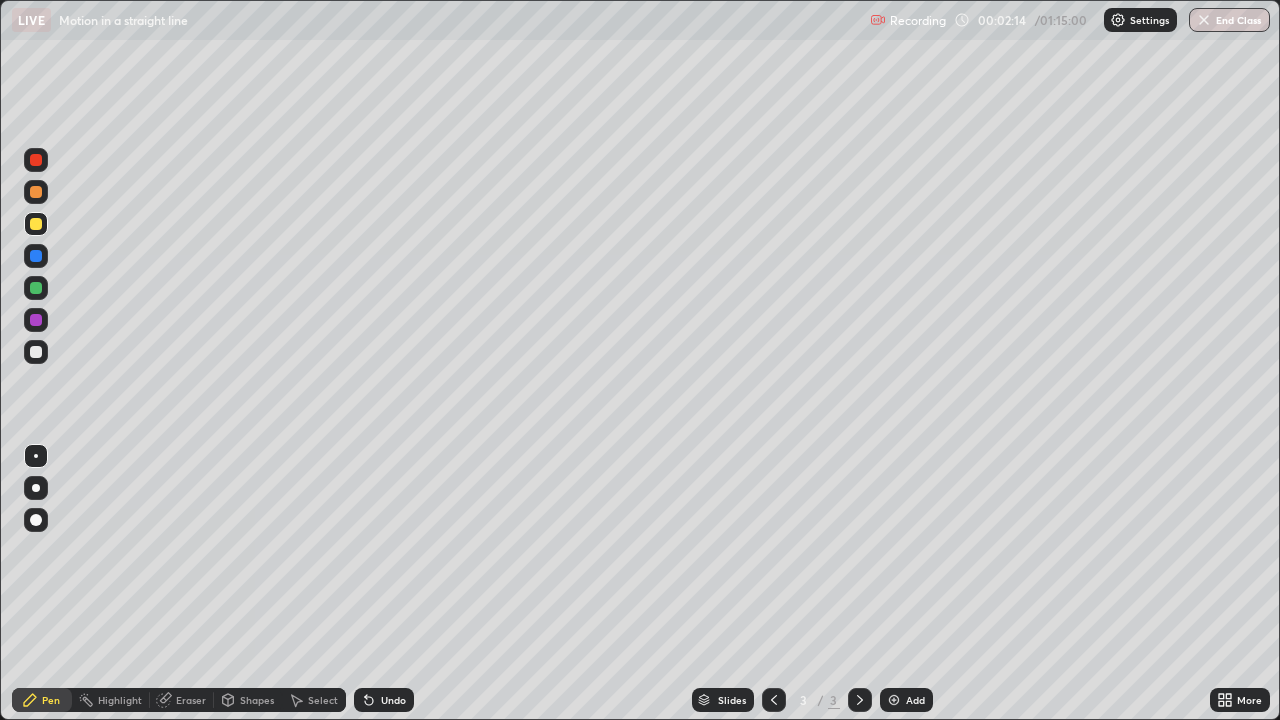 click at bounding box center [36, 192] 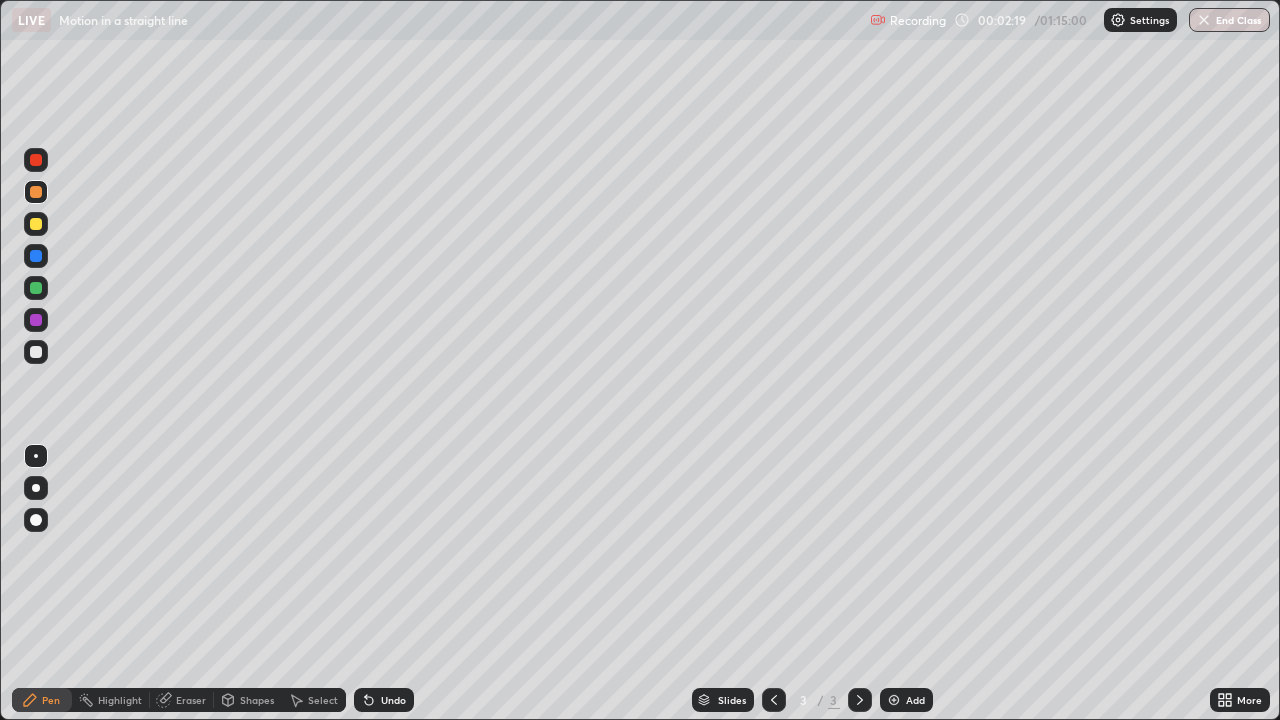 click at bounding box center (36, 352) 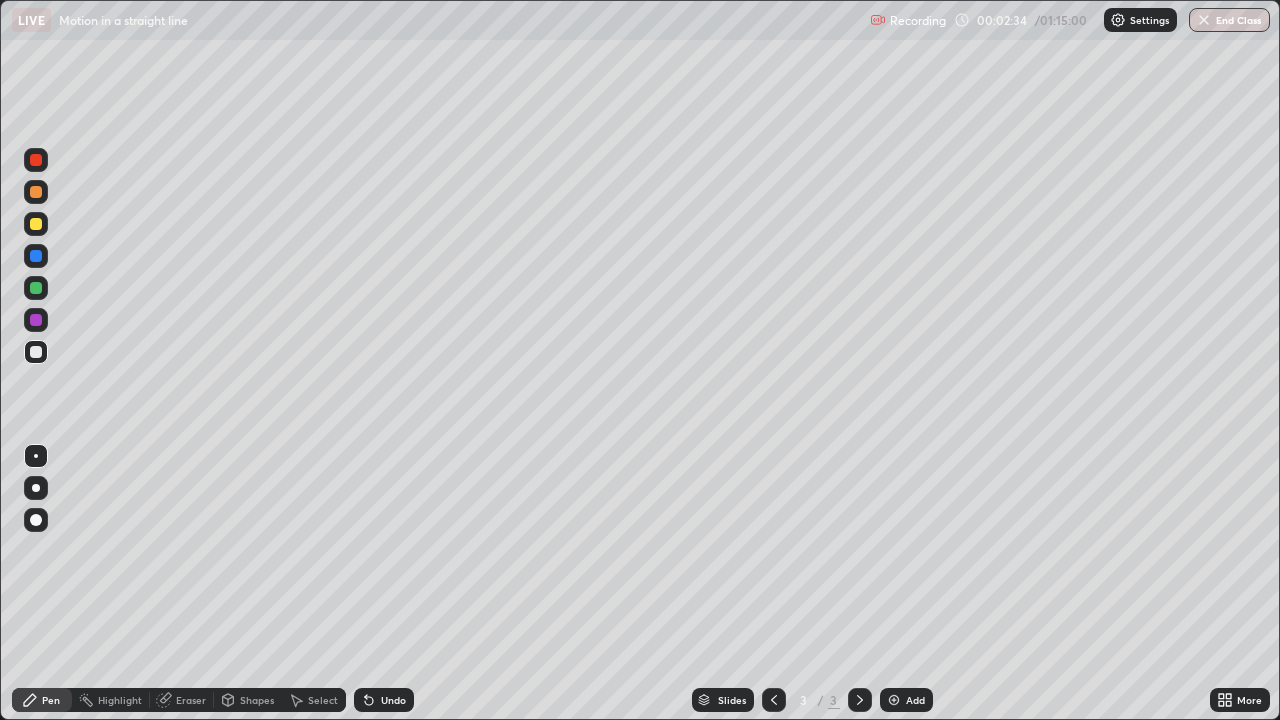 click on "Undo" at bounding box center [393, 700] 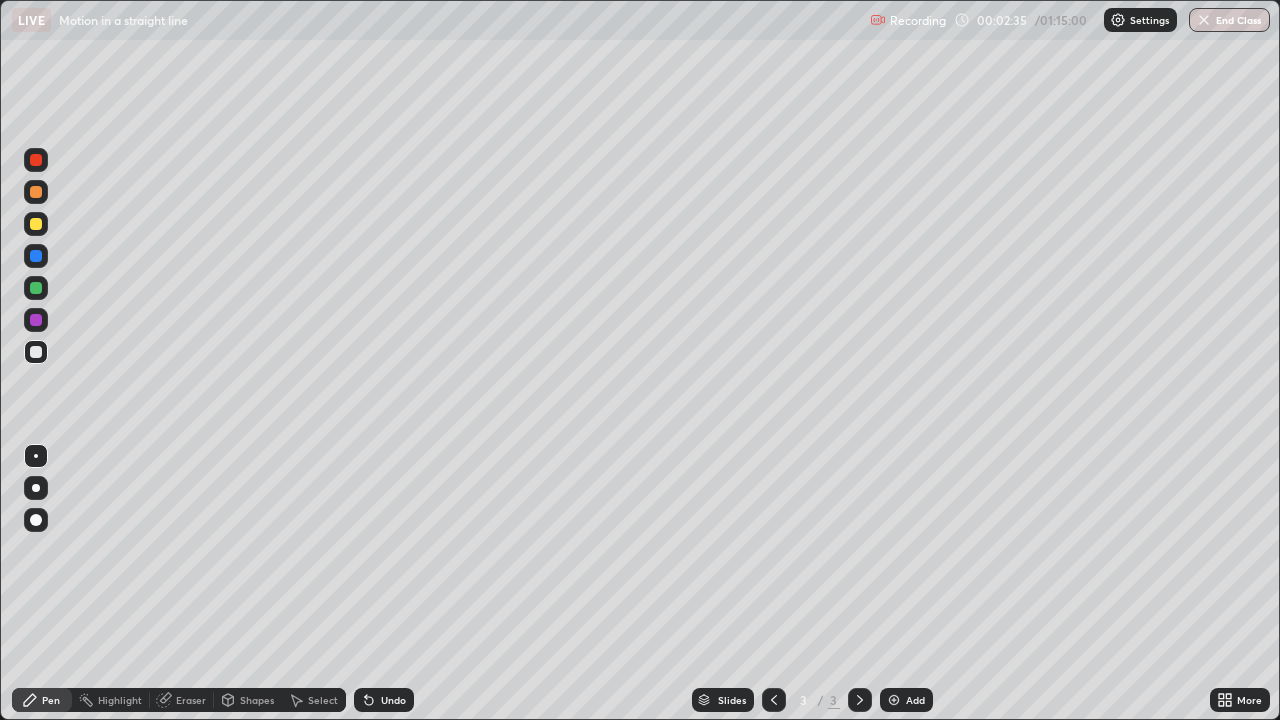 click on "Undo" at bounding box center [393, 700] 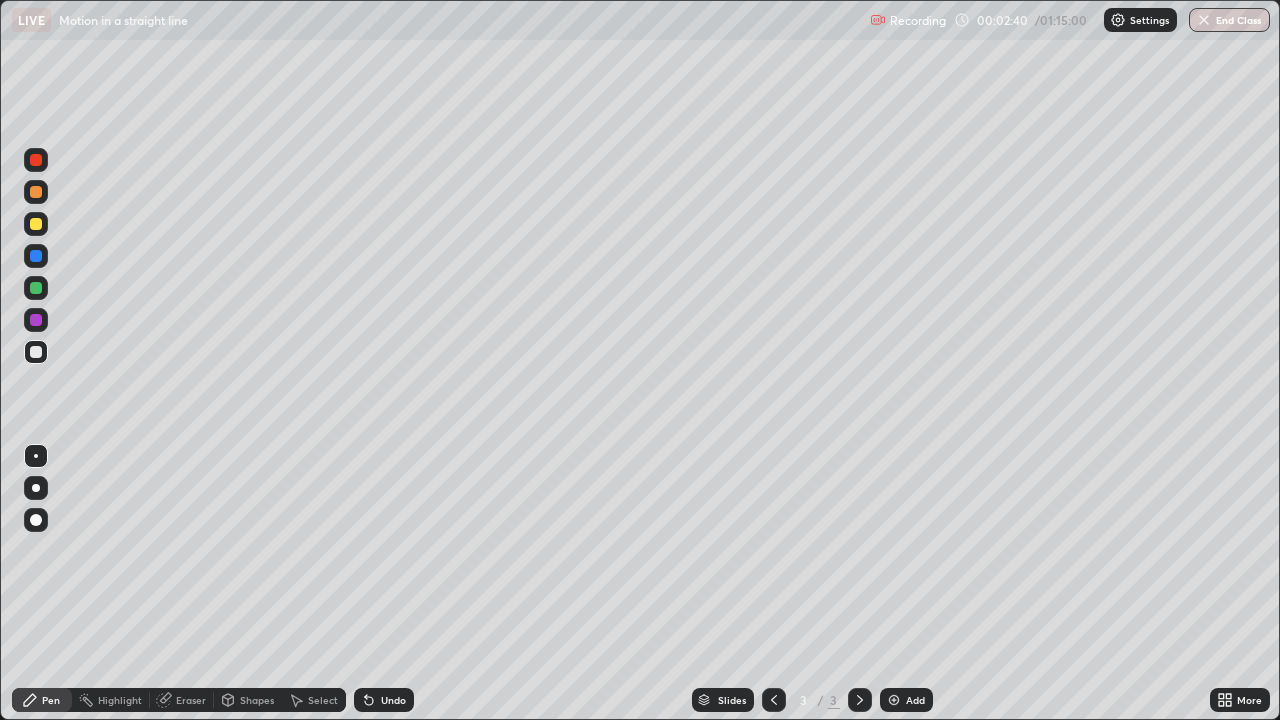click at bounding box center [36, 224] 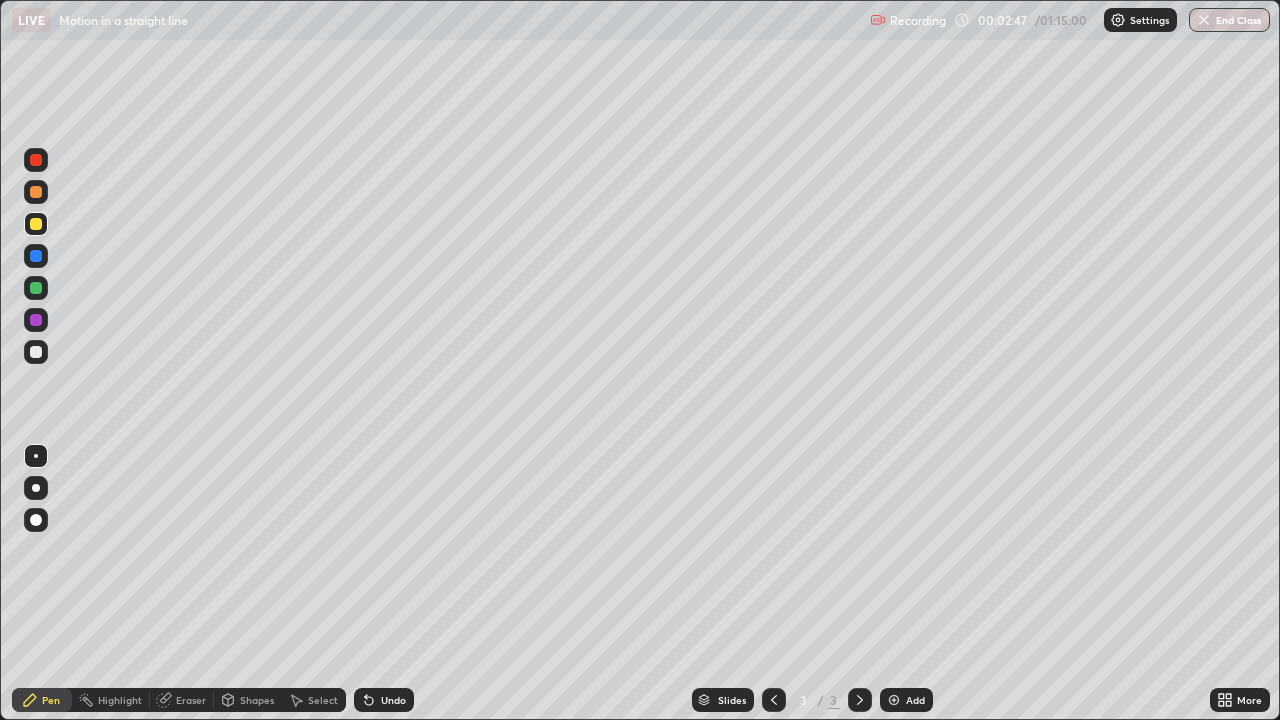click at bounding box center (36, 352) 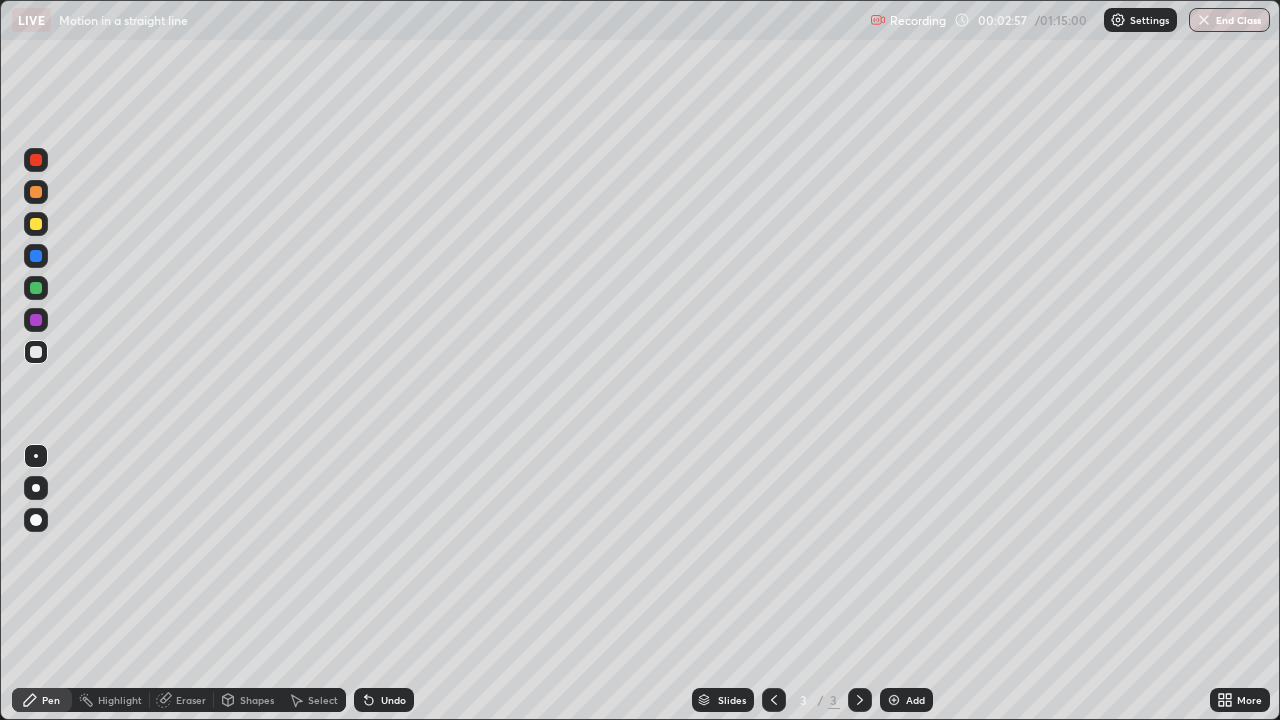 click at bounding box center (36, 160) 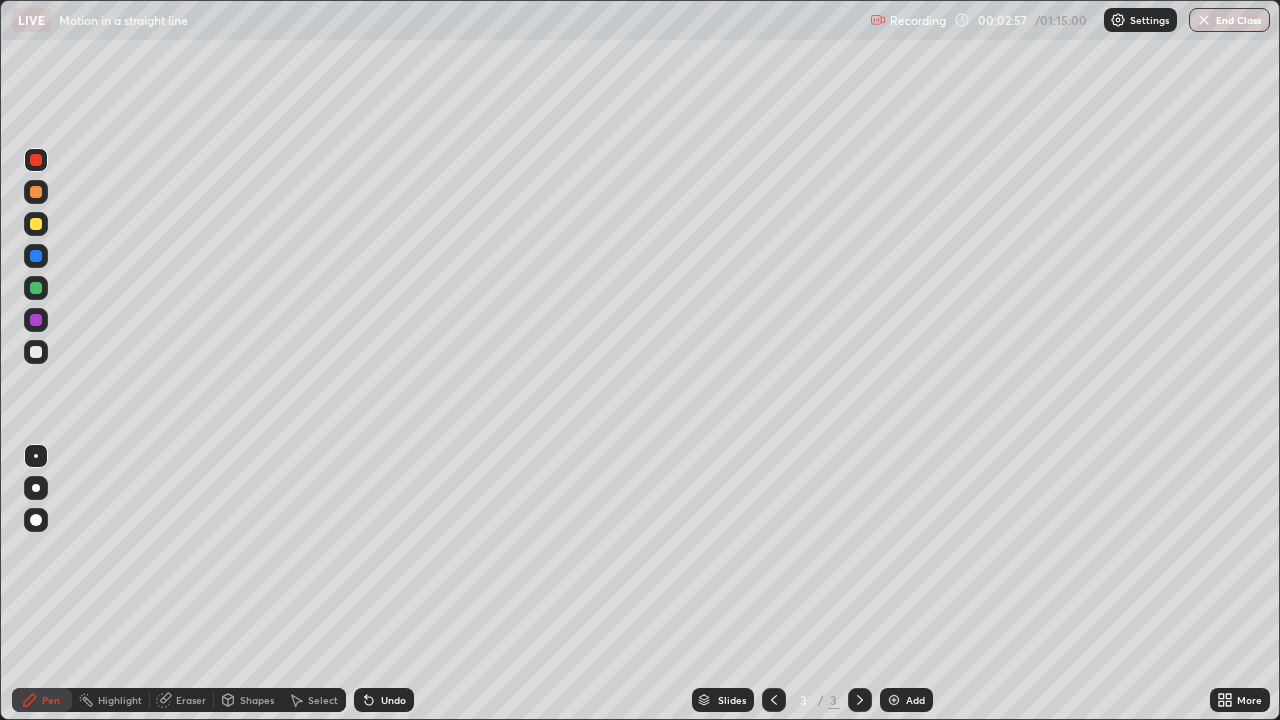 click at bounding box center (36, 192) 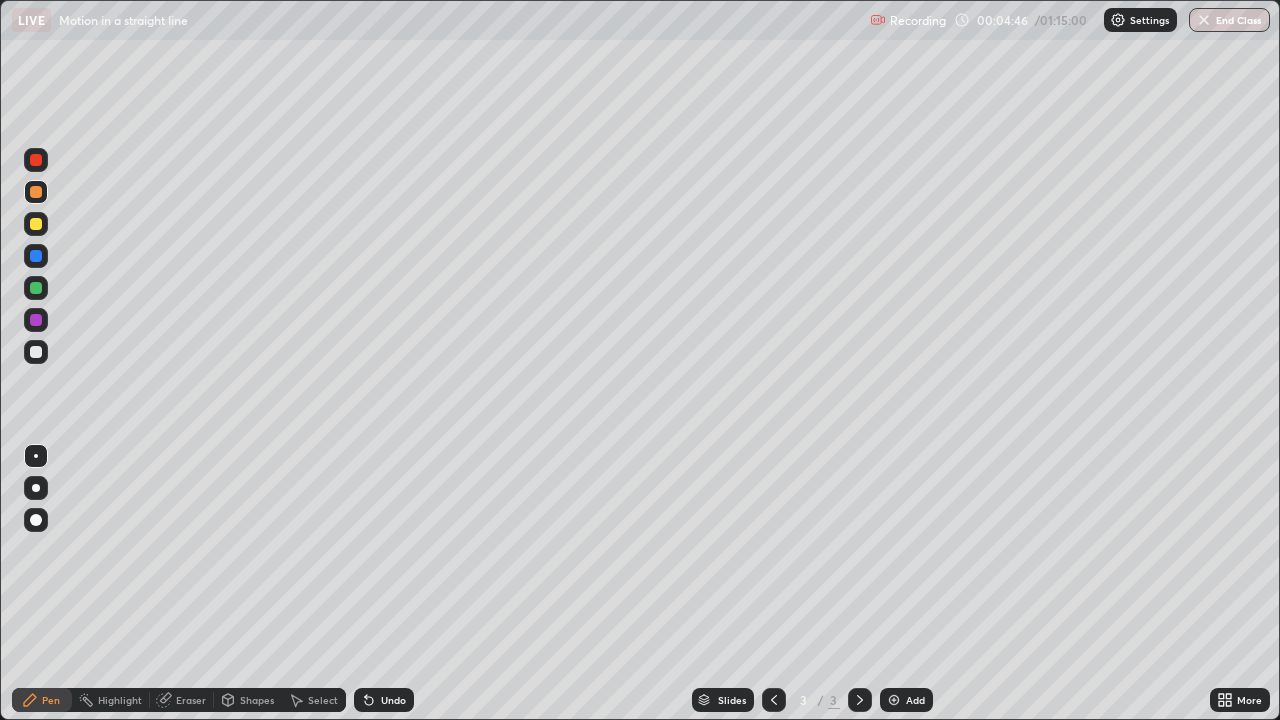 click at bounding box center [36, 224] 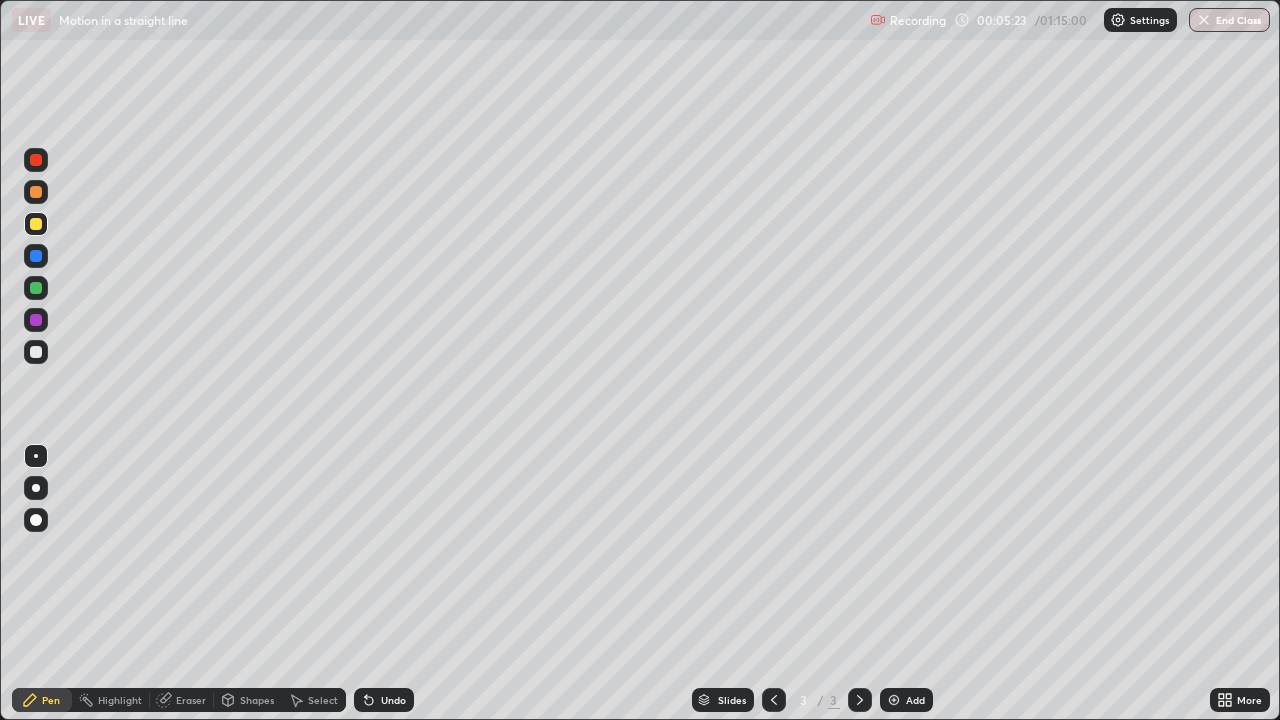 click at bounding box center (36, 352) 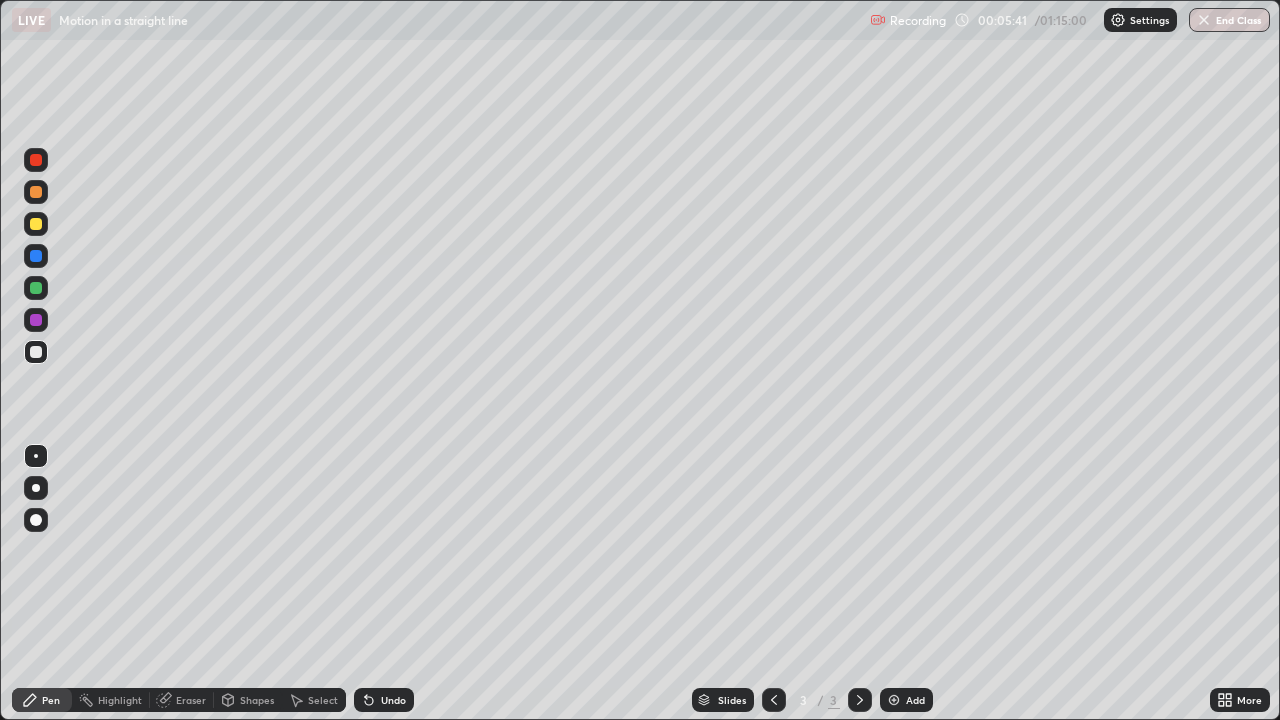 click at bounding box center [36, 160] 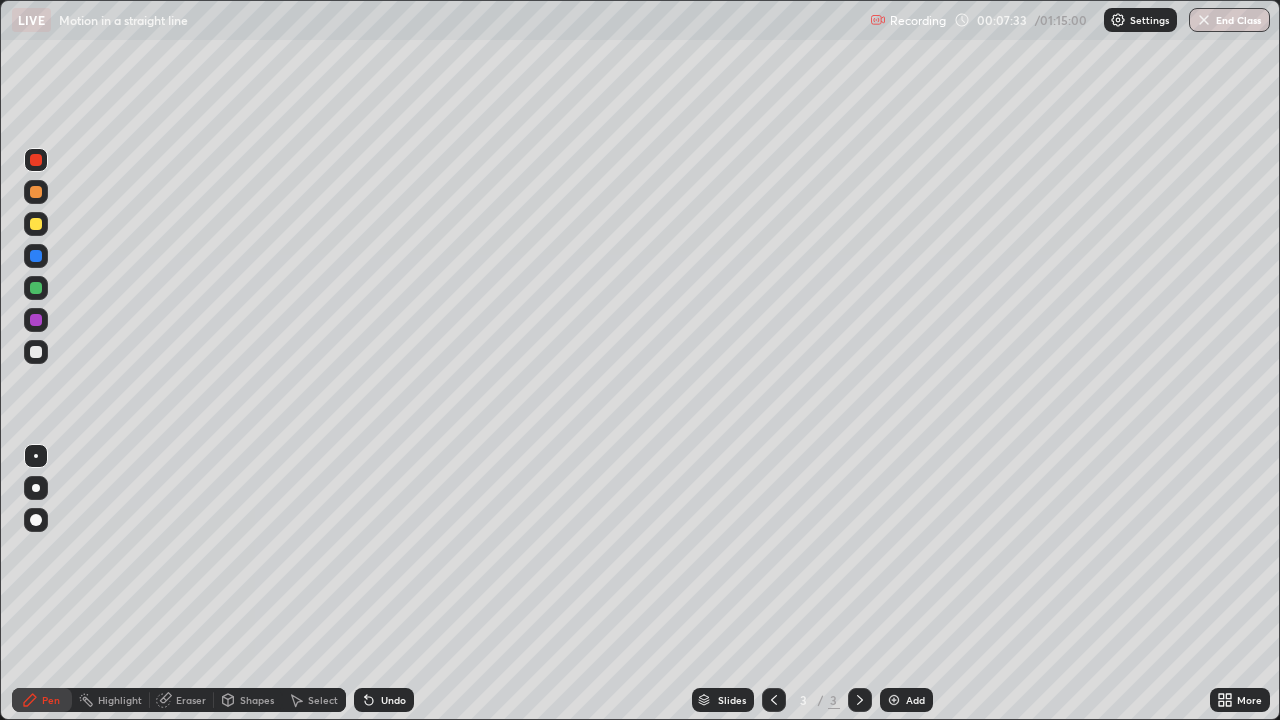 click at bounding box center (36, 352) 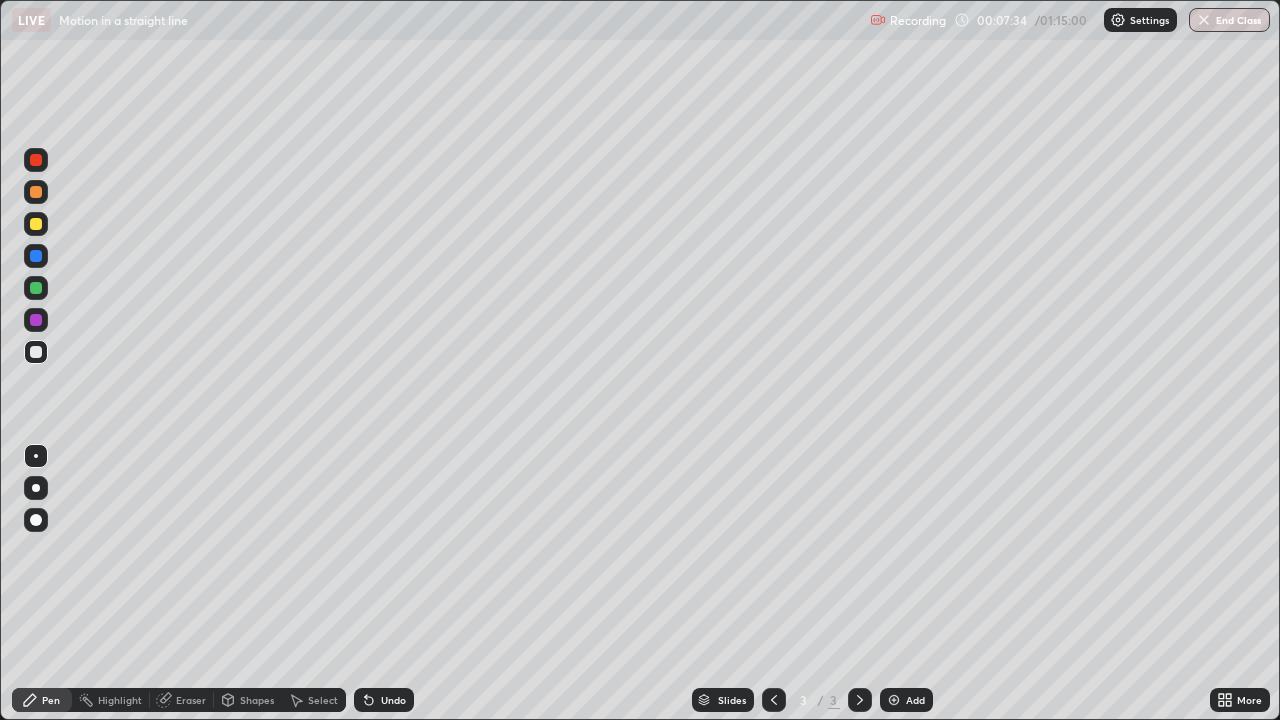 click at bounding box center (36, 352) 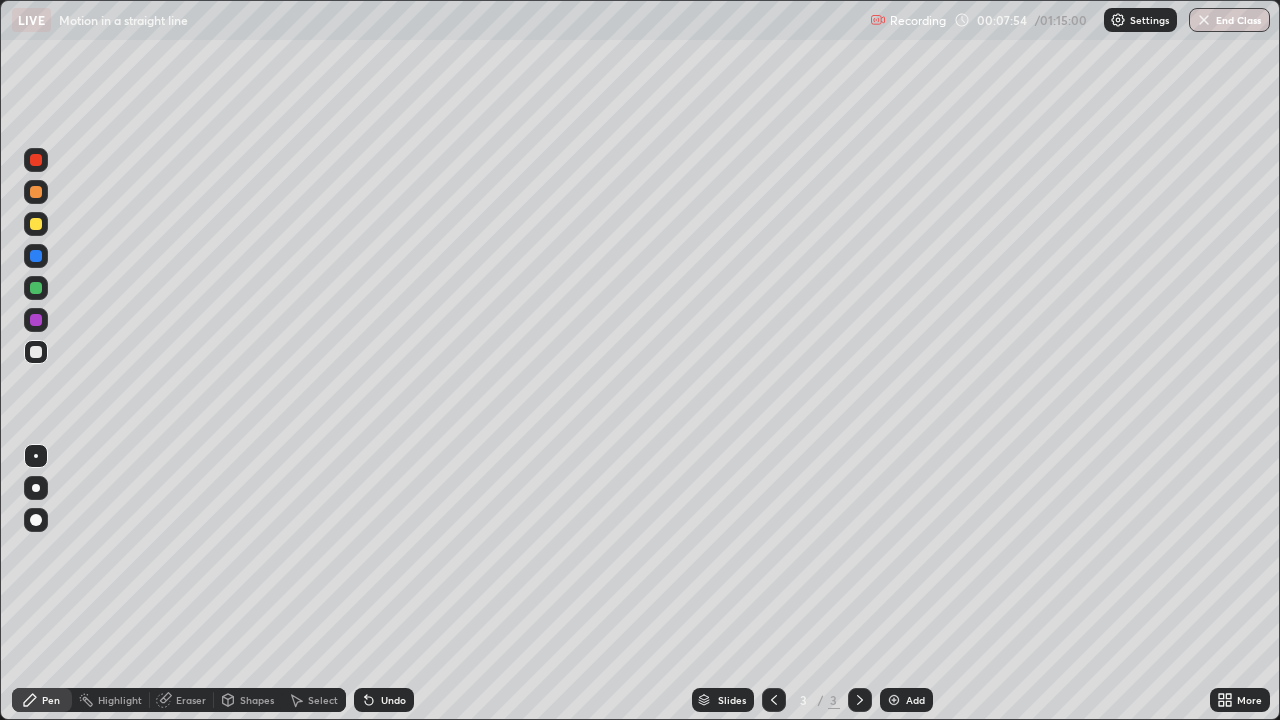 click at bounding box center (36, 192) 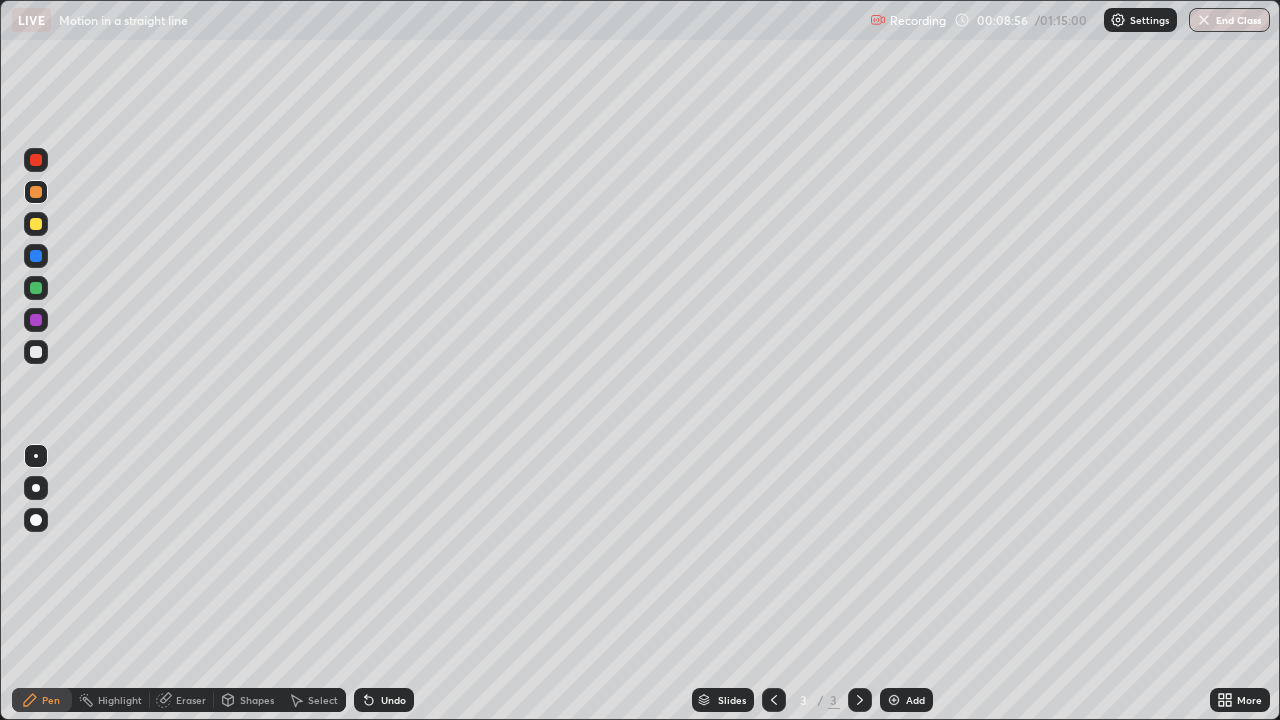 click at bounding box center (36, 288) 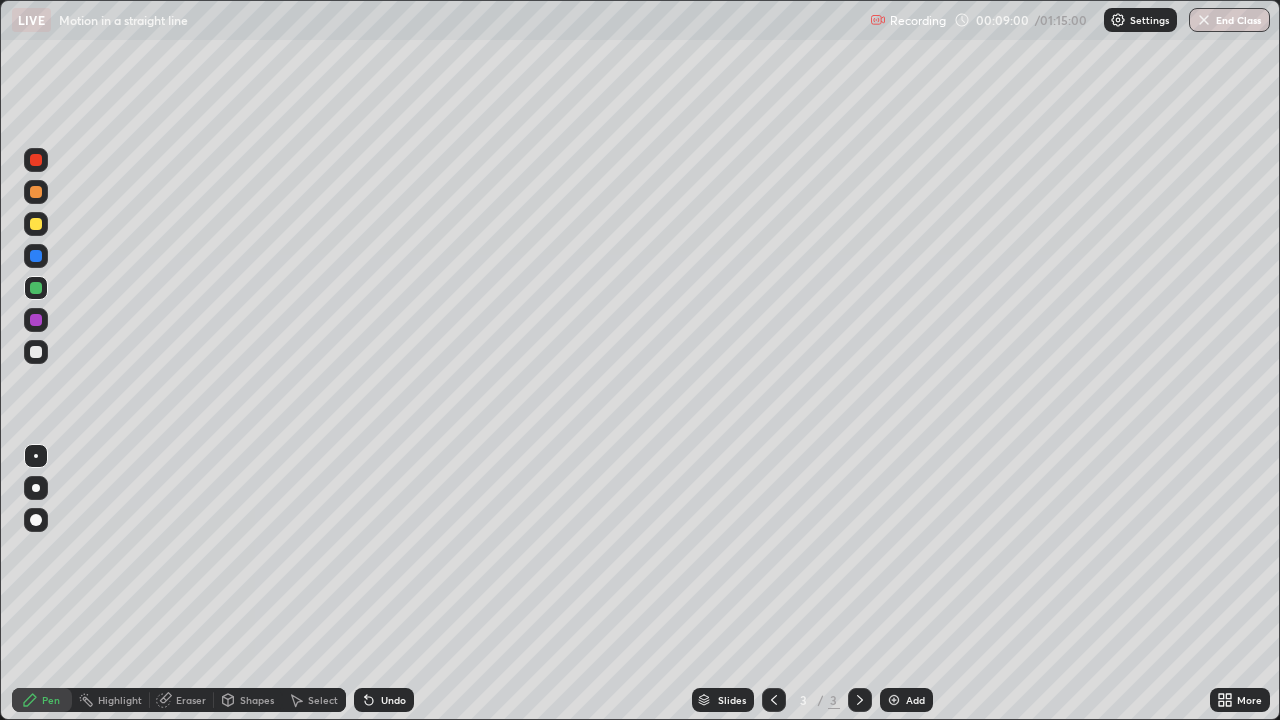 click at bounding box center [36, 224] 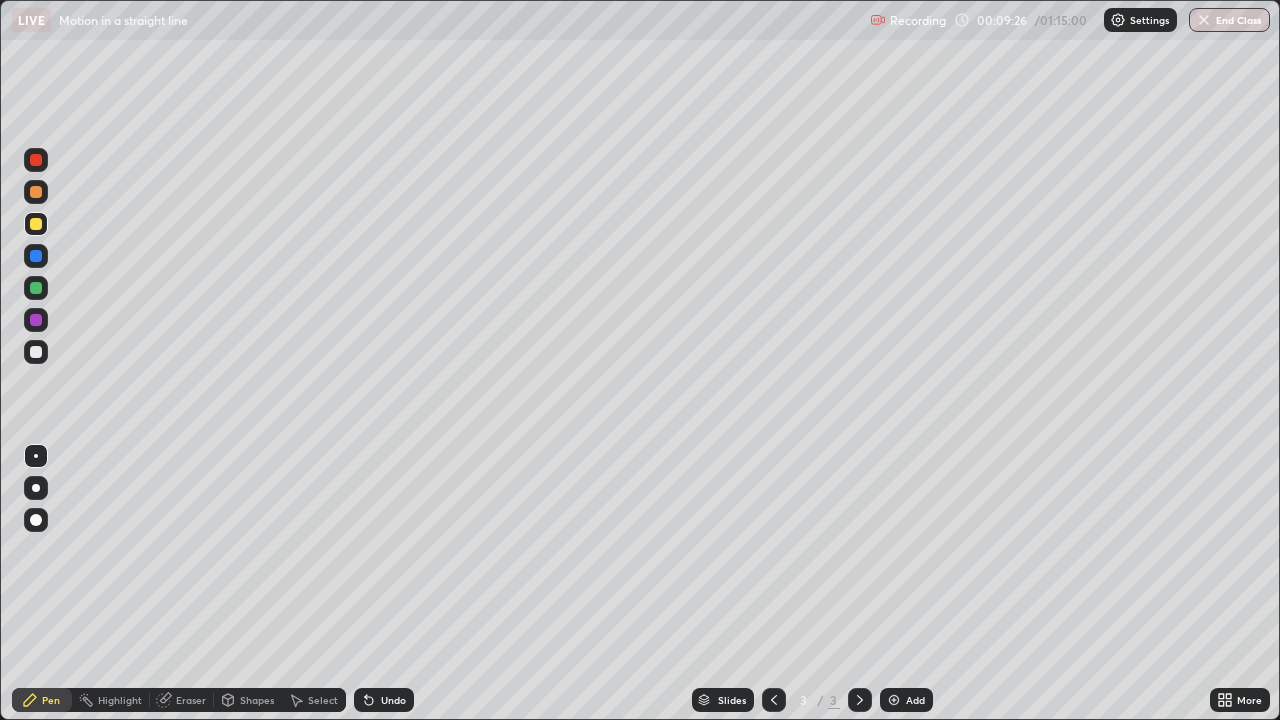click at bounding box center (36, 192) 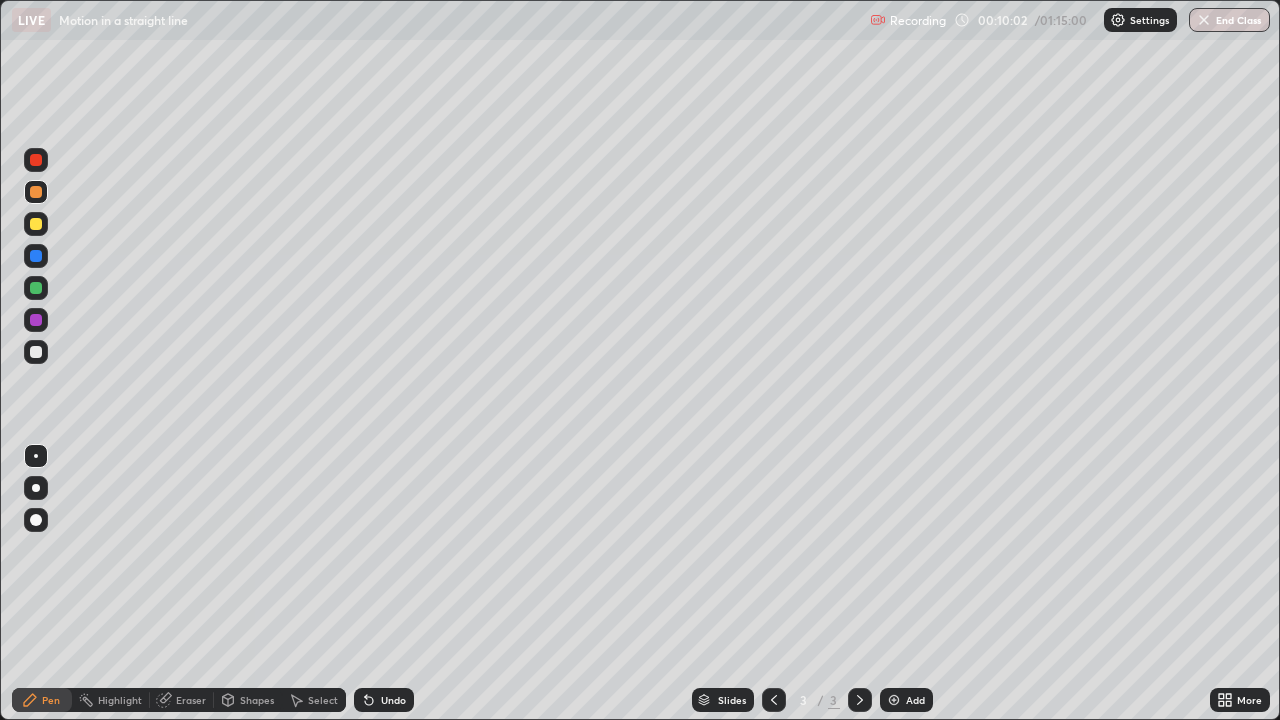 click at bounding box center (36, 160) 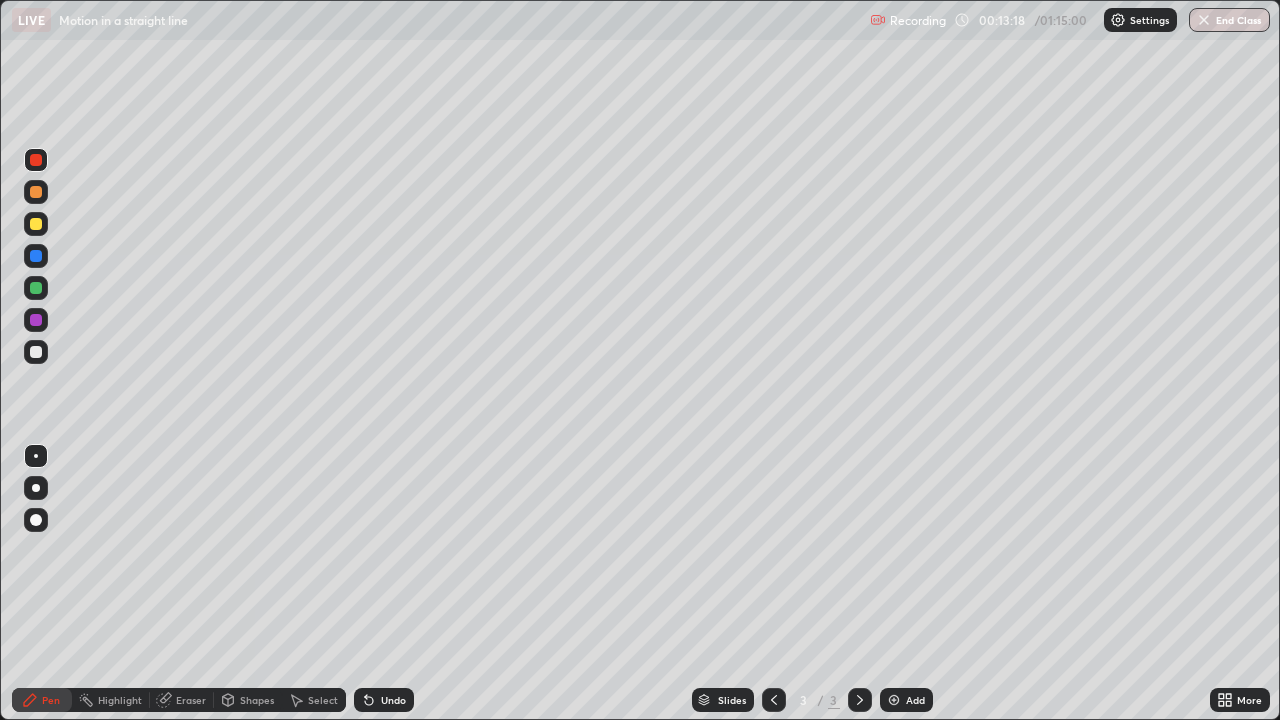 click at bounding box center (36, 224) 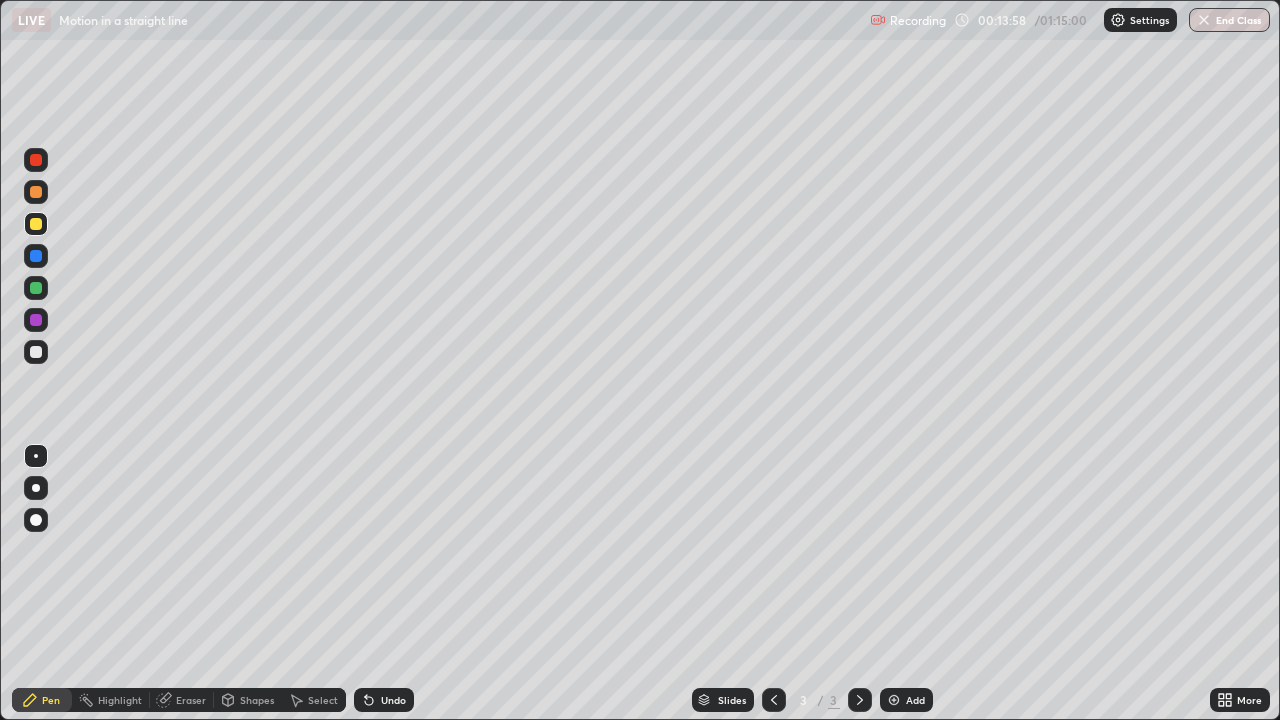 click at bounding box center (894, 700) 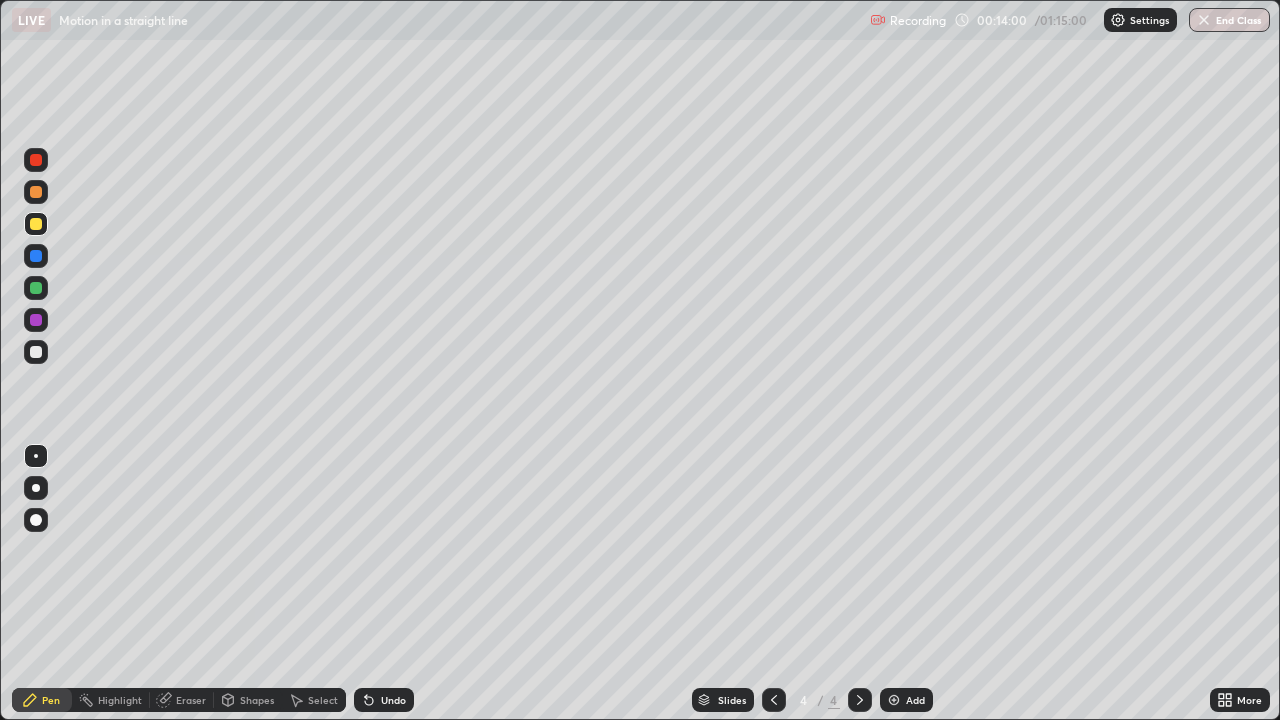 click at bounding box center [36, 192] 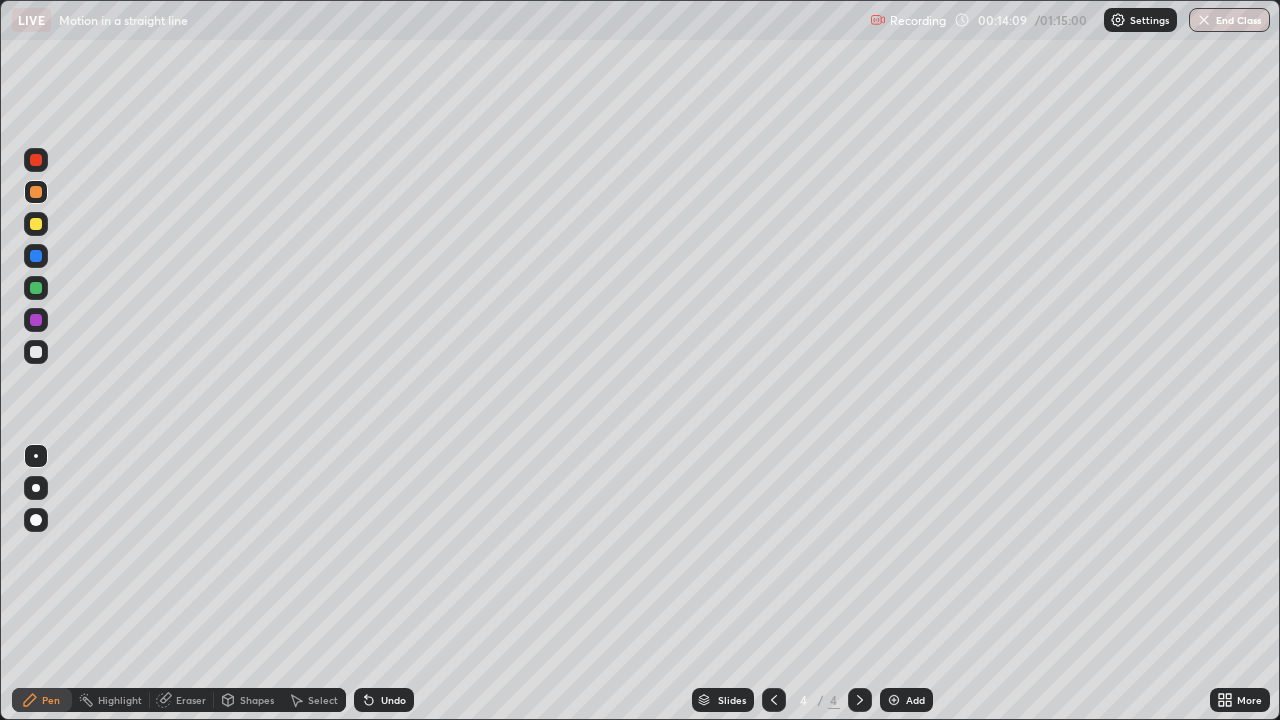 click at bounding box center (36, 352) 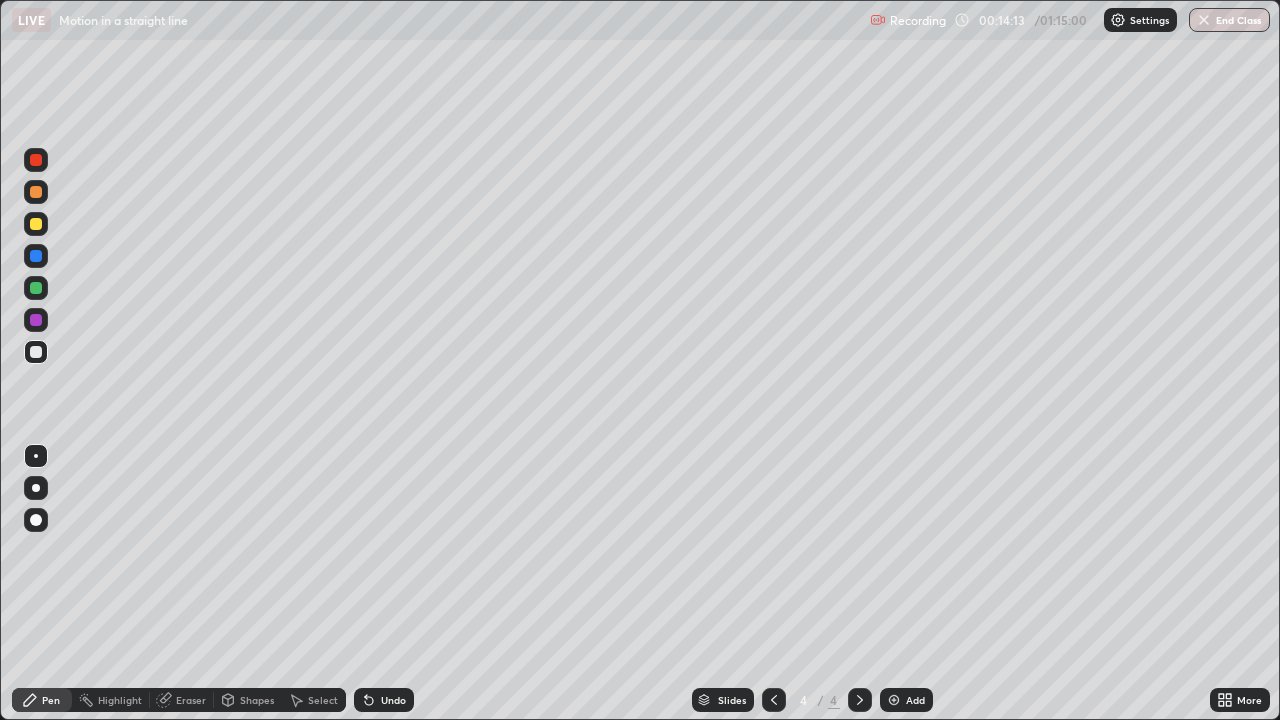 click at bounding box center [36, 192] 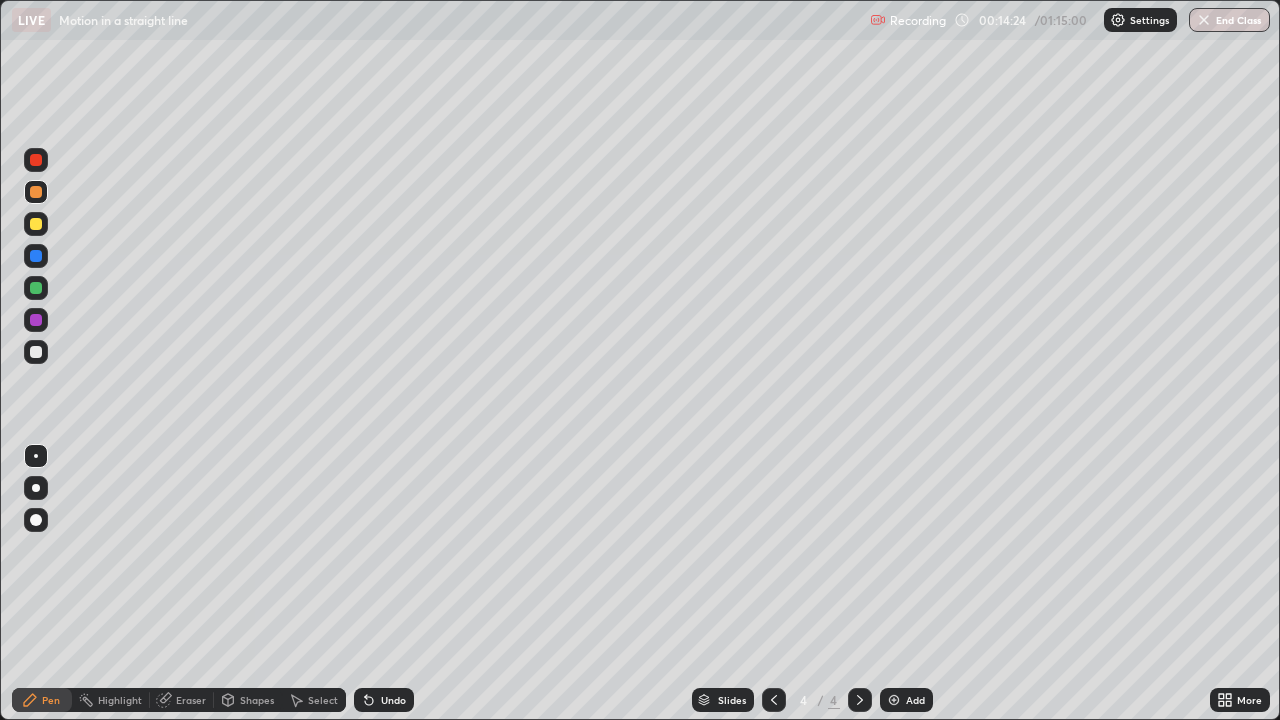 click at bounding box center [36, 224] 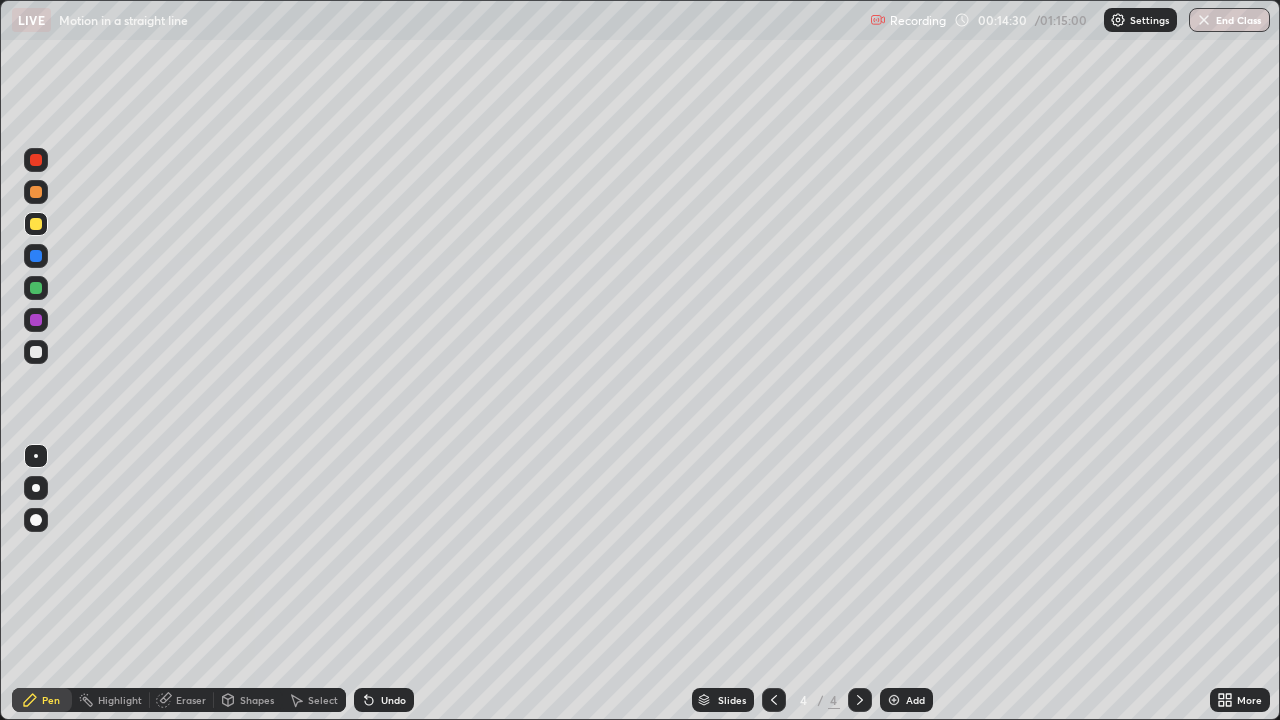 click at bounding box center [36, 352] 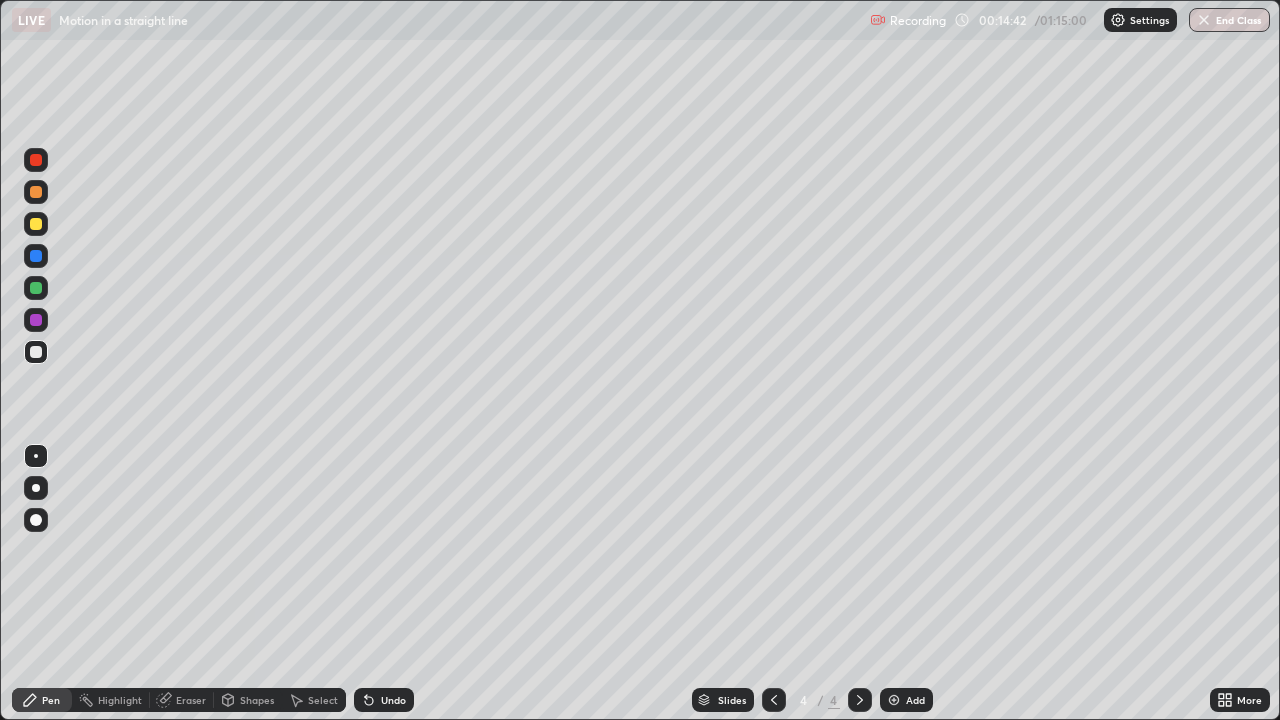 click at bounding box center (36, 224) 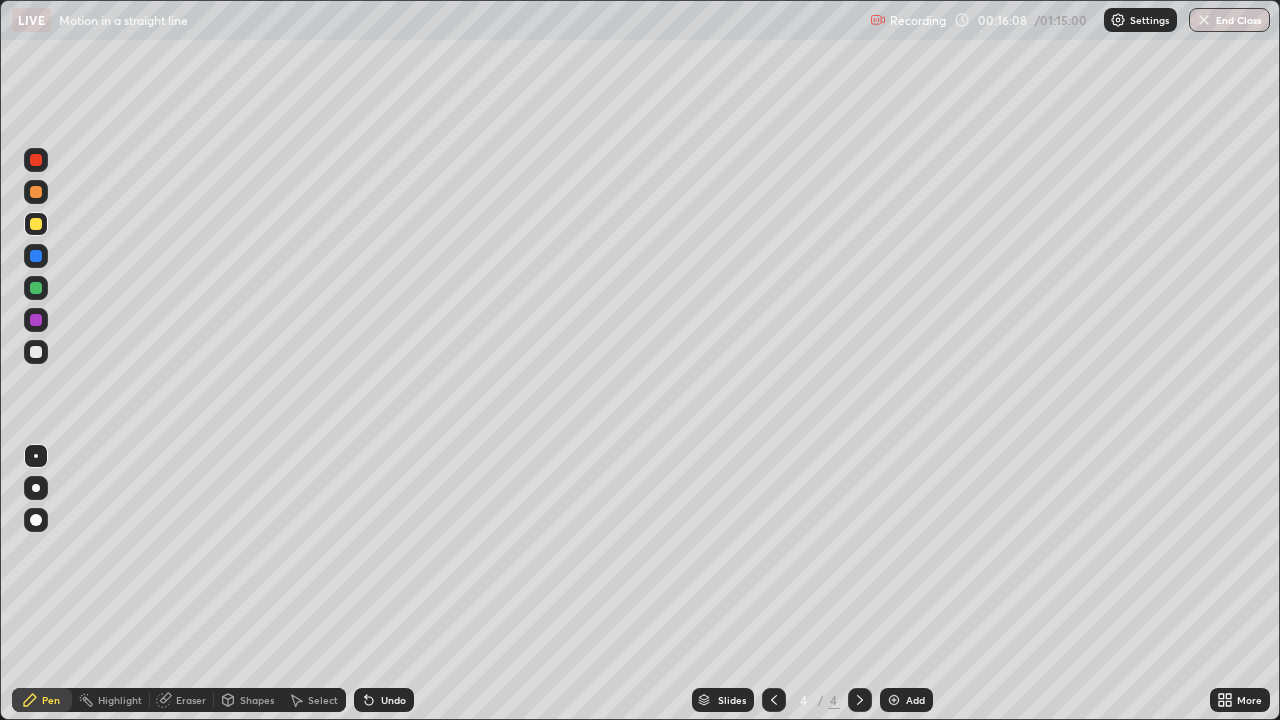 click at bounding box center [36, 224] 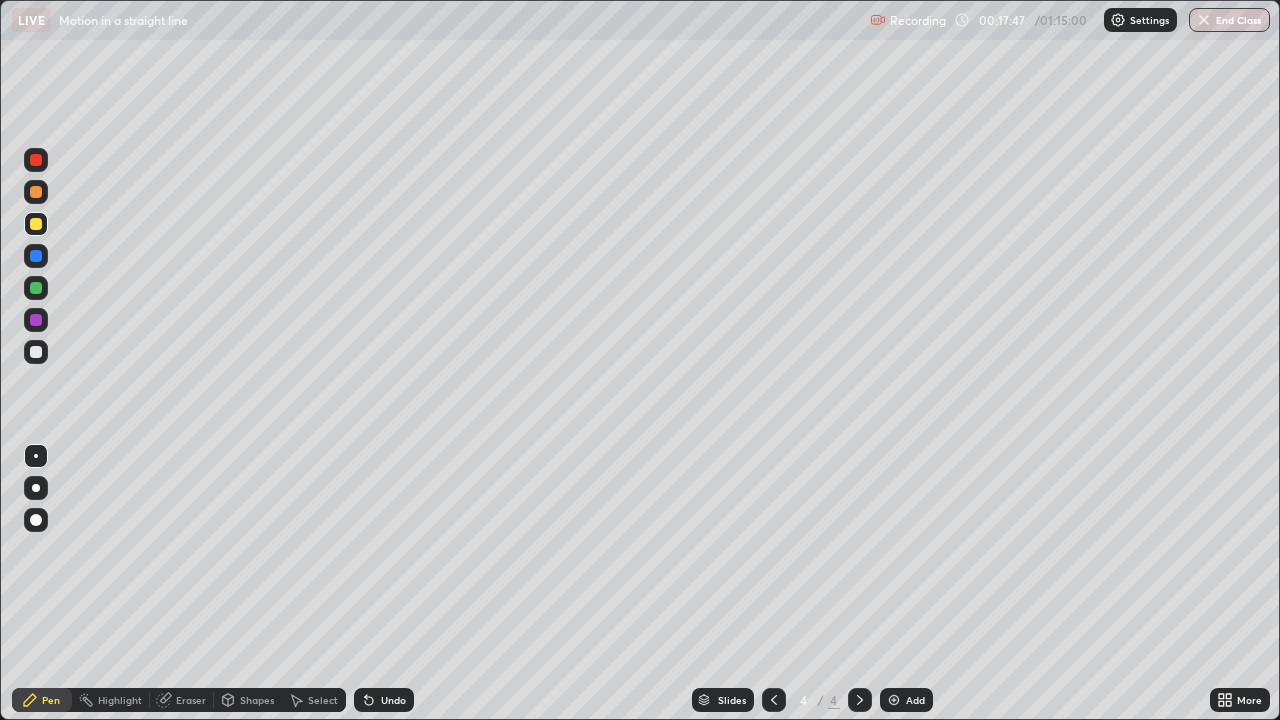 click at bounding box center (36, 160) 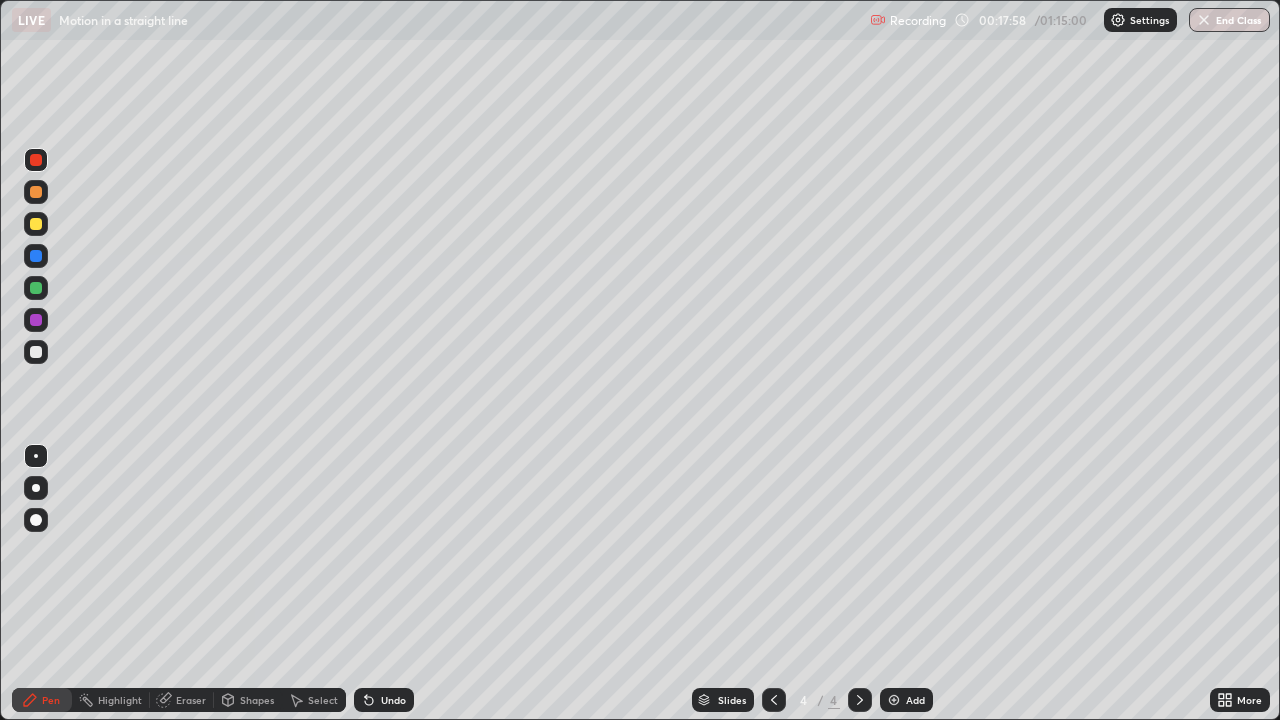 click at bounding box center [36, 352] 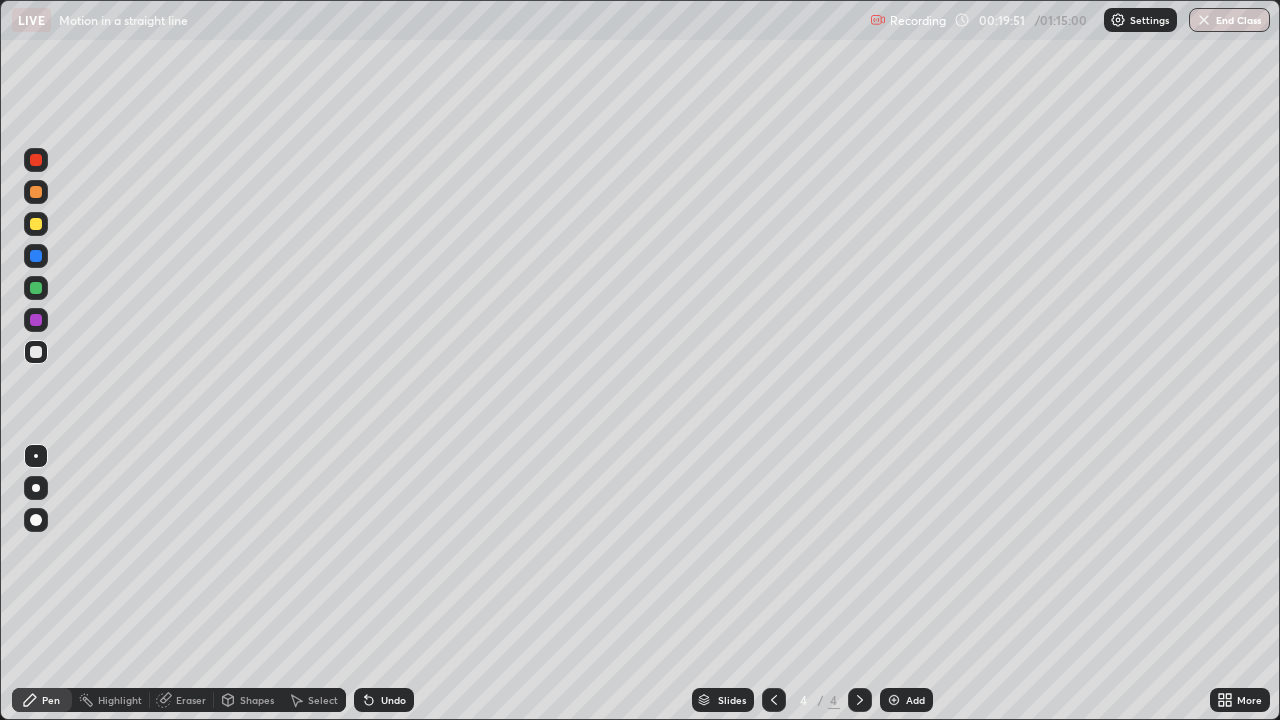 click at bounding box center [36, 352] 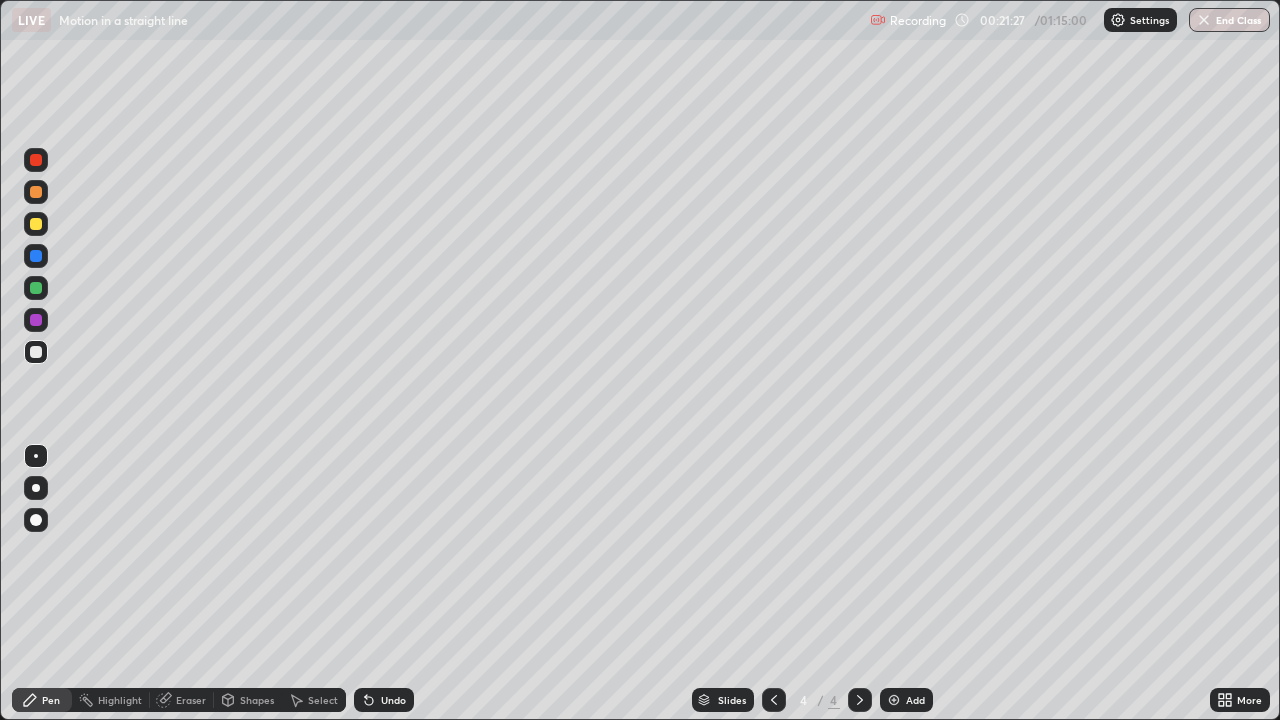 click at bounding box center [36, 352] 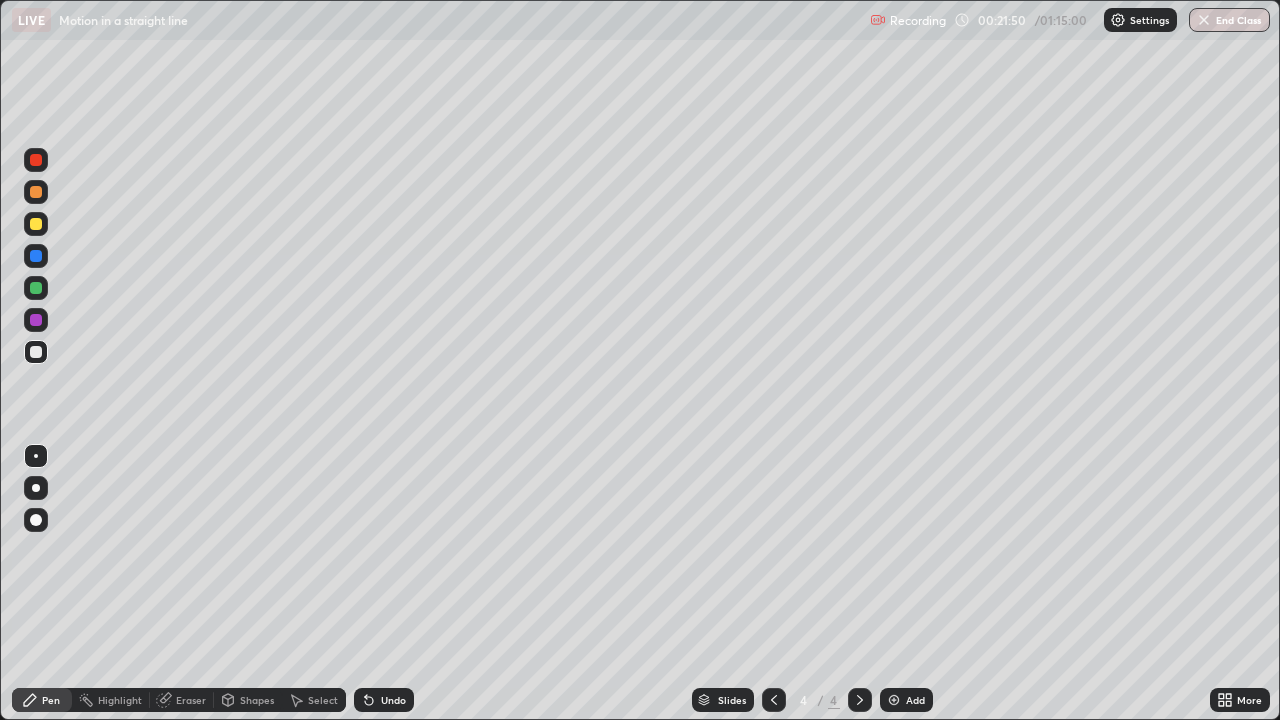 click on "Eraser" at bounding box center (191, 700) 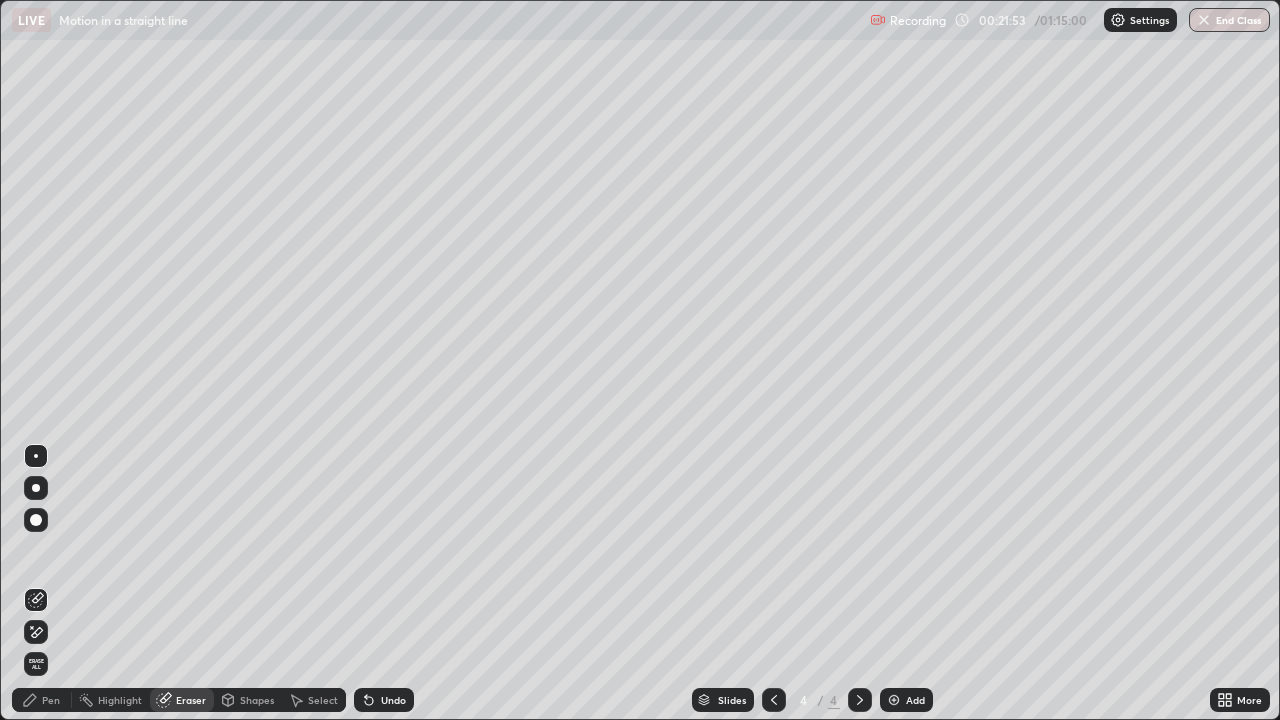 click at bounding box center (36, 520) 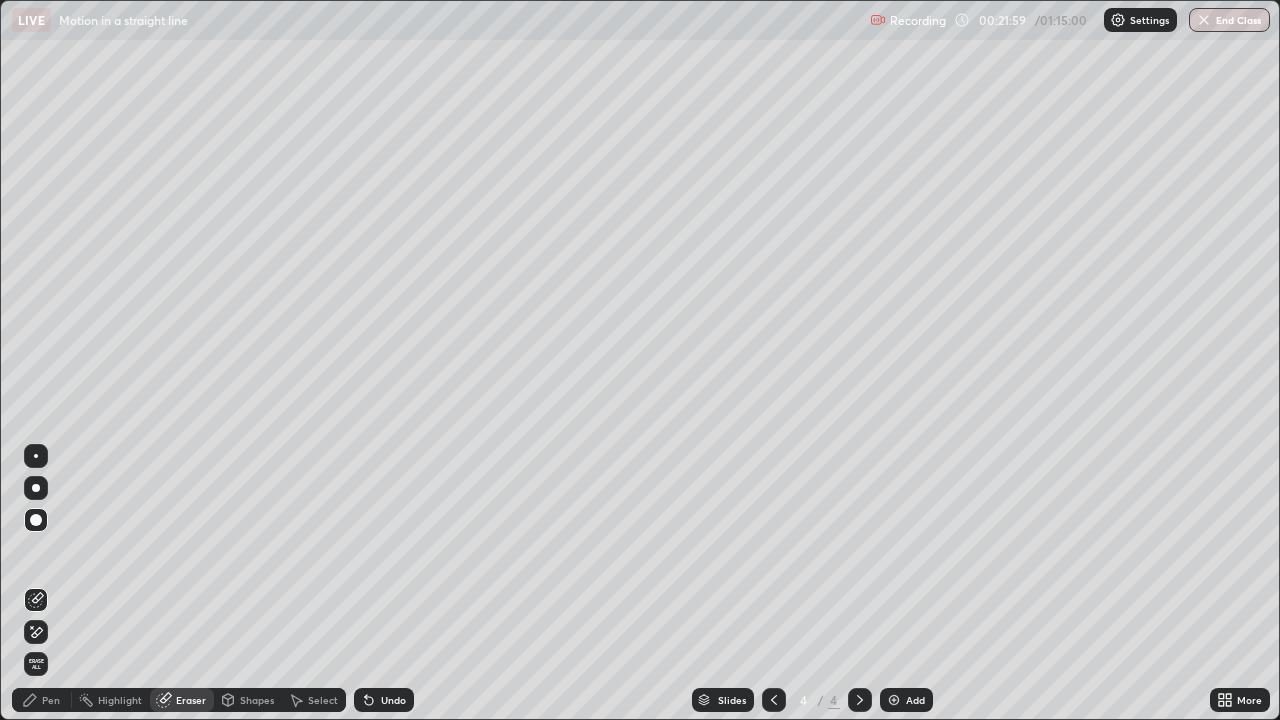 click on "Pen" at bounding box center [51, 700] 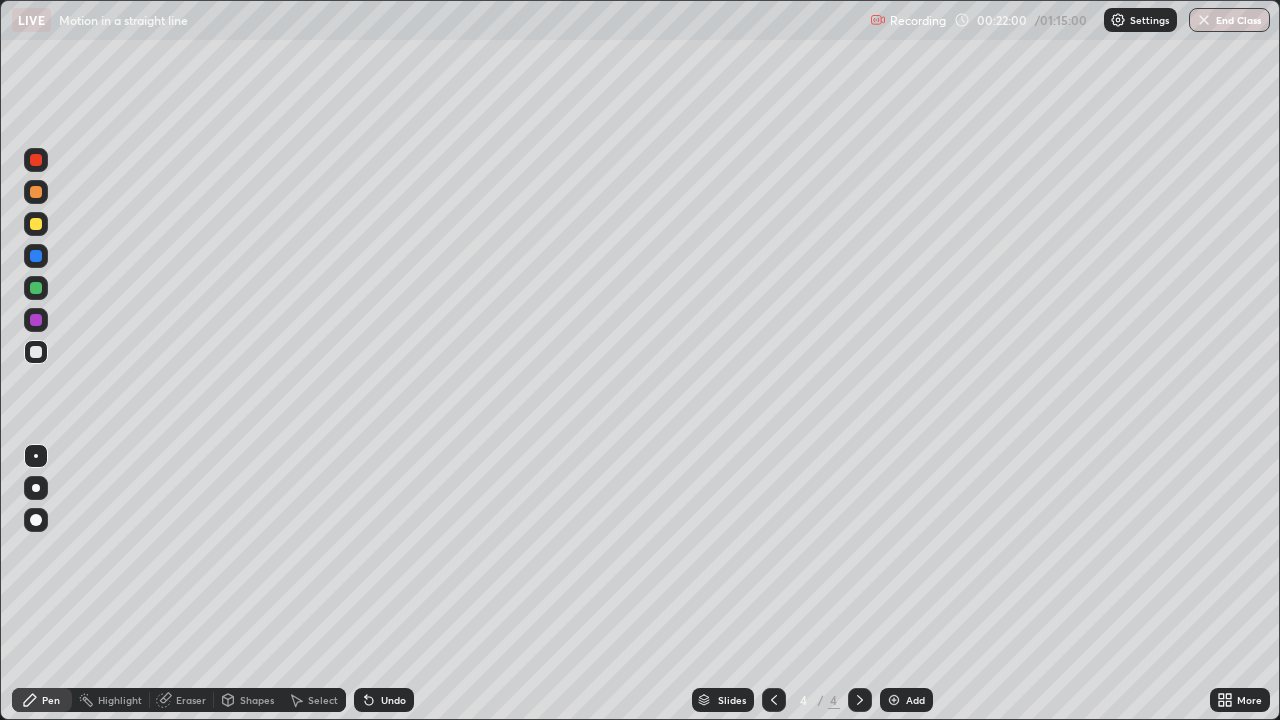 click at bounding box center (36, 224) 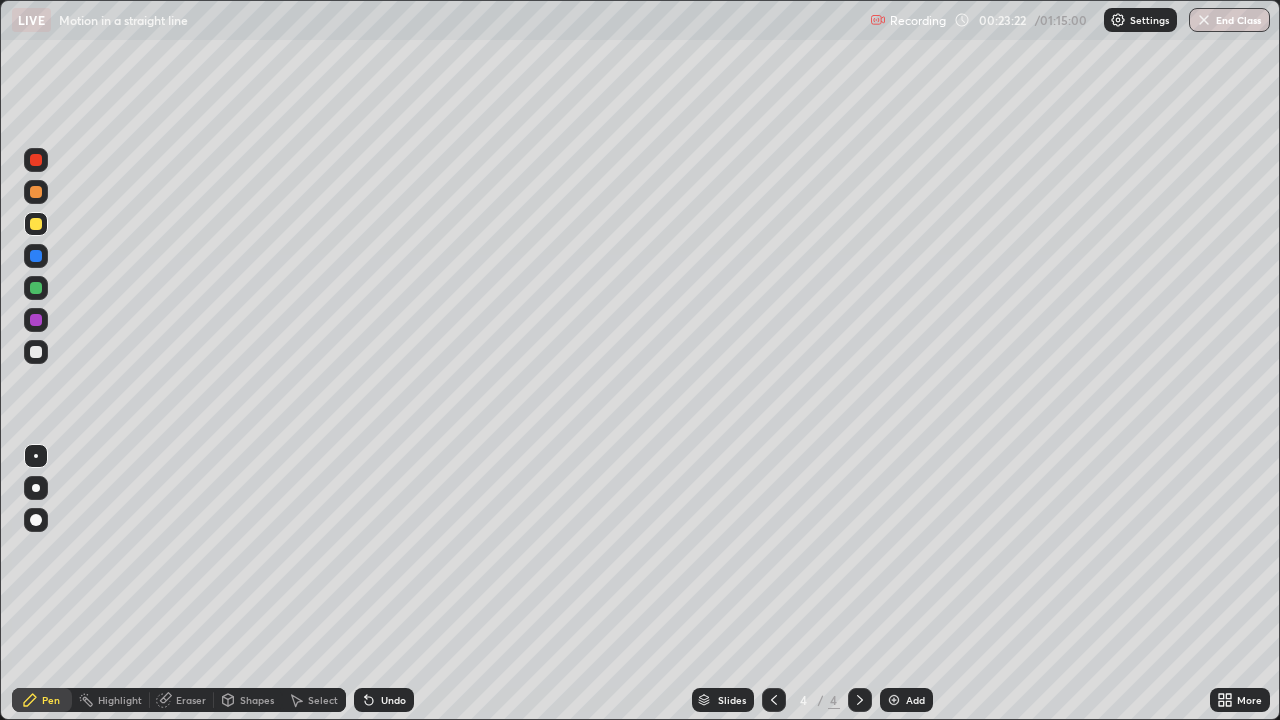 click at bounding box center (36, 224) 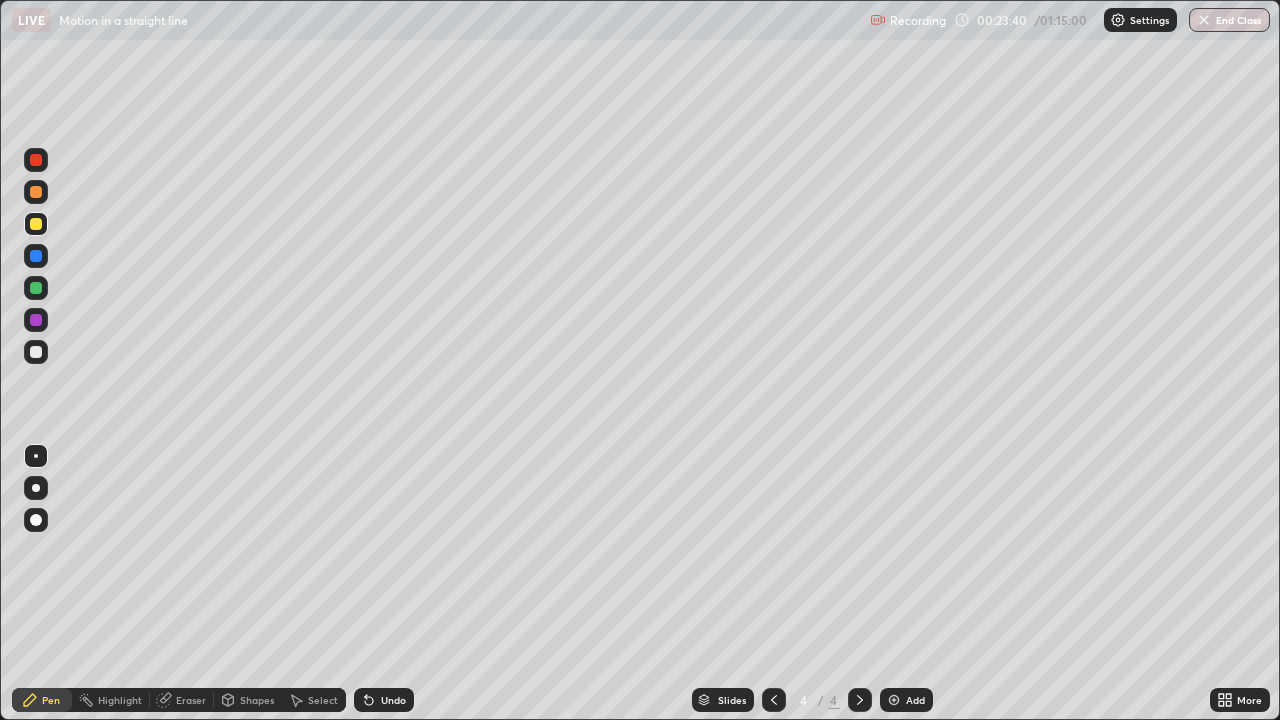 click on "Undo" at bounding box center (384, 700) 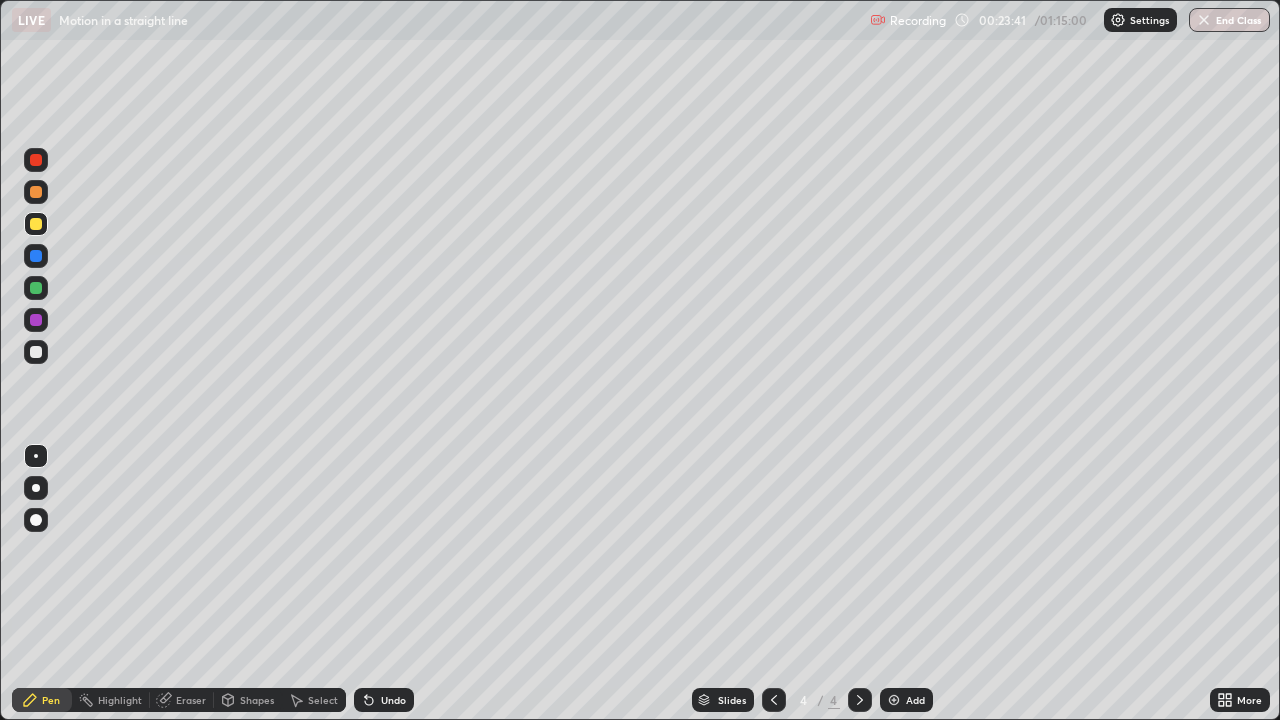 click on "Undo" at bounding box center (384, 700) 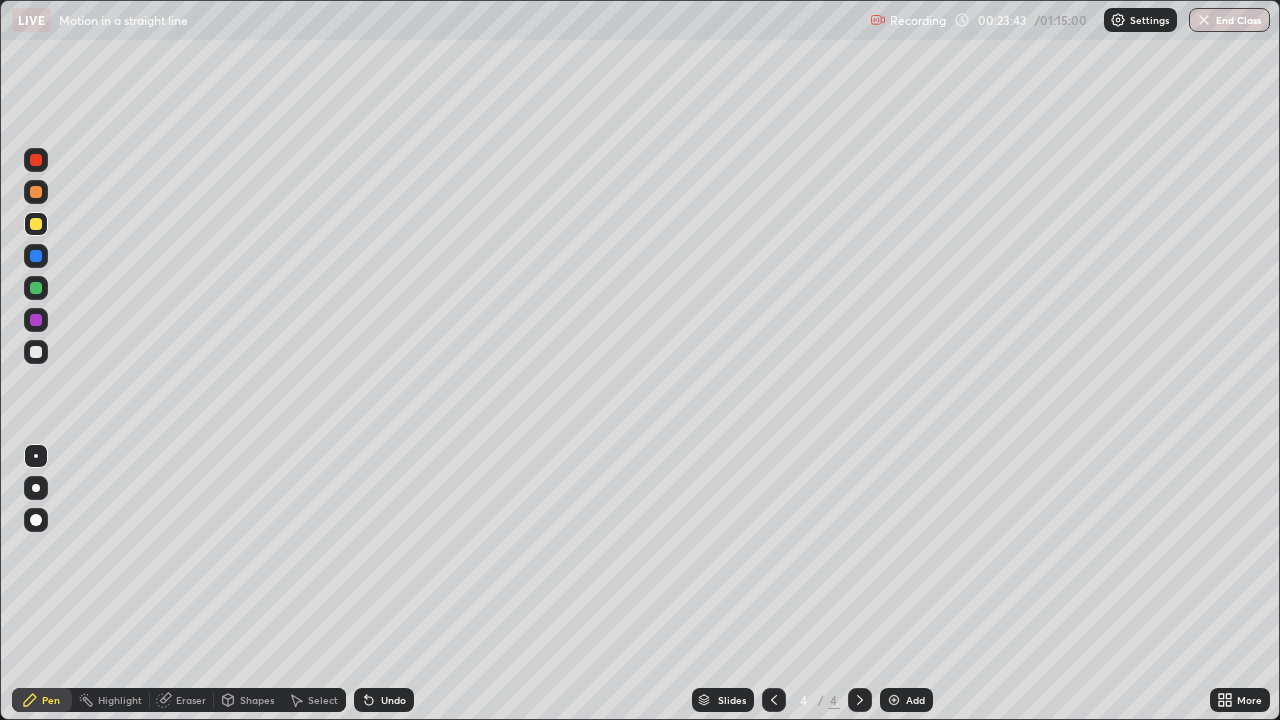 click on "Undo" at bounding box center [393, 700] 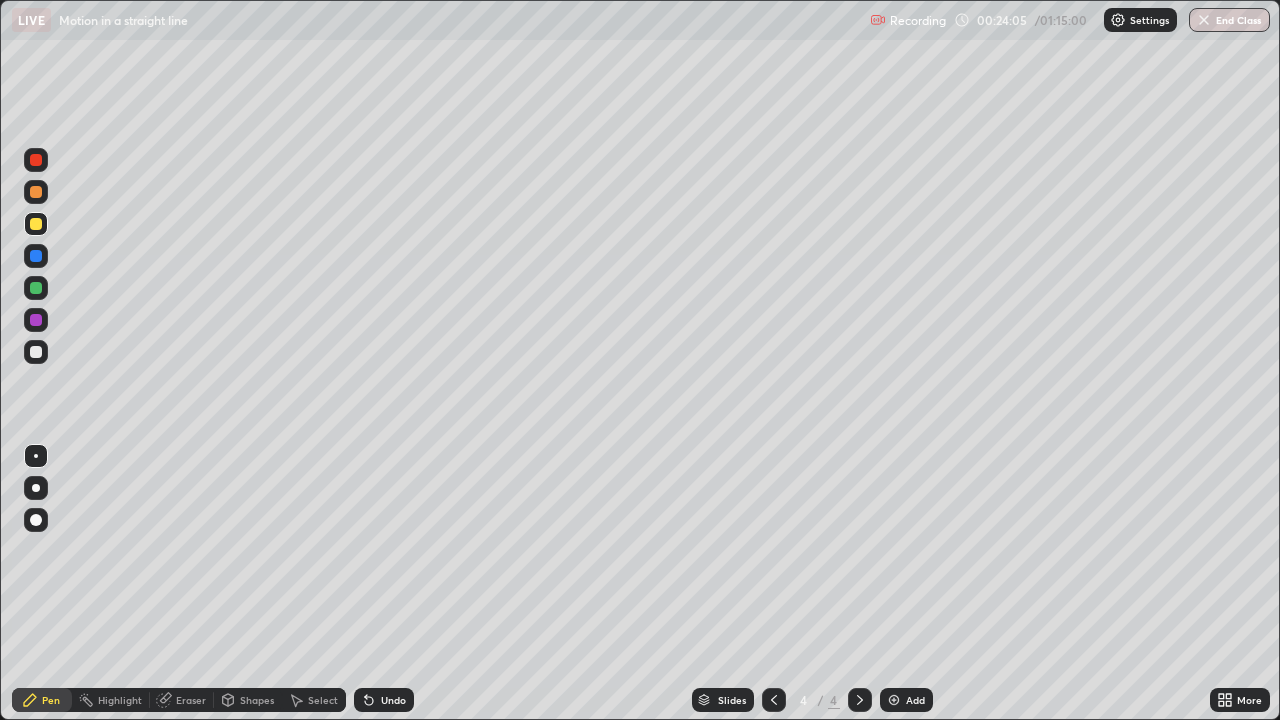 click at bounding box center (36, 352) 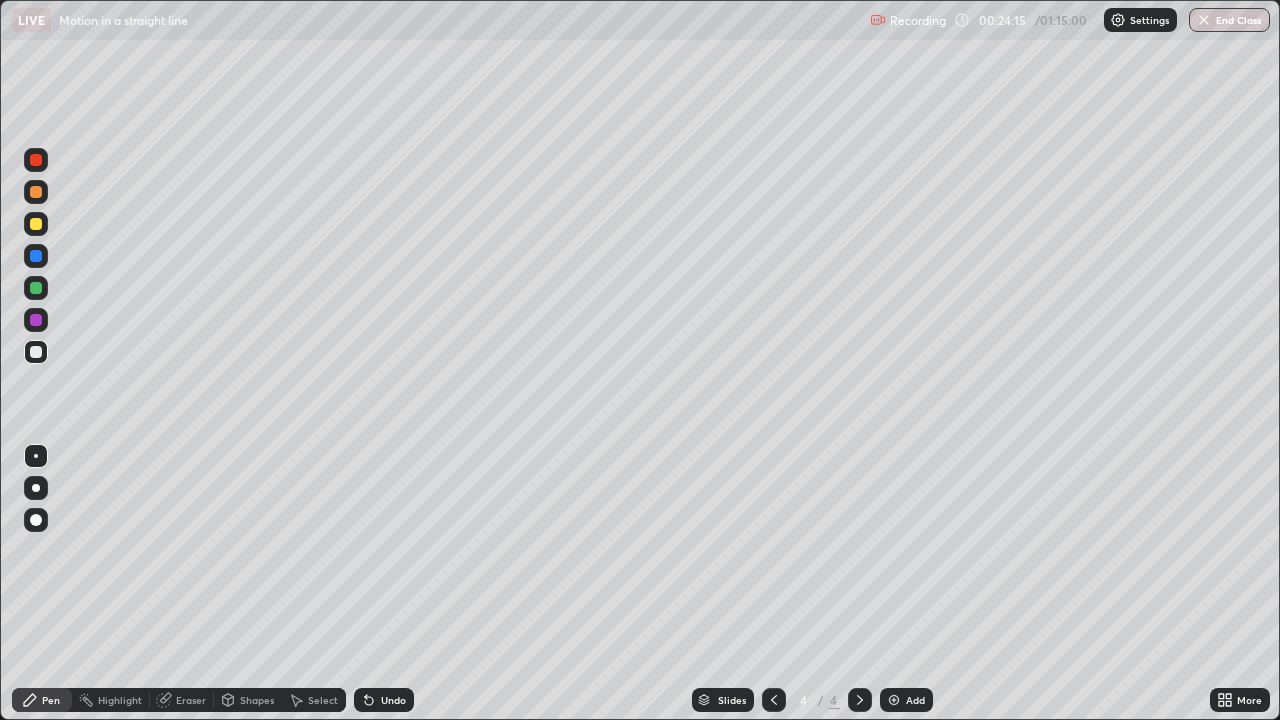 click on "Undo" at bounding box center [393, 700] 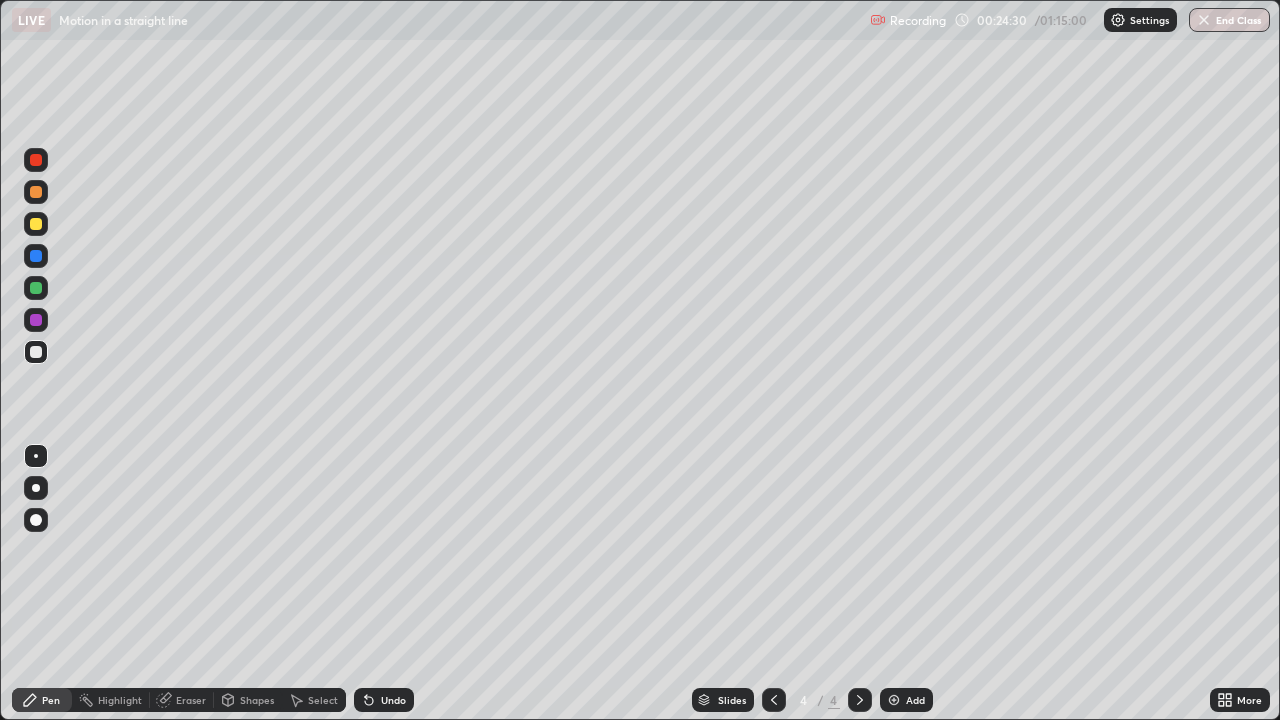 click on "Undo" at bounding box center (384, 700) 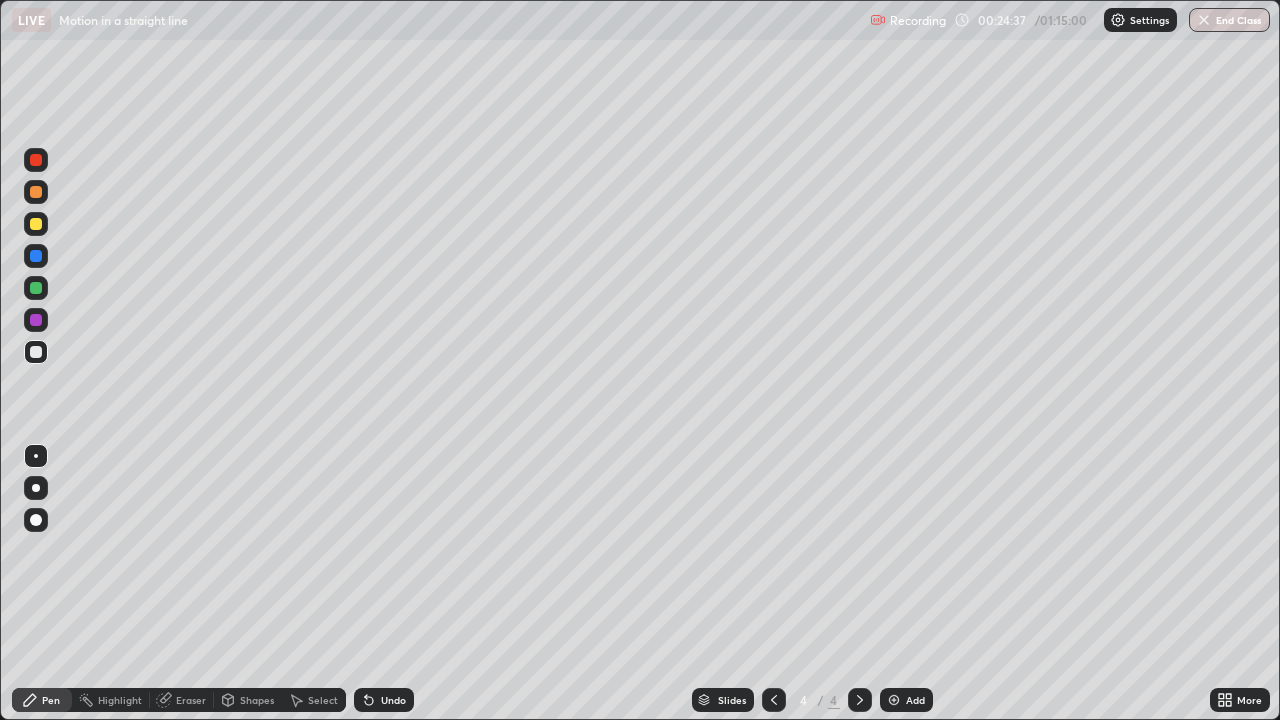 click at bounding box center (36, 192) 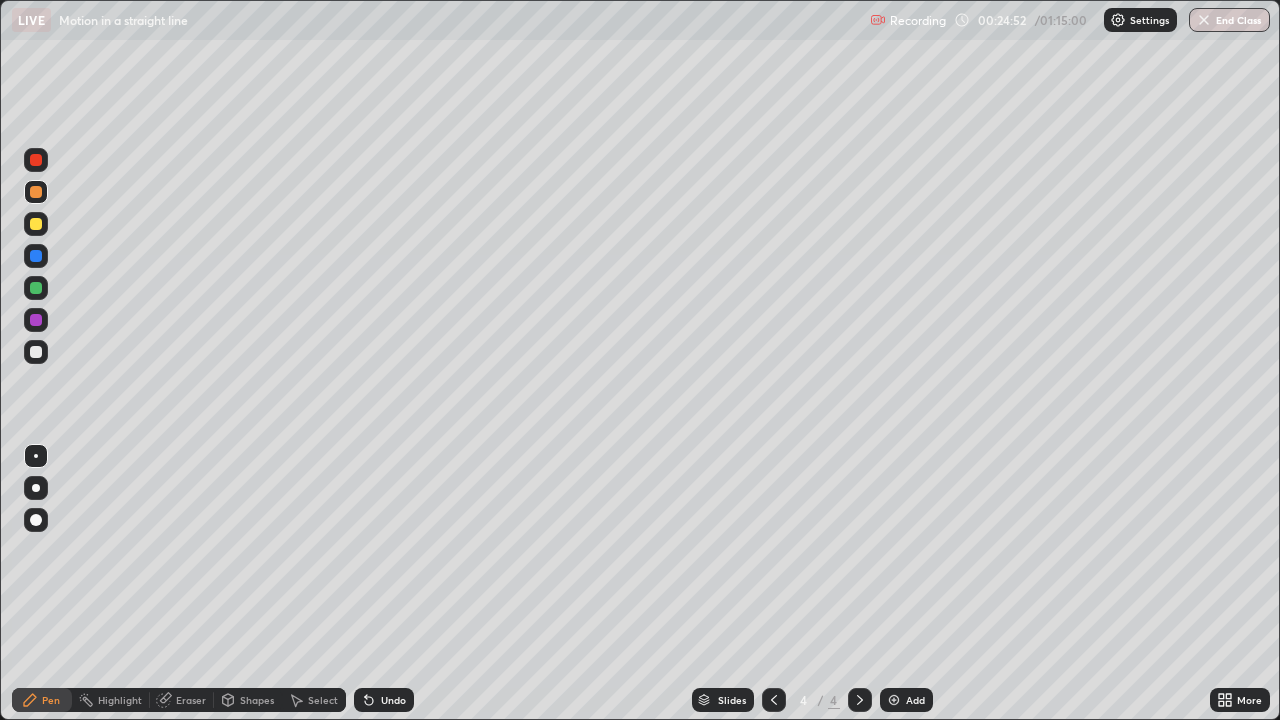 click at bounding box center (36, 224) 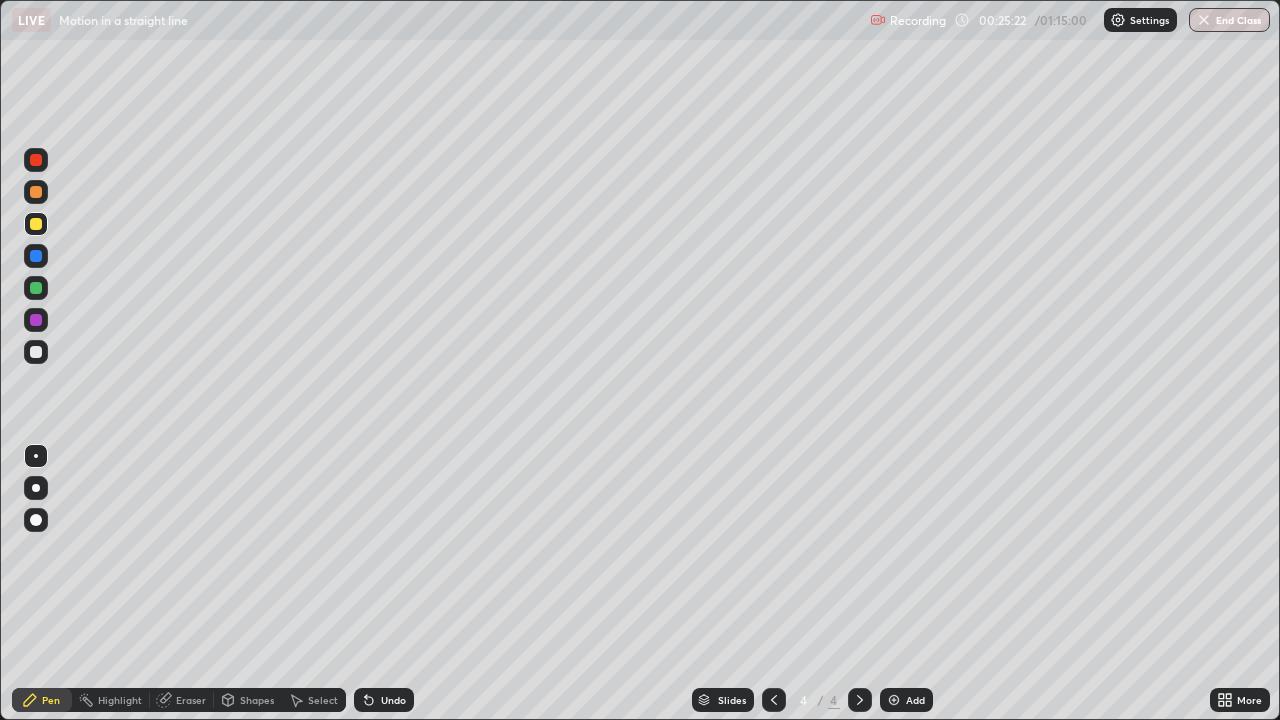 click at bounding box center [36, 192] 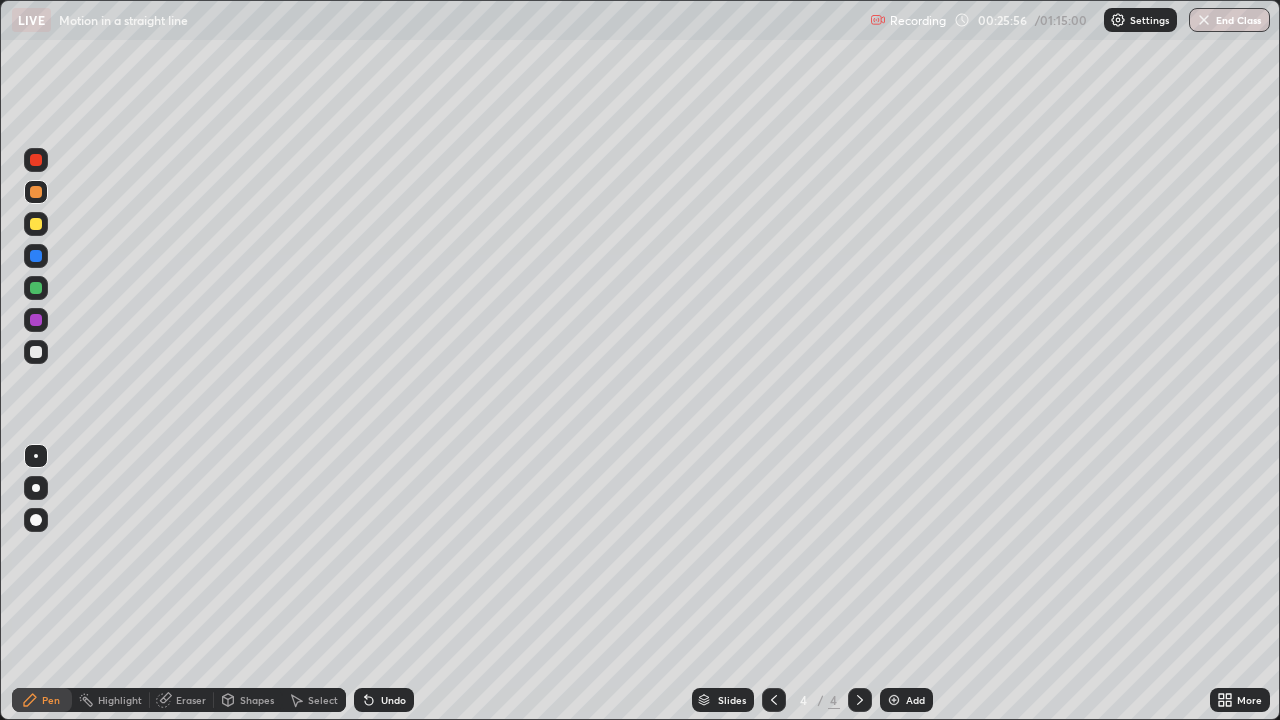 click at bounding box center [36, 352] 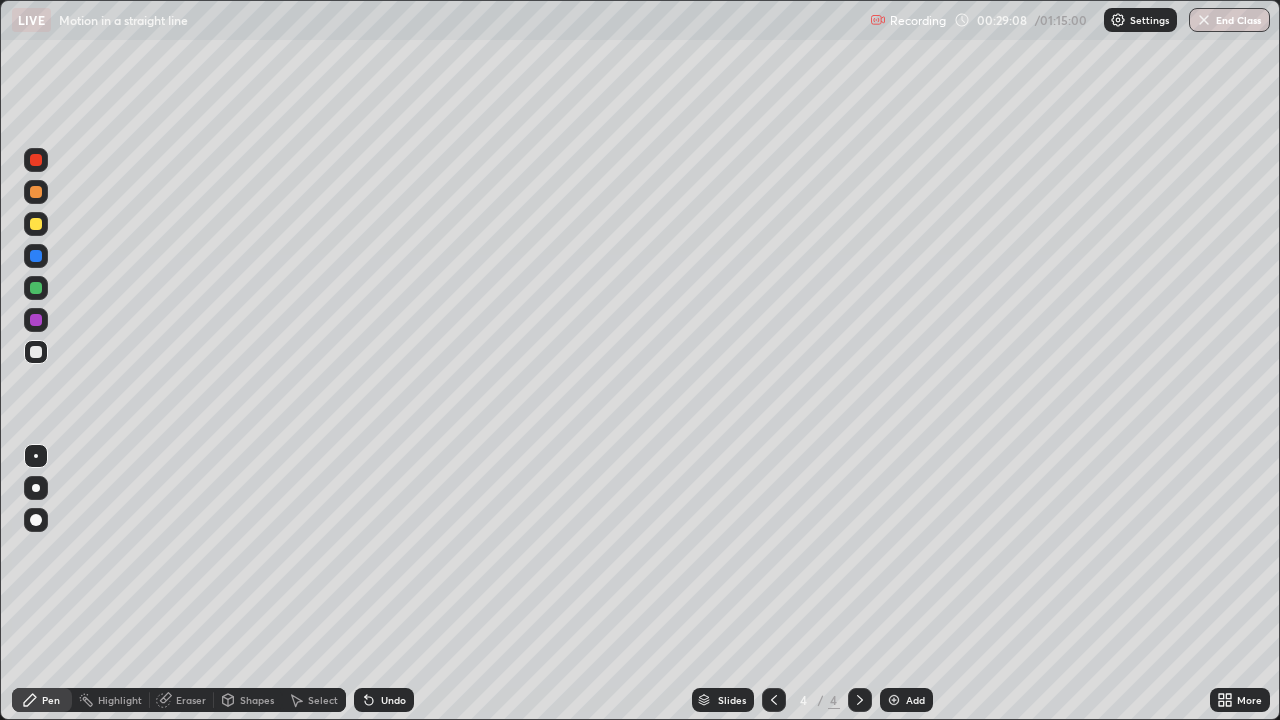 click on "Add" at bounding box center [906, 700] 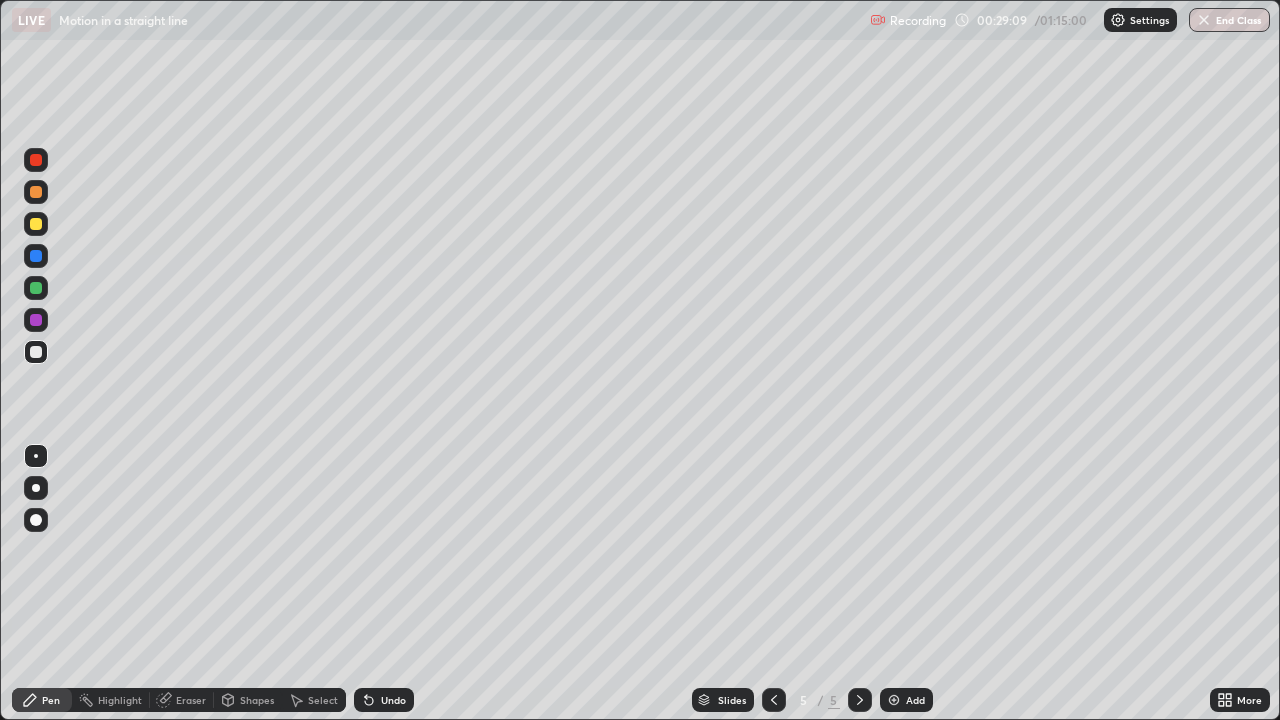 click at bounding box center [36, 192] 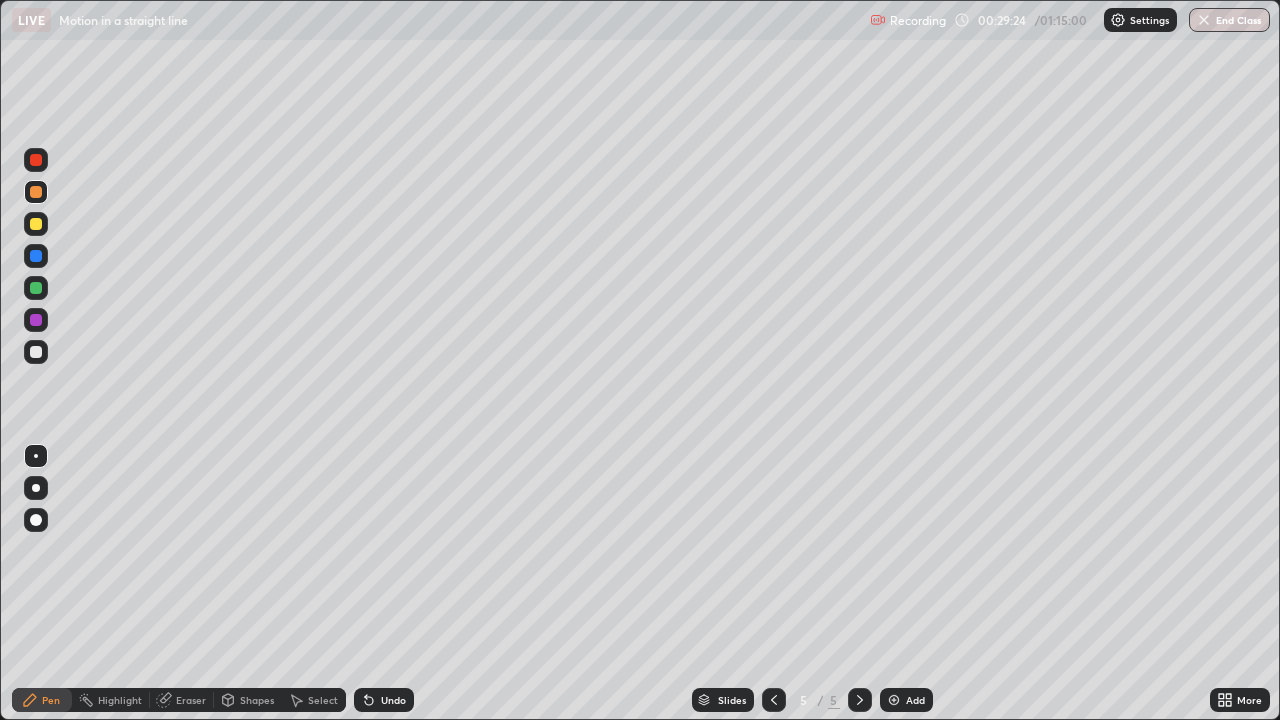 click at bounding box center [36, 352] 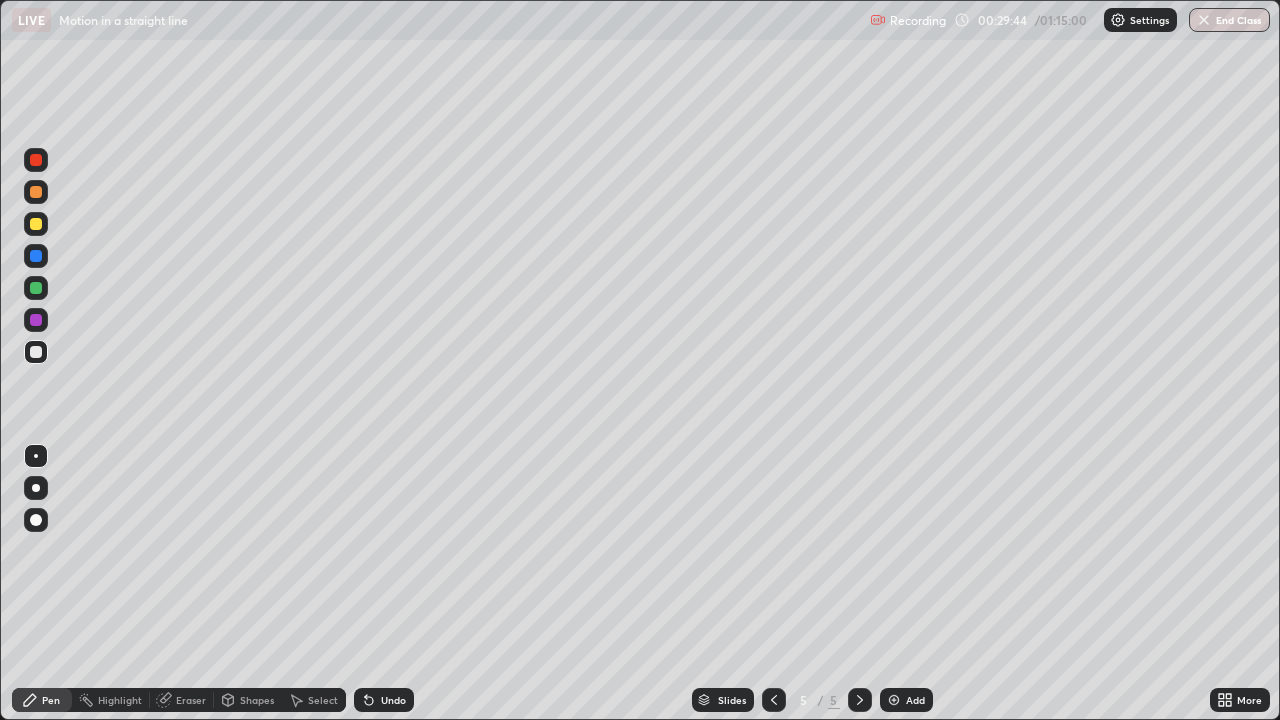 click at bounding box center [36, 352] 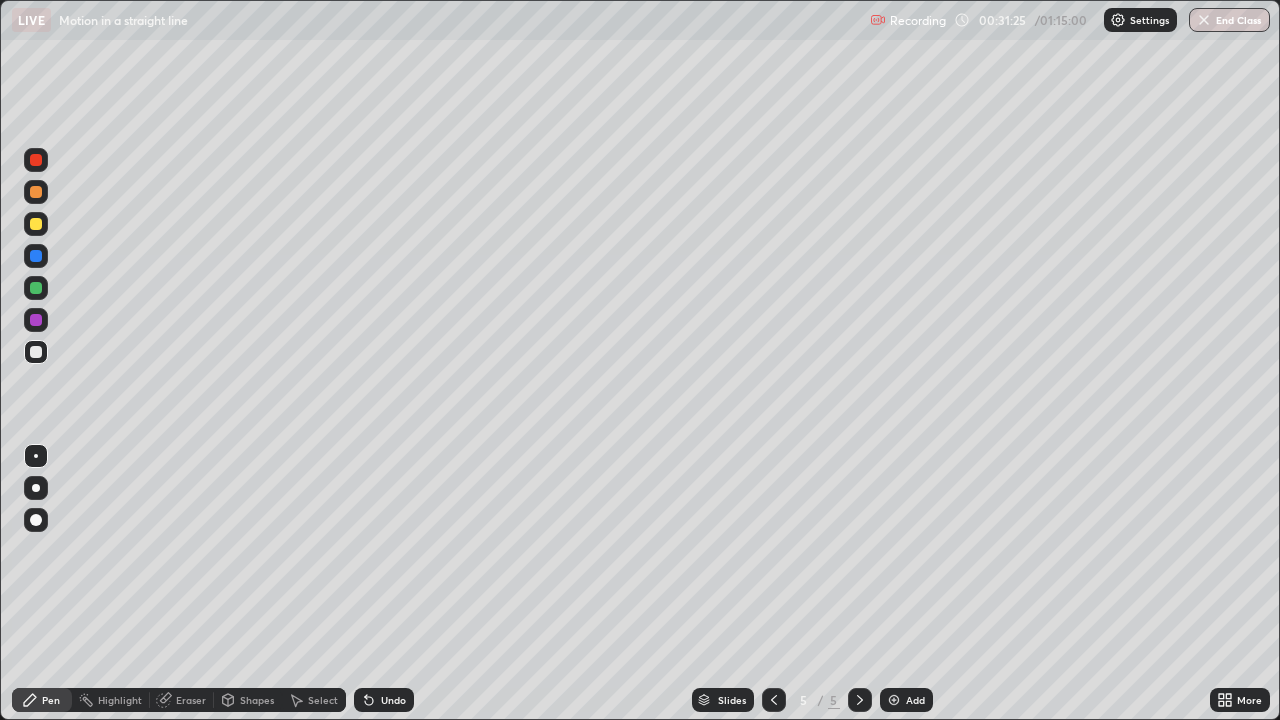 click at bounding box center [36, 352] 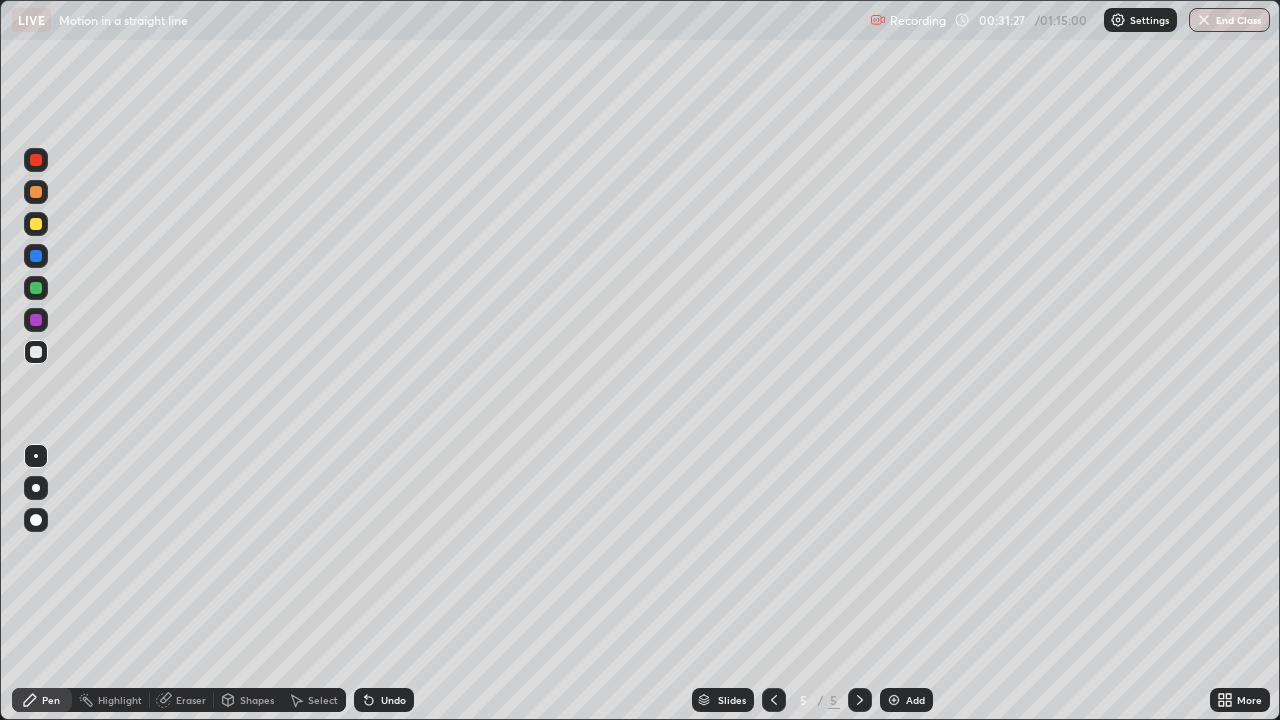 click at bounding box center [36, 224] 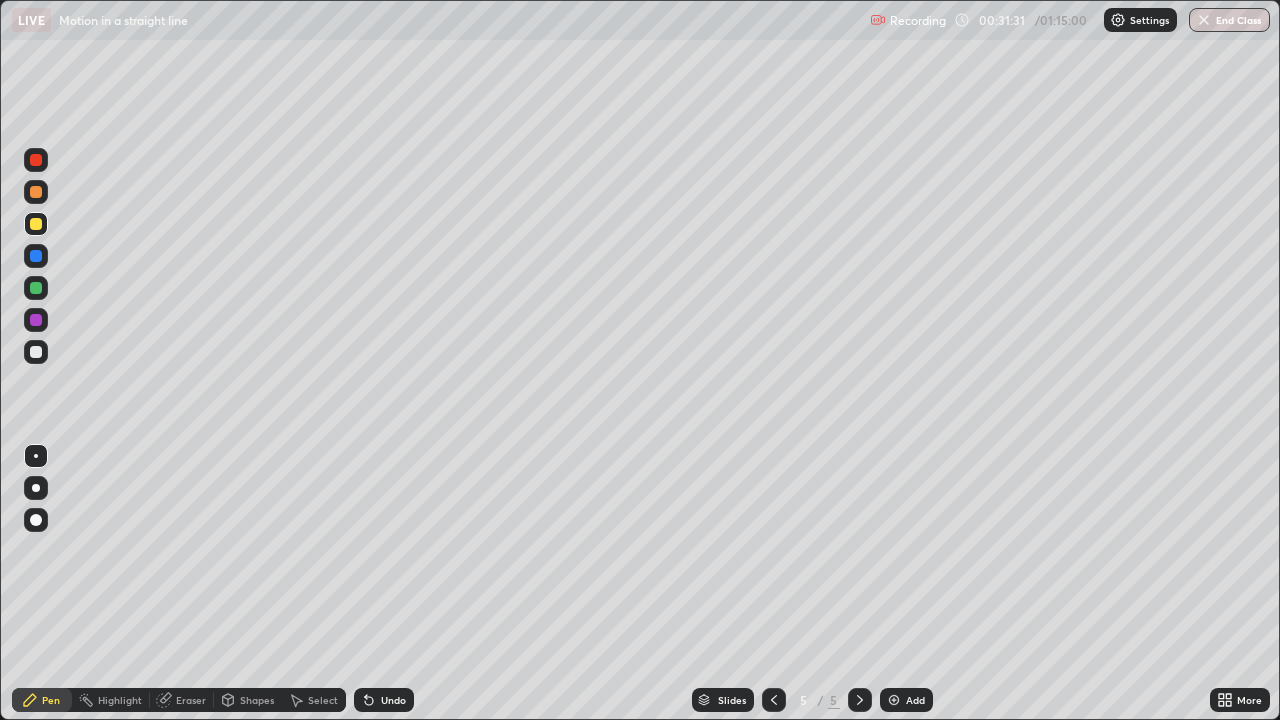 click at bounding box center [36, 192] 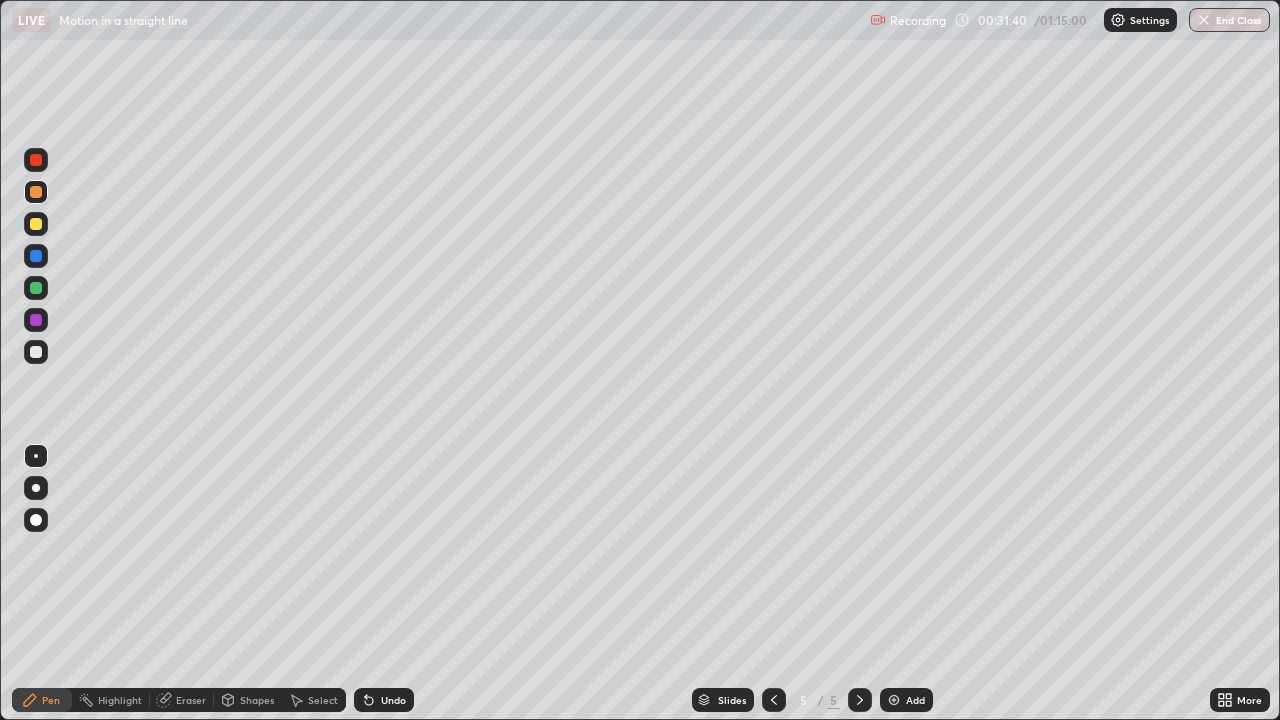 click at bounding box center (36, 160) 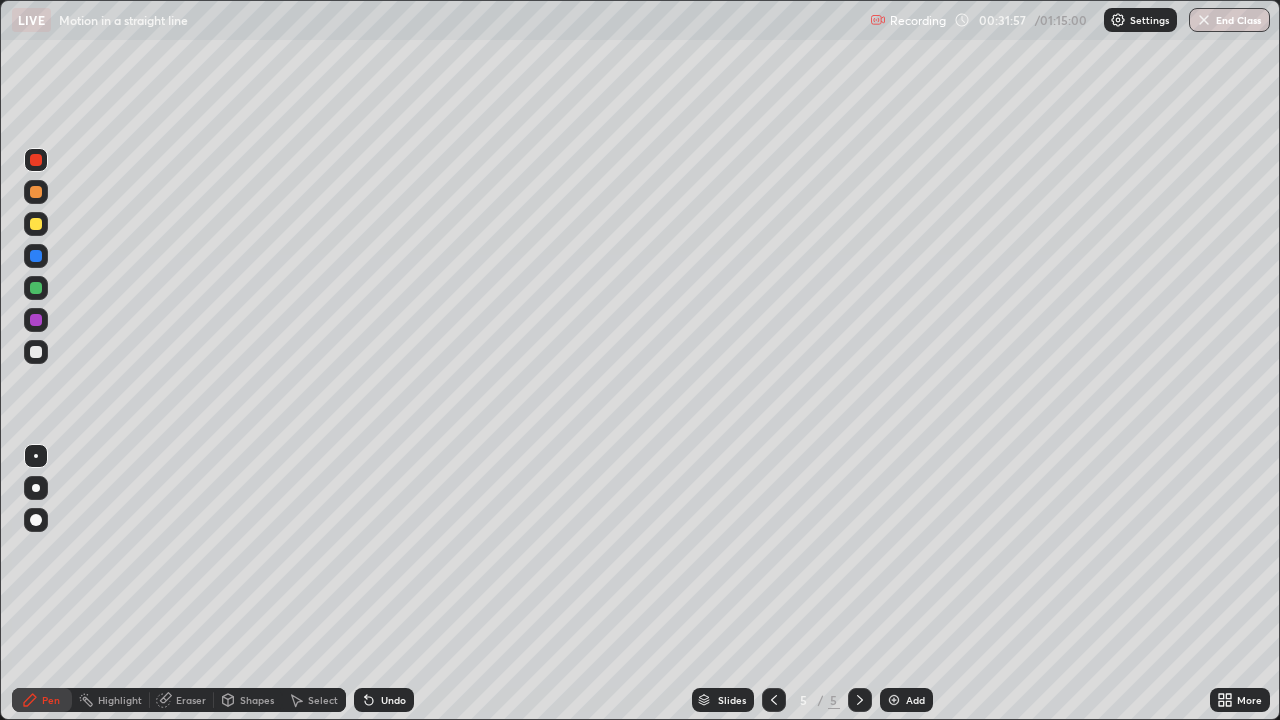 click at bounding box center [36, 320] 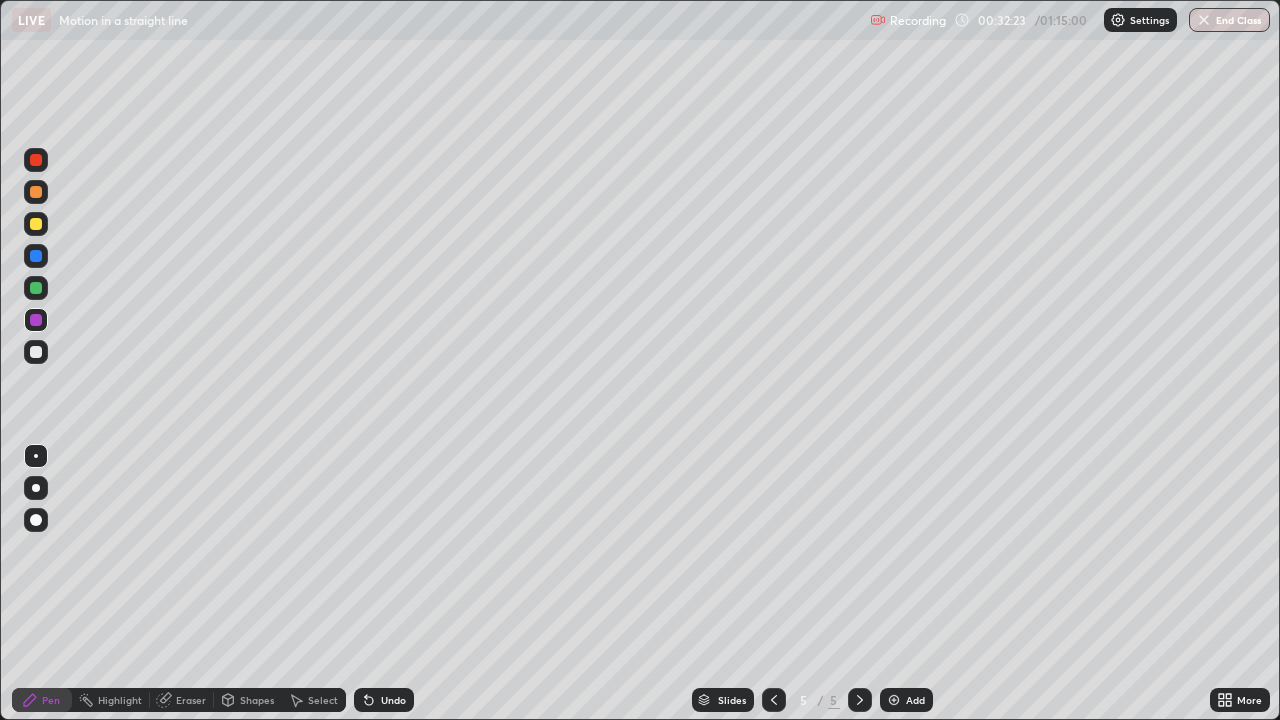click at bounding box center (36, 288) 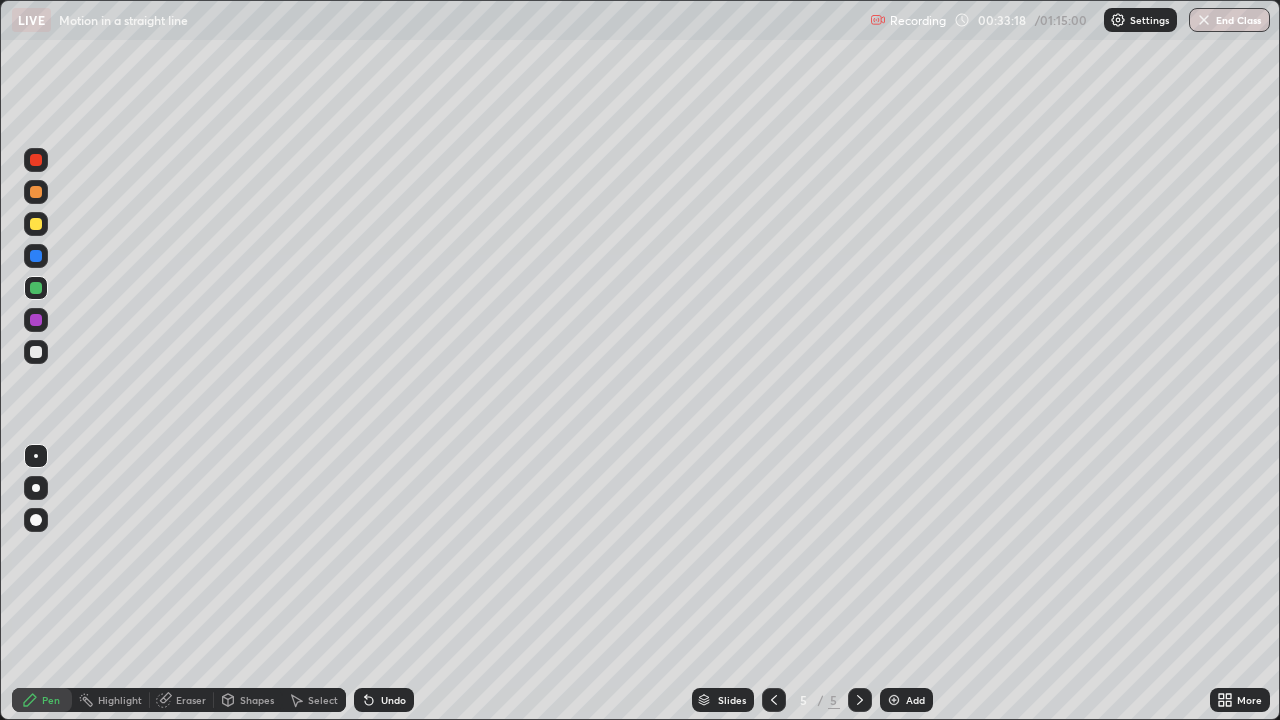 click at bounding box center [36, 352] 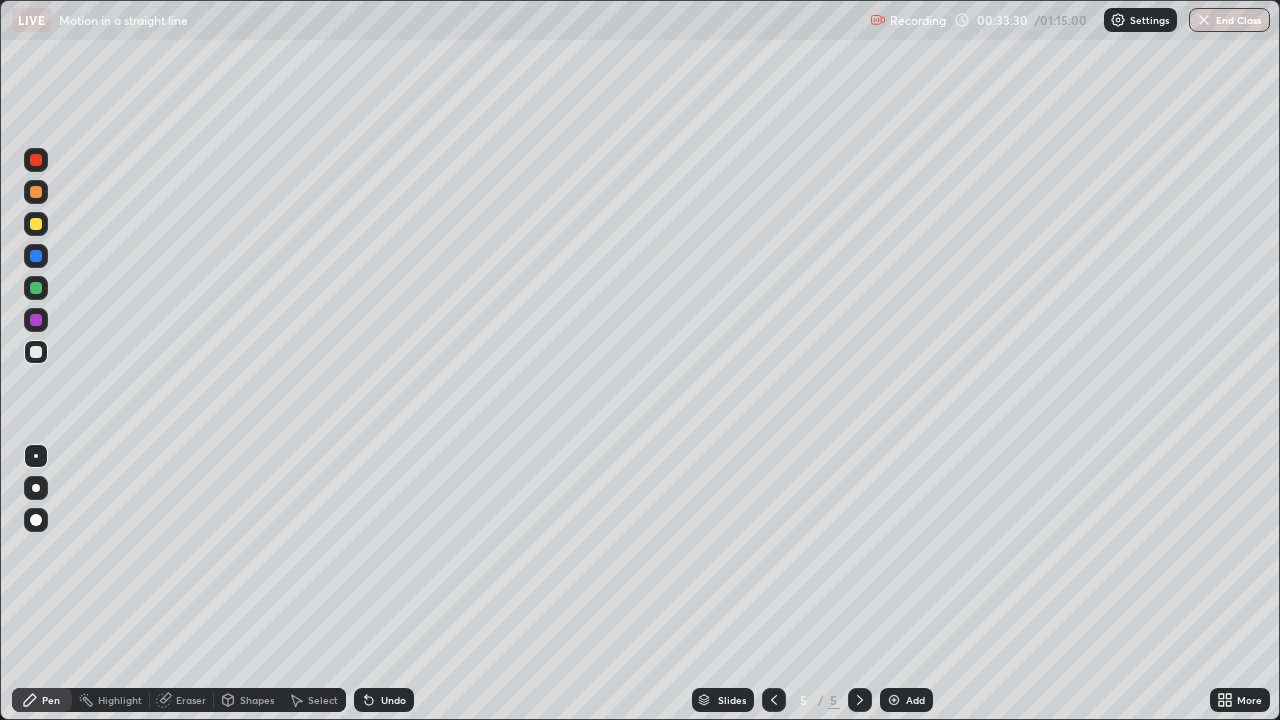 click at bounding box center [36, 224] 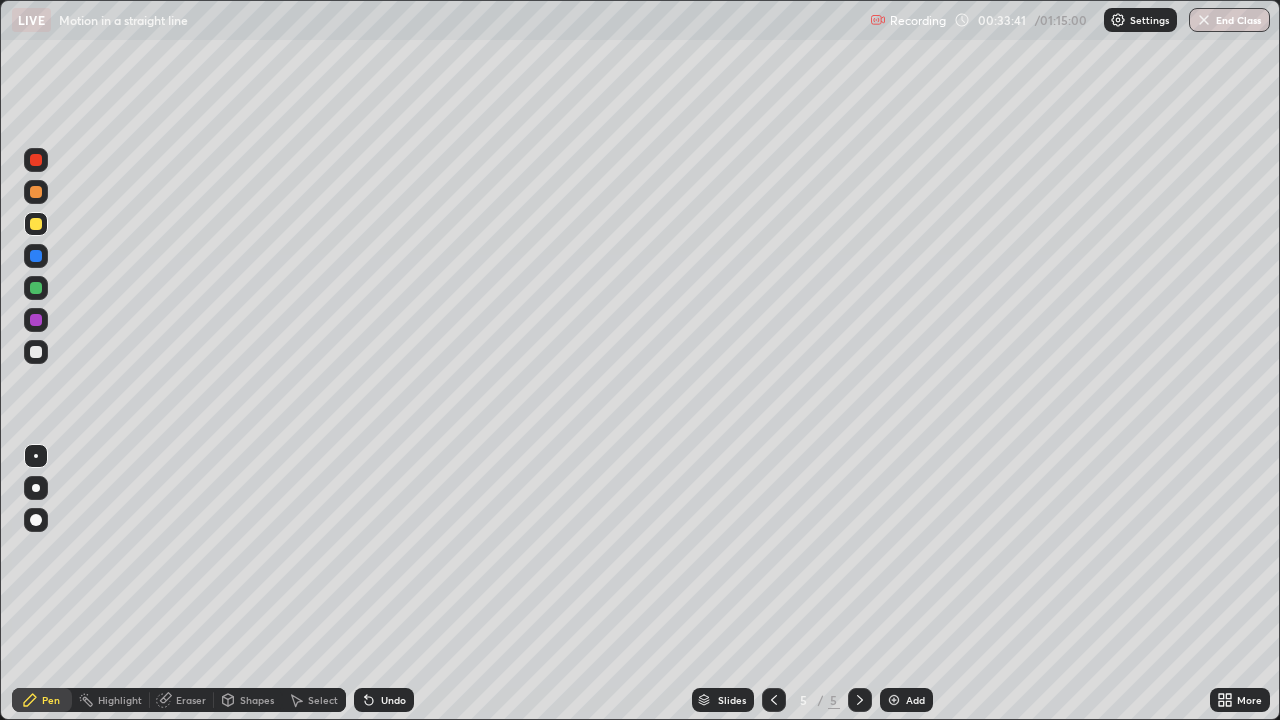 click at bounding box center (36, 192) 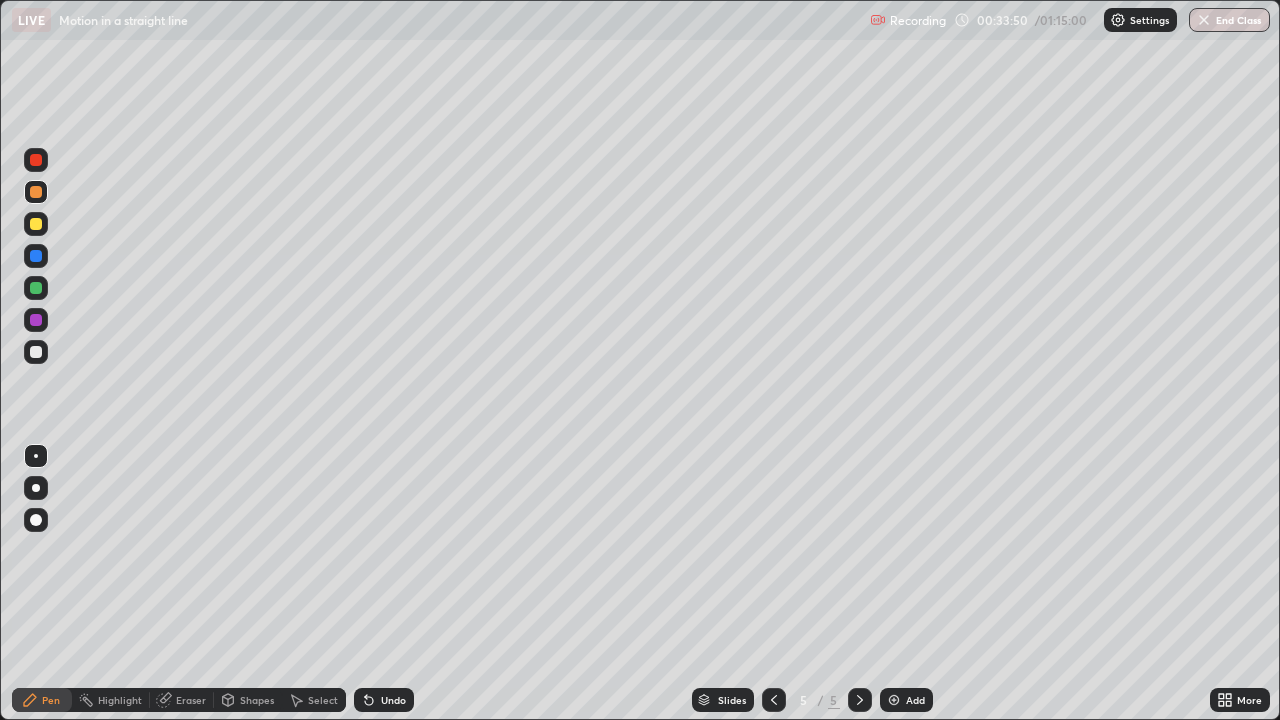 click on "Undo" at bounding box center (393, 700) 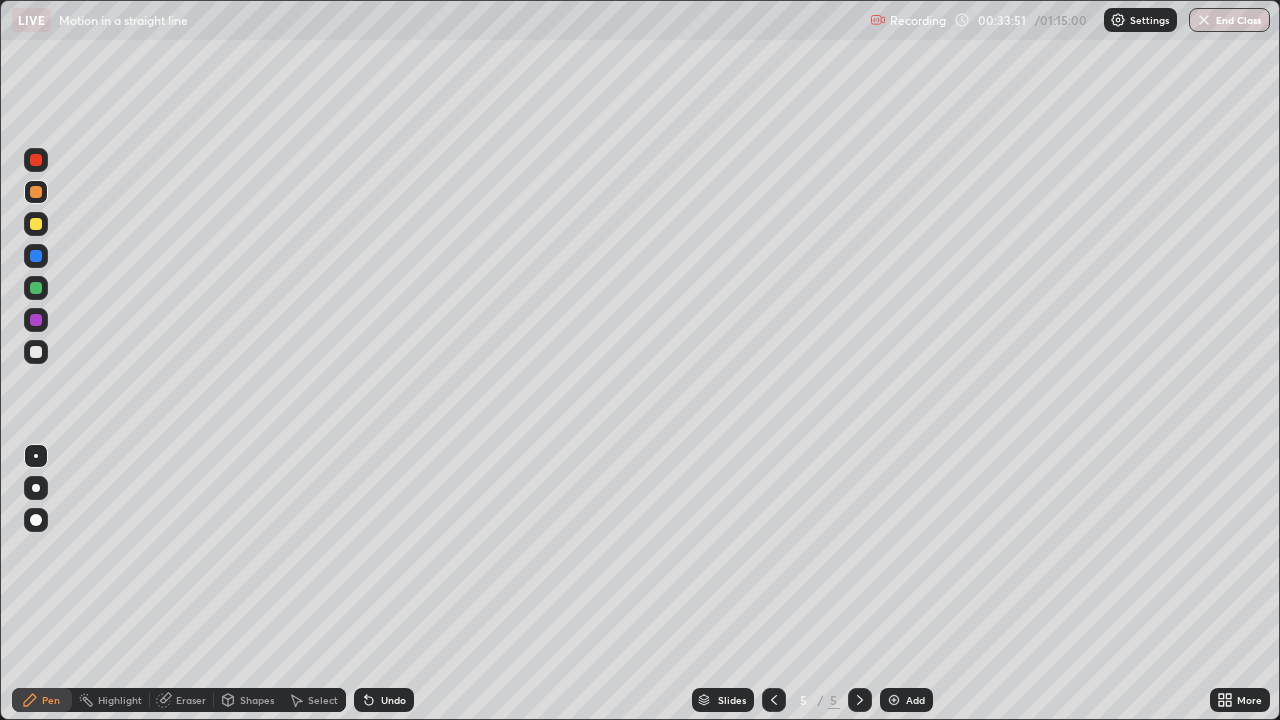 click on "Undo" at bounding box center [384, 700] 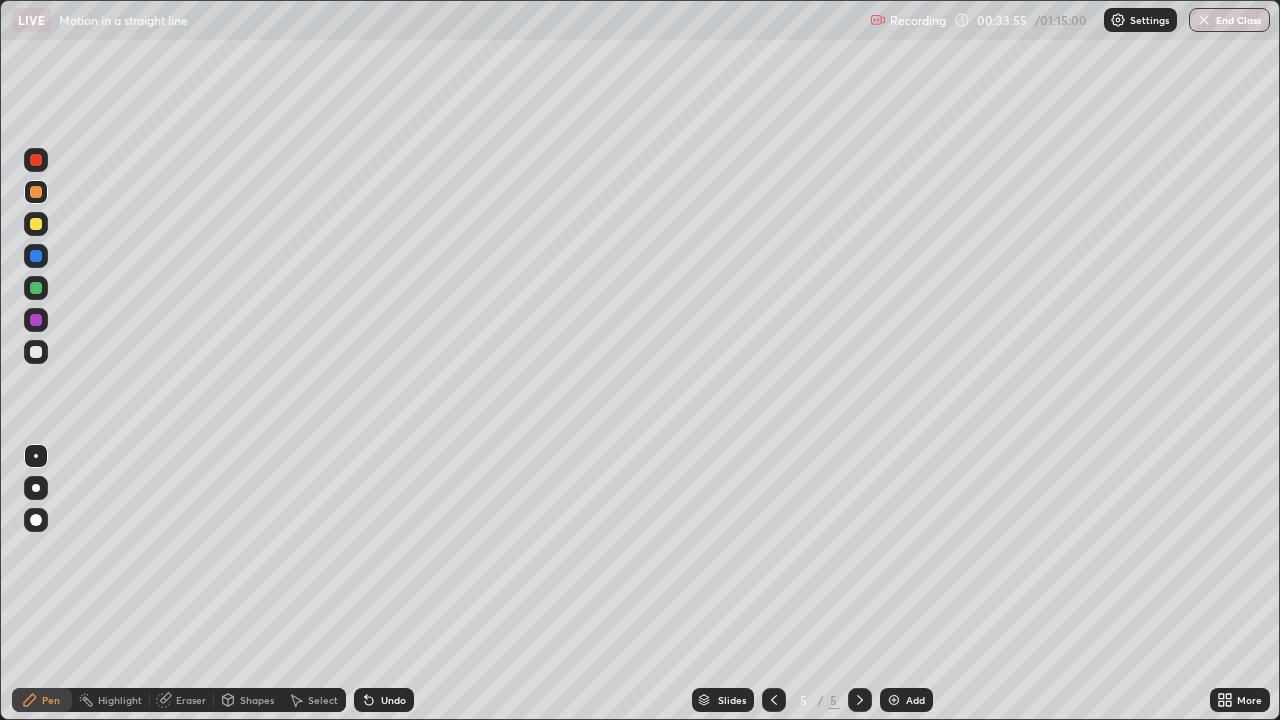 click at bounding box center [36, 288] 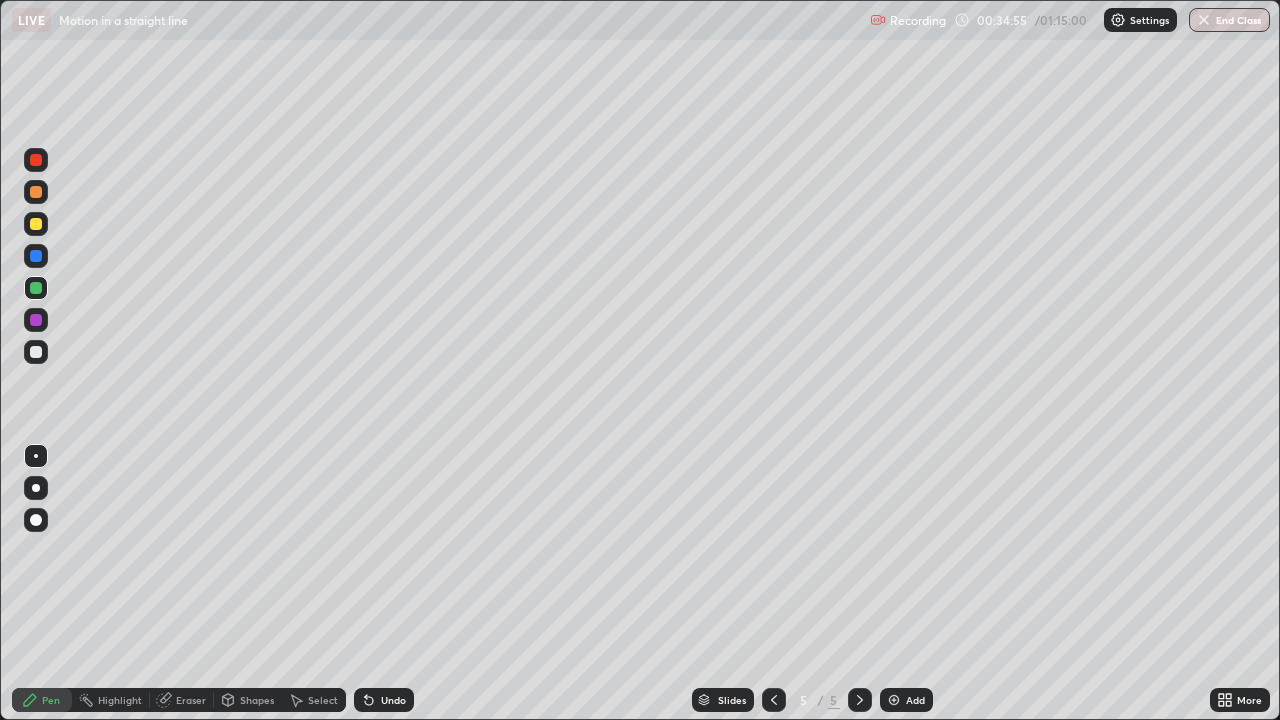 click at bounding box center (36, 352) 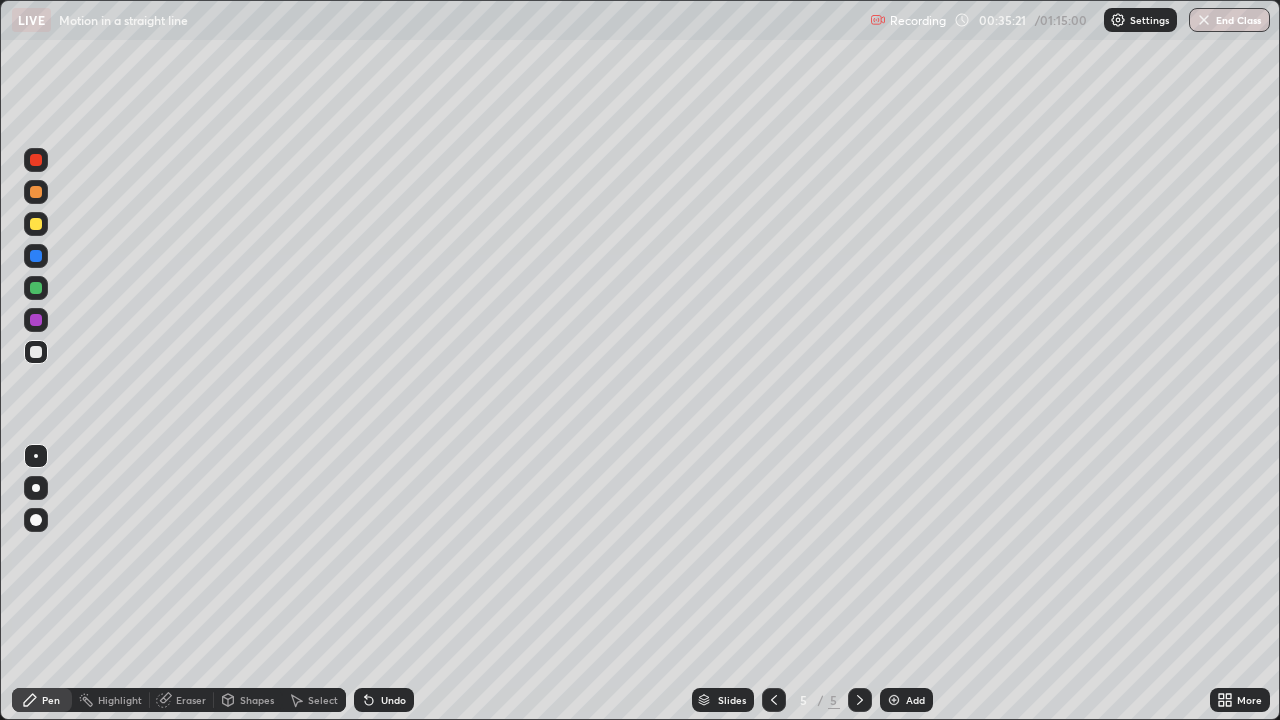 click at bounding box center (36, 320) 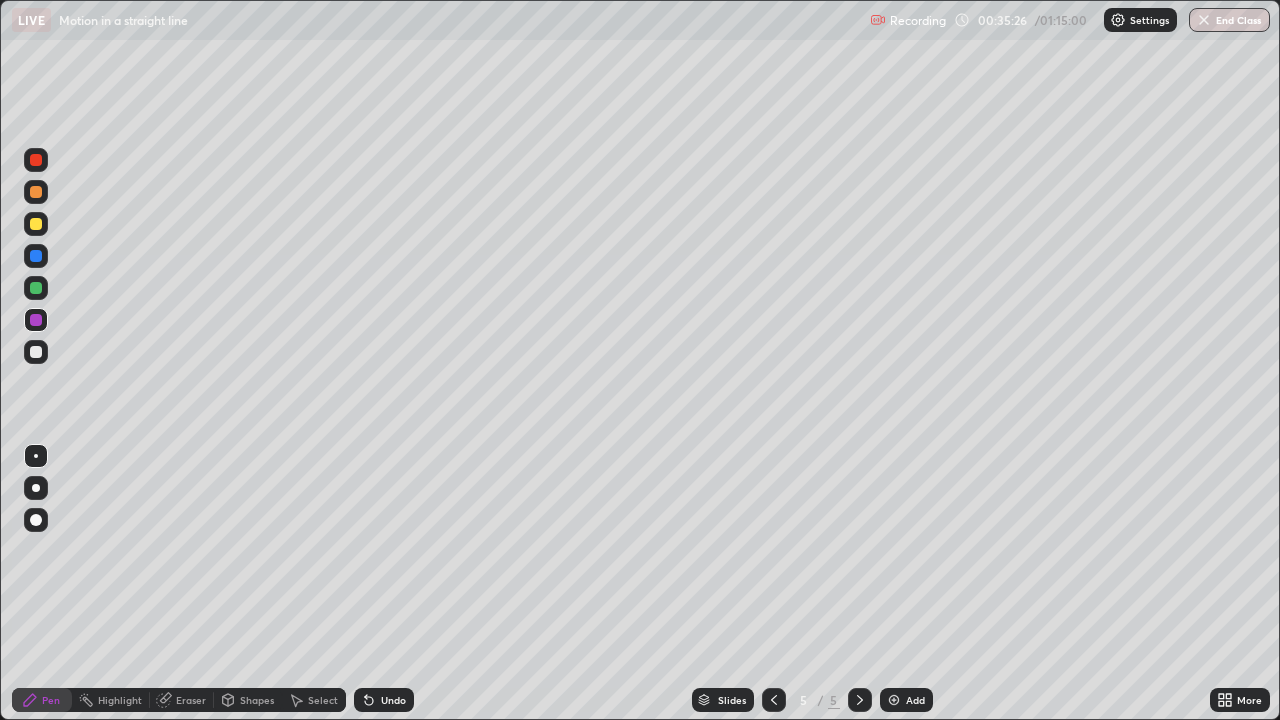 click at bounding box center (36, 160) 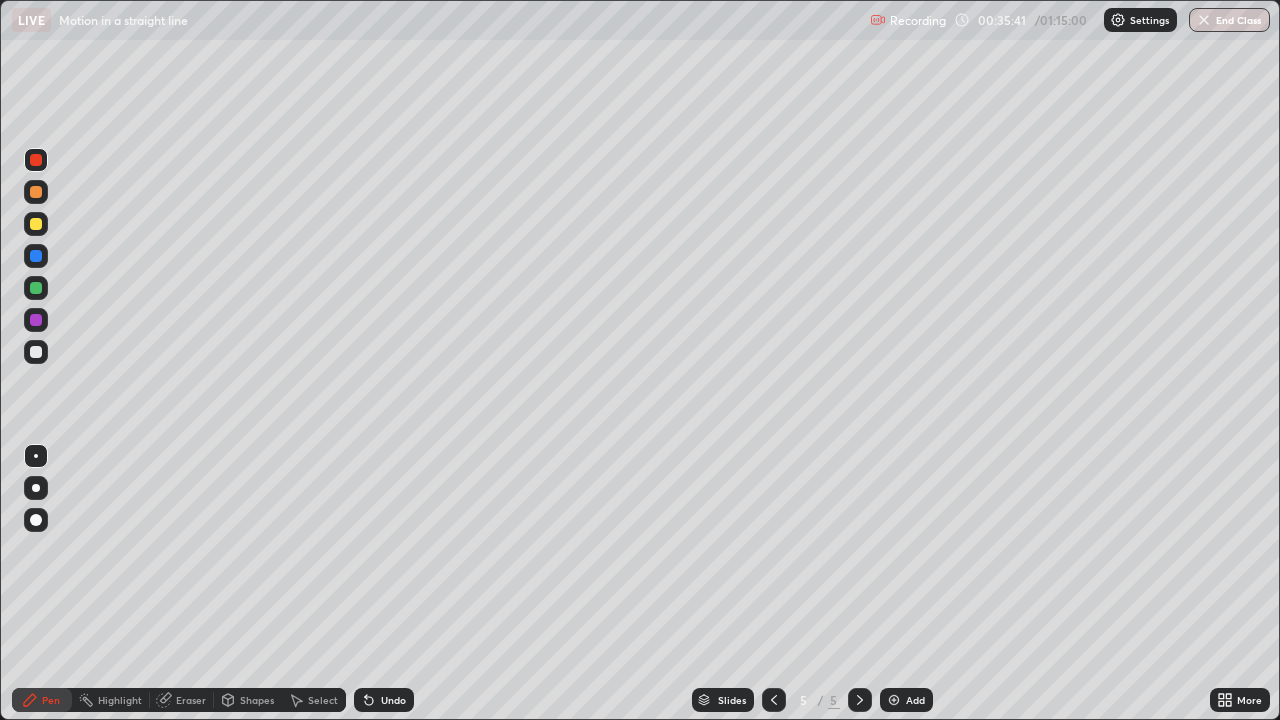 click at bounding box center [36, 224] 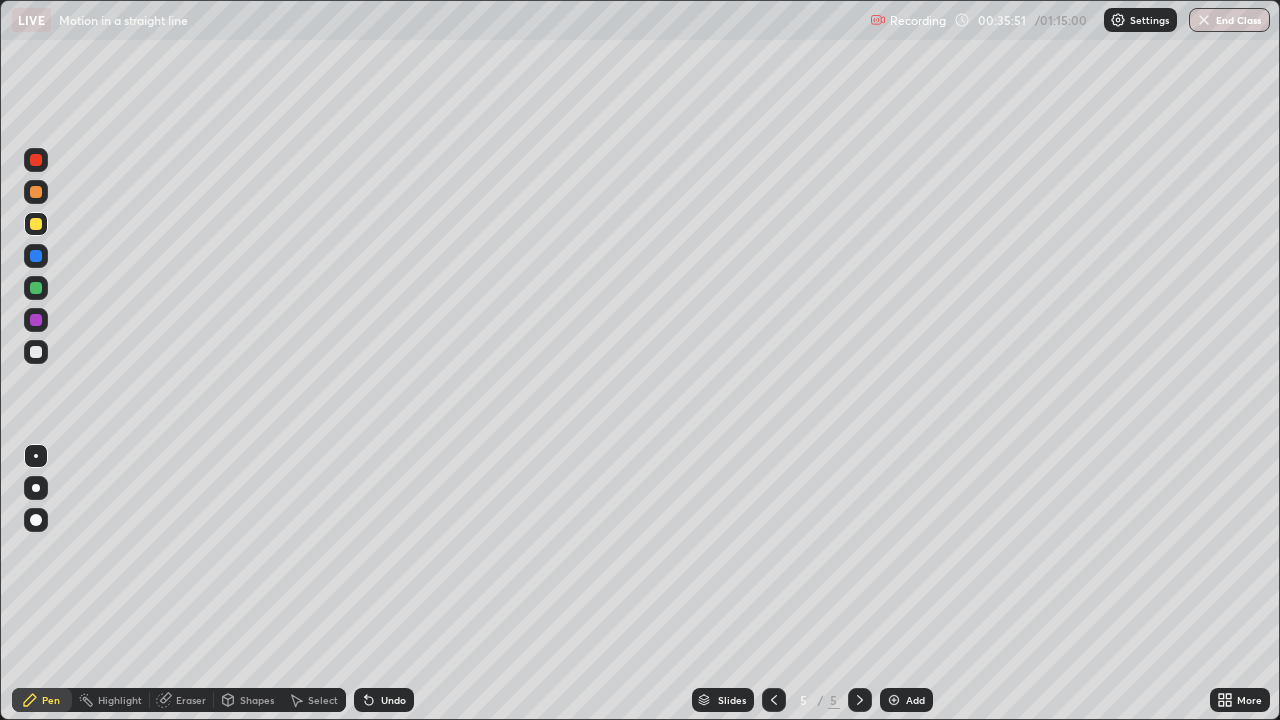 click at bounding box center (36, 352) 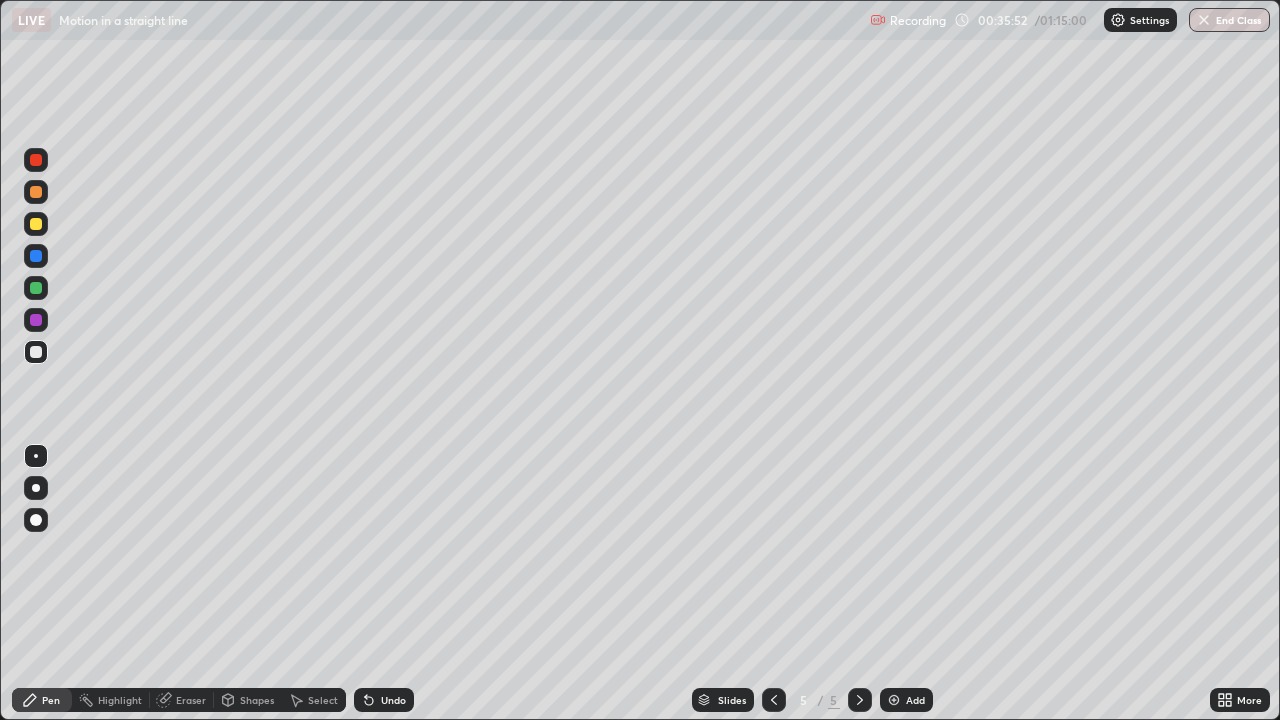click at bounding box center (36, 224) 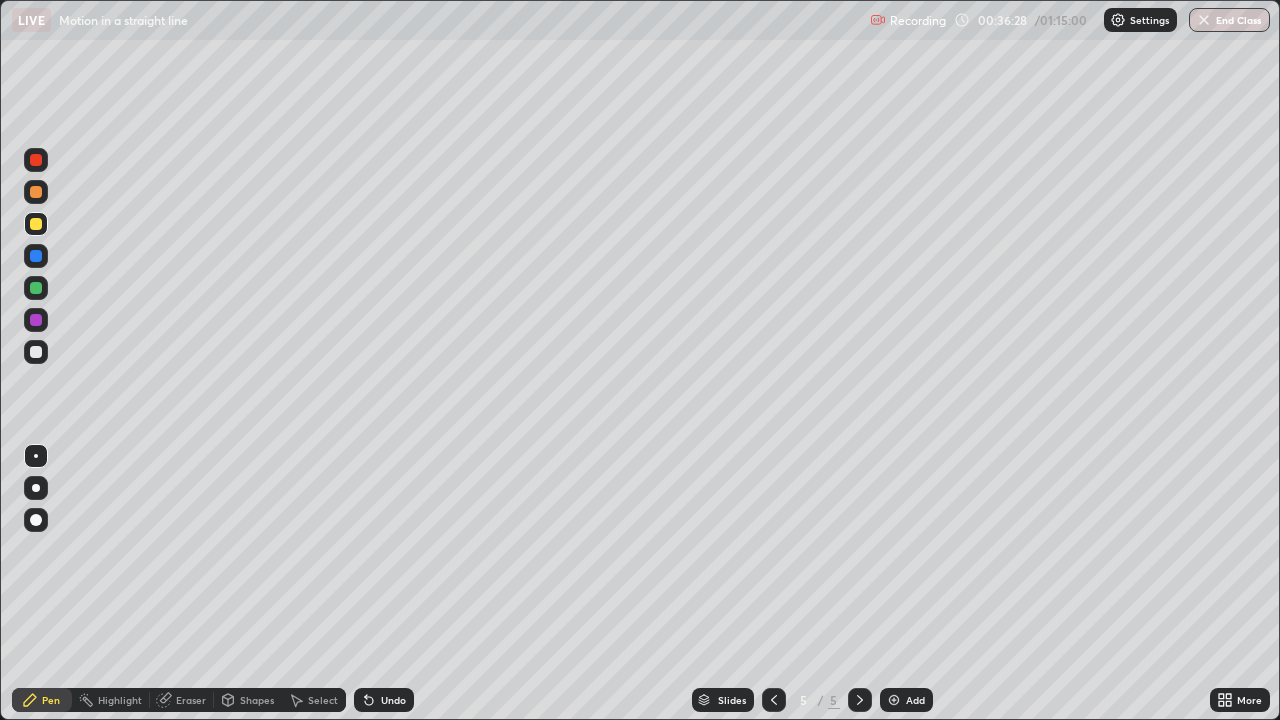 click at bounding box center (36, 192) 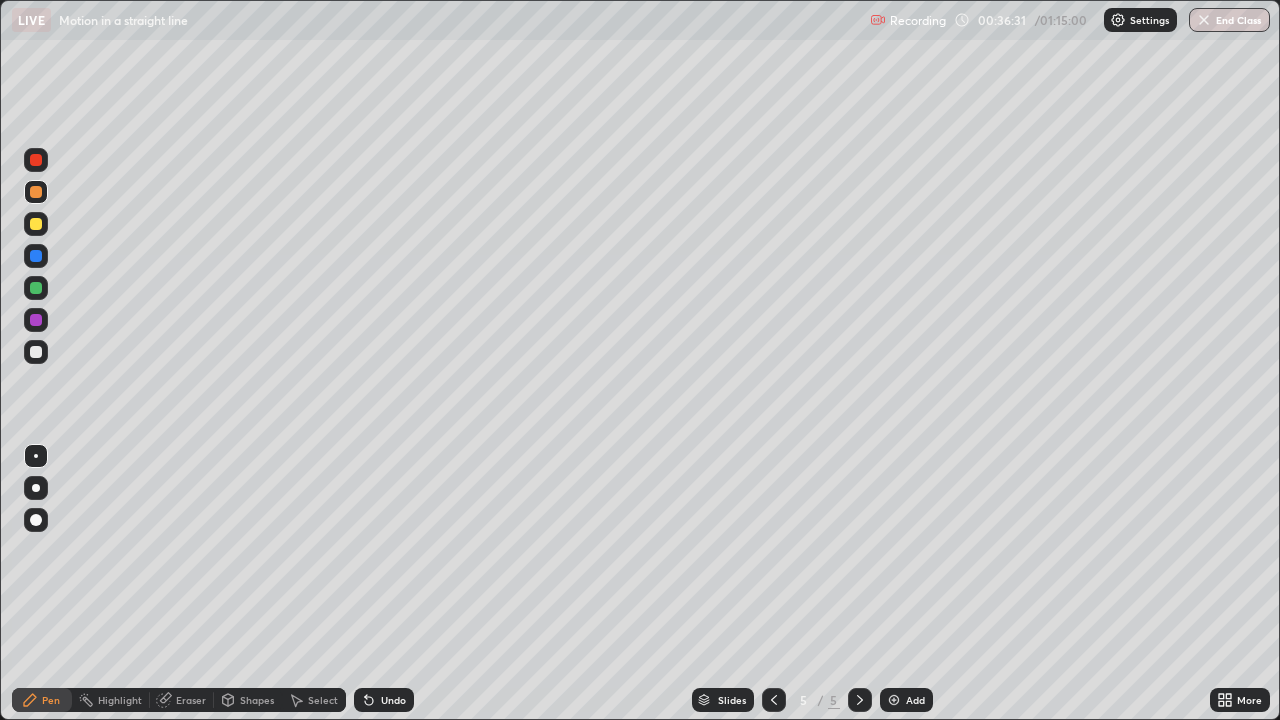 click on "Eraser" at bounding box center (191, 700) 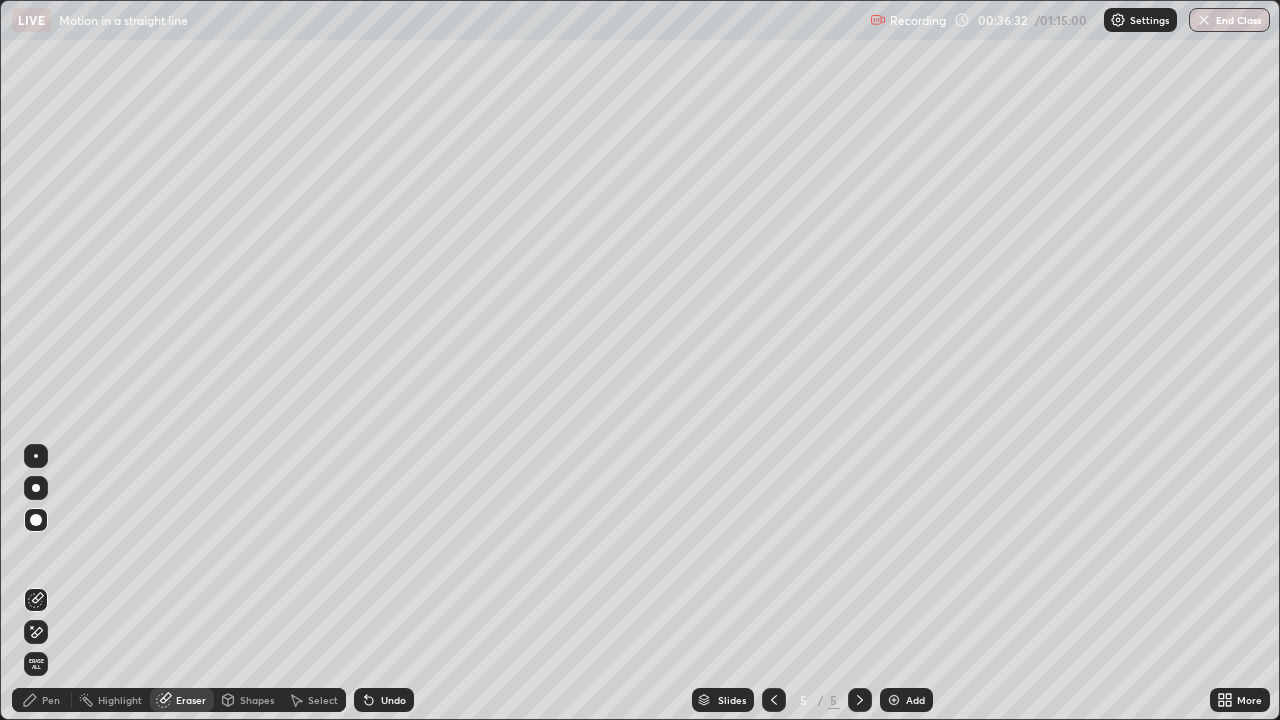 click at bounding box center [36, 520] 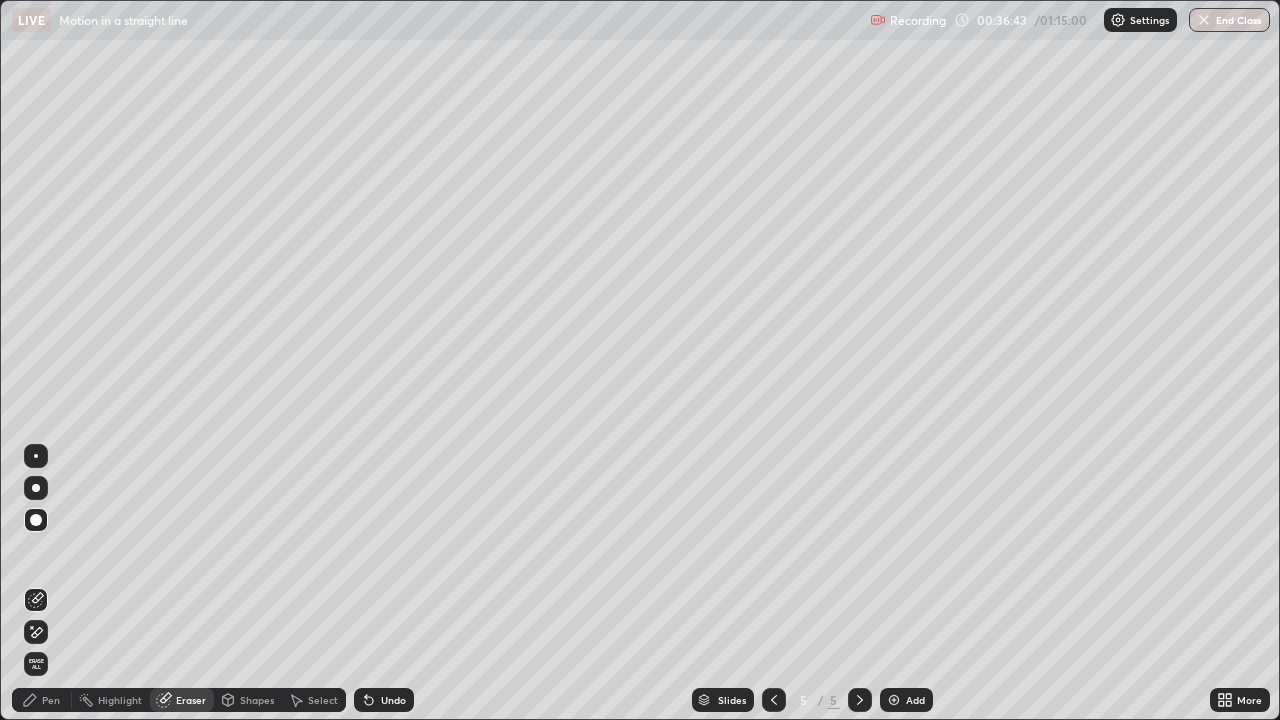 click on "Pen" at bounding box center (51, 700) 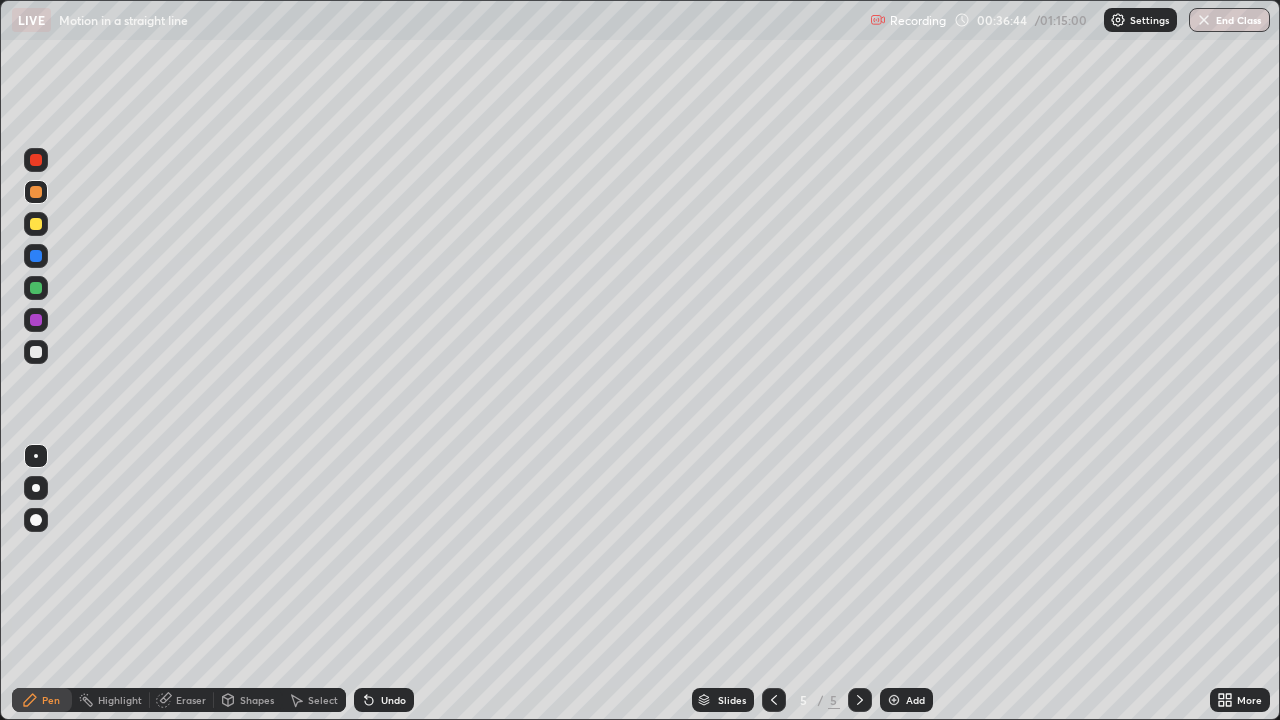 click at bounding box center (36, 352) 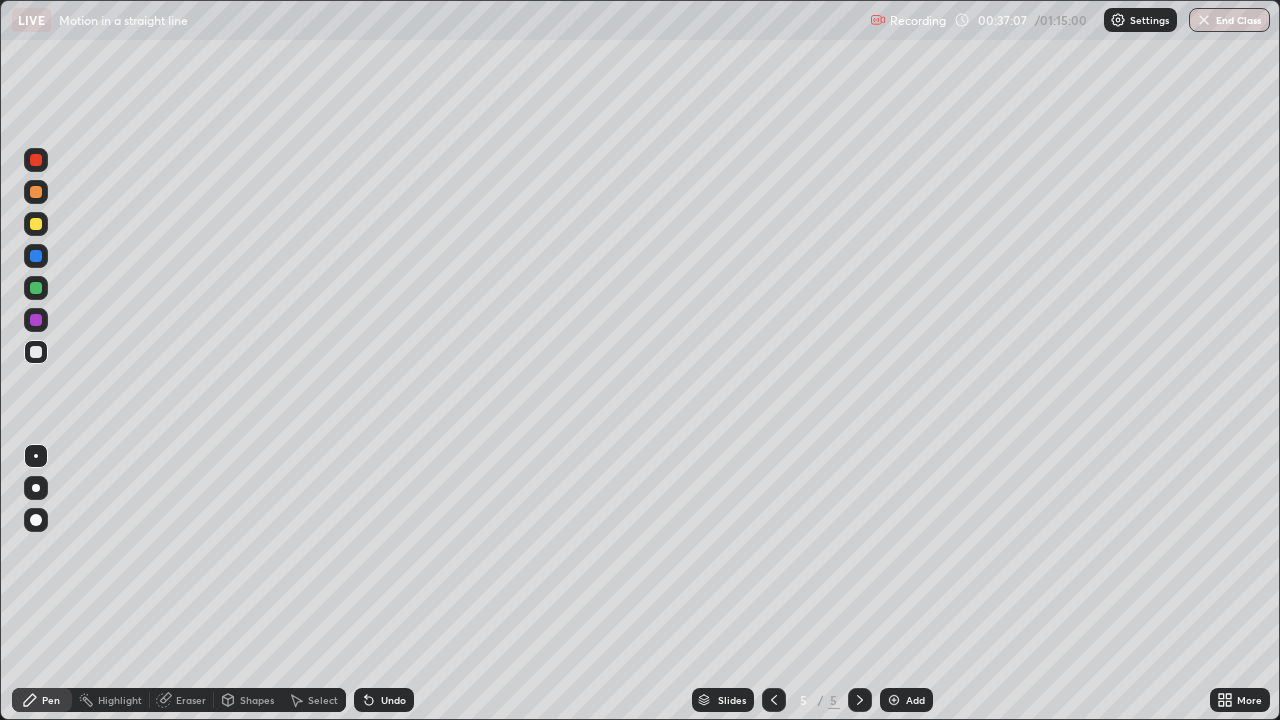 click at bounding box center (36, 224) 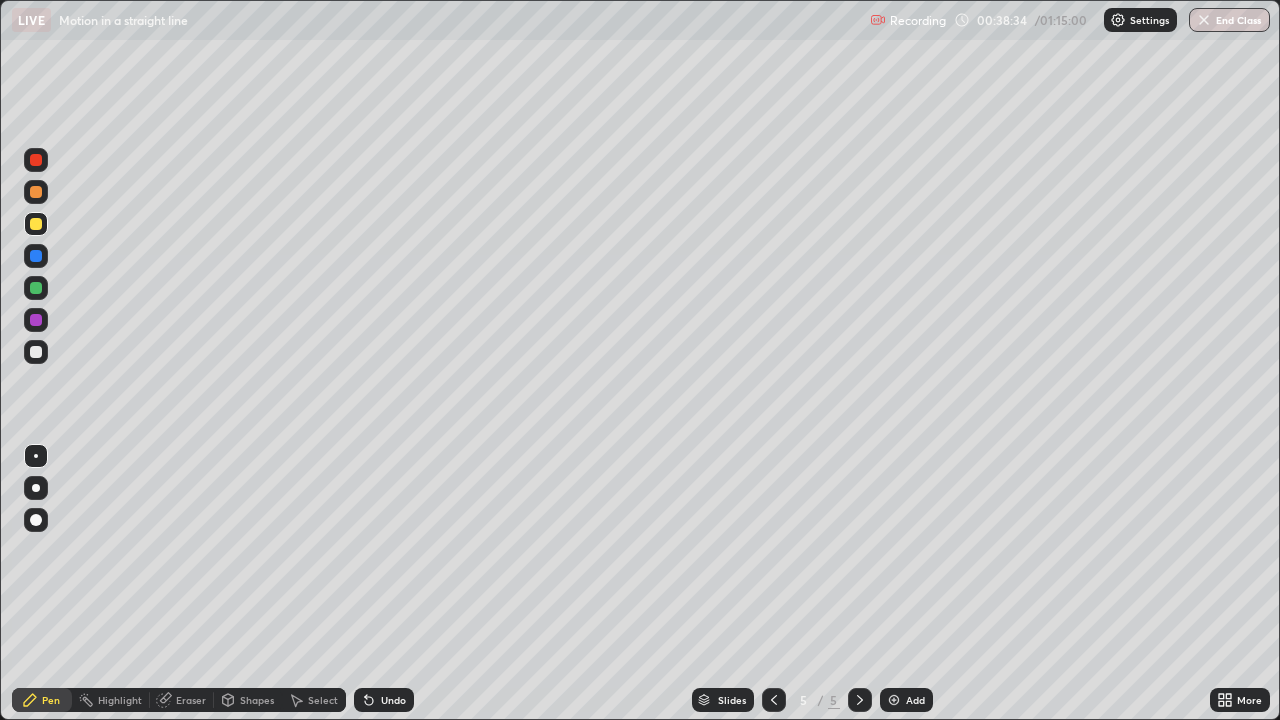 click at bounding box center [36, 352] 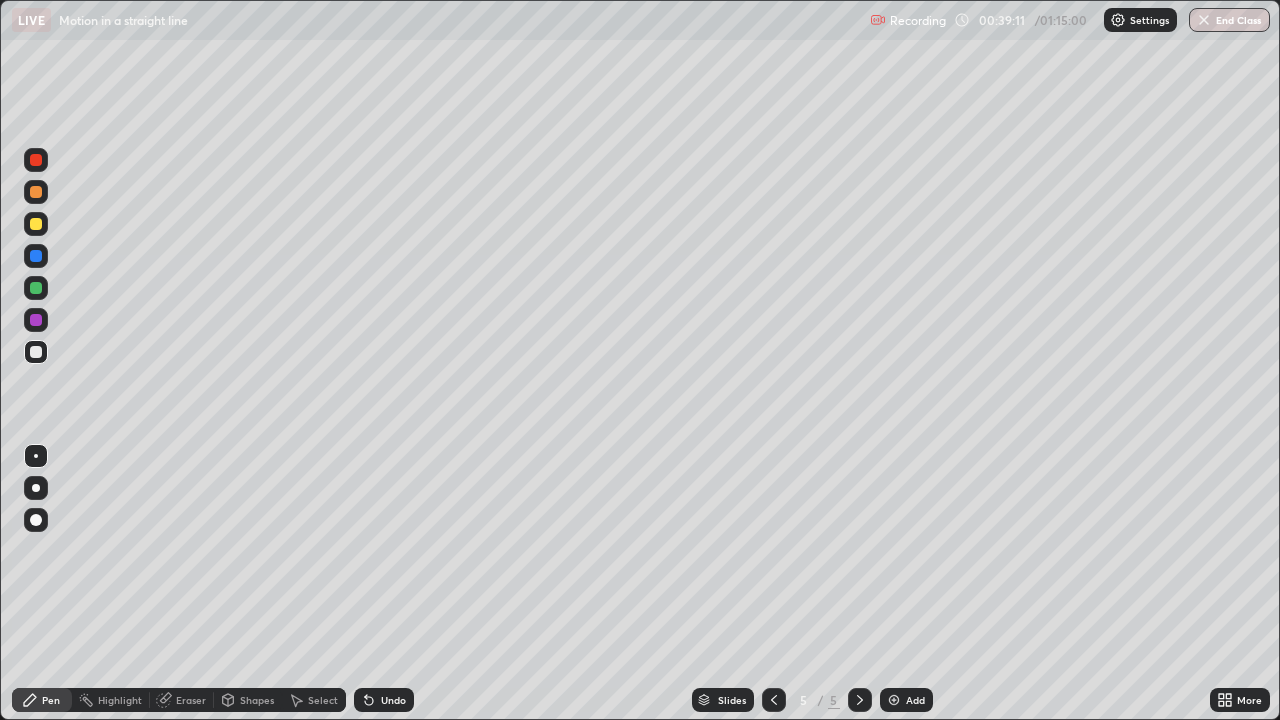 click on "Undo" at bounding box center (393, 700) 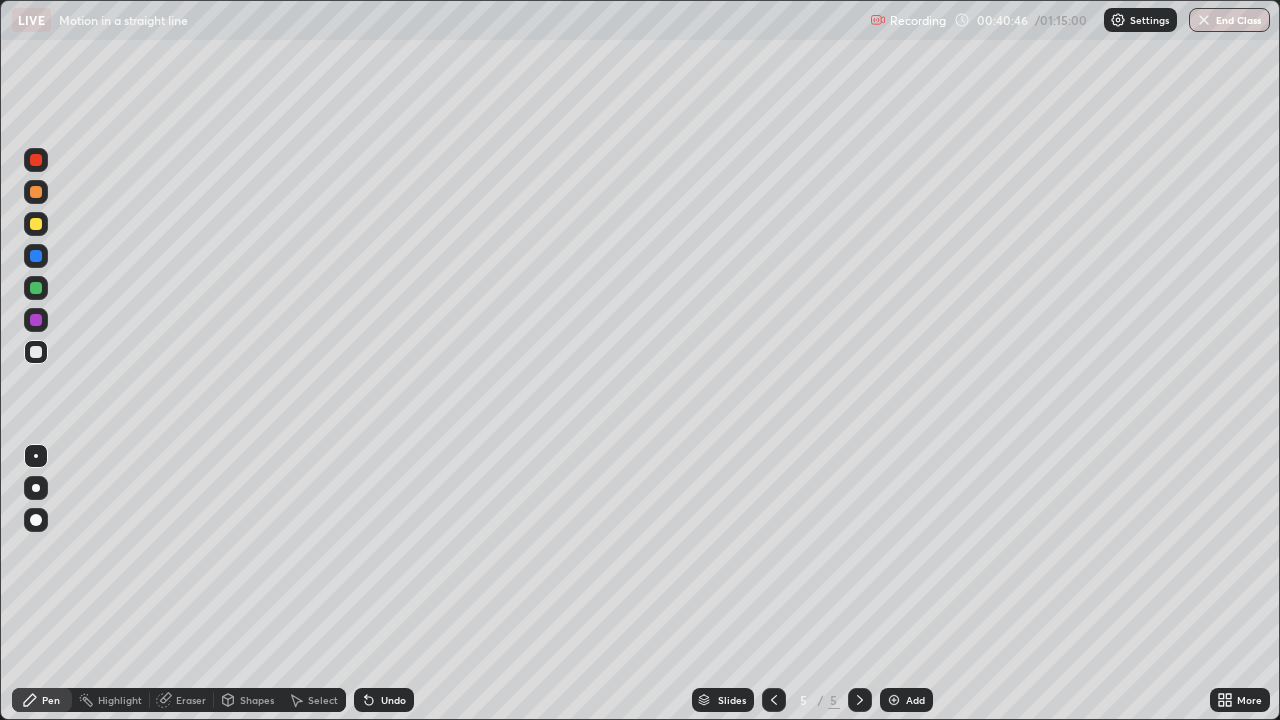 click at bounding box center (894, 700) 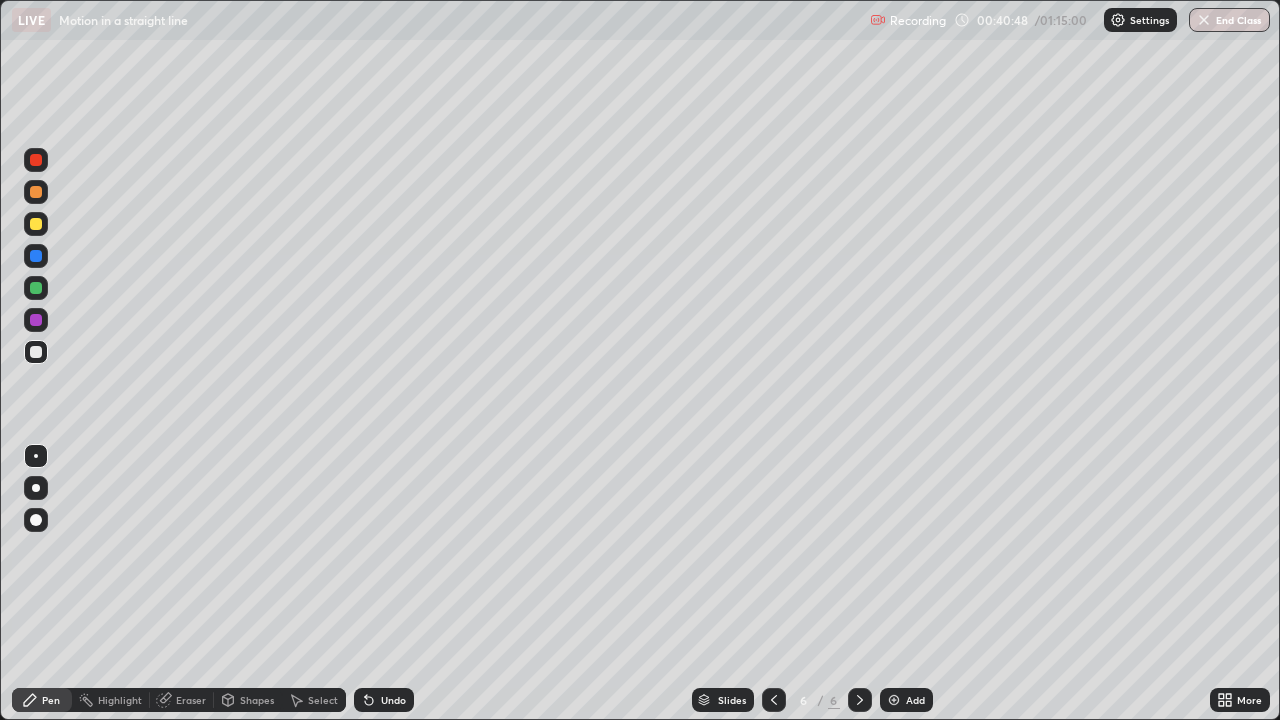 click at bounding box center (36, 192) 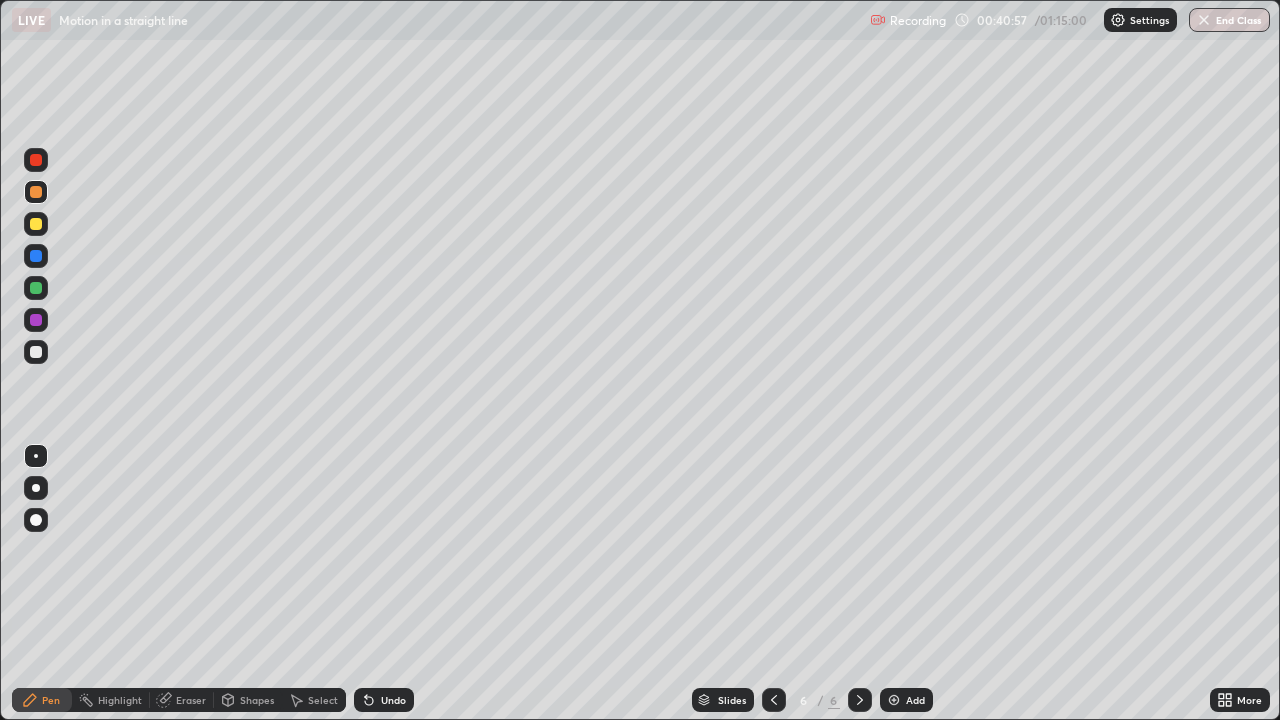 click at bounding box center [36, 352] 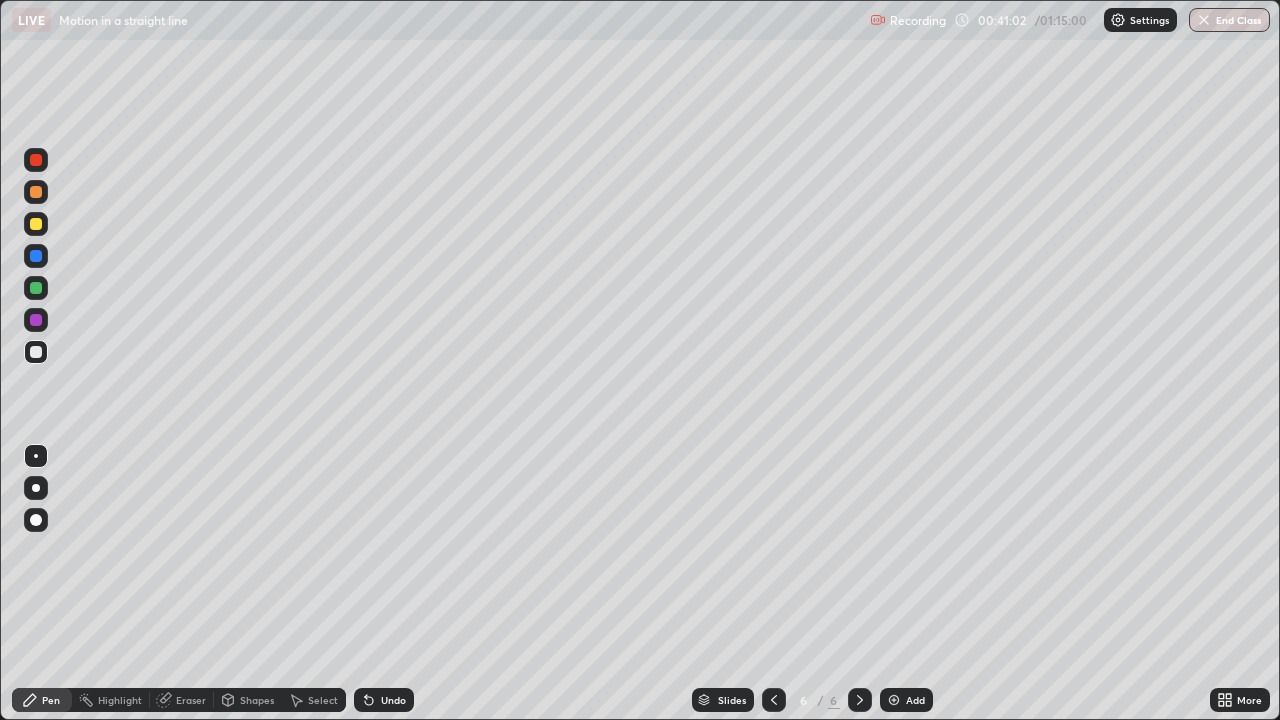 click at bounding box center [36, 224] 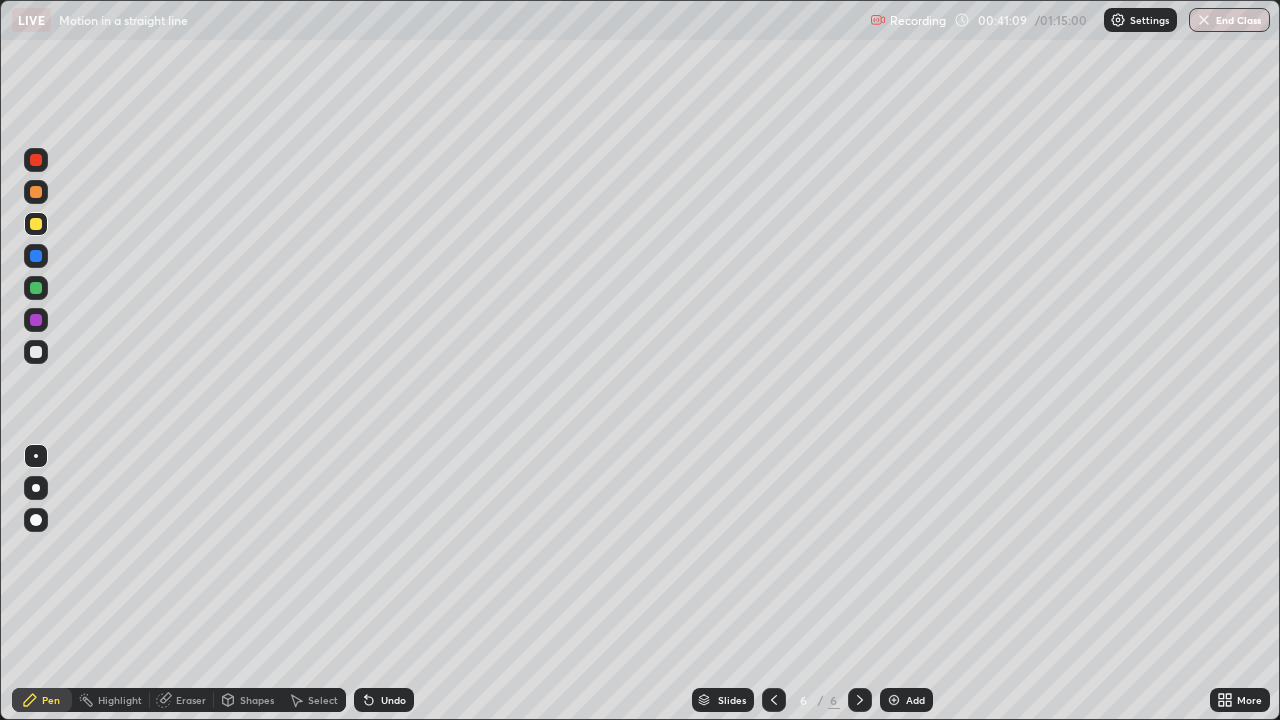 click at bounding box center [36, 160] 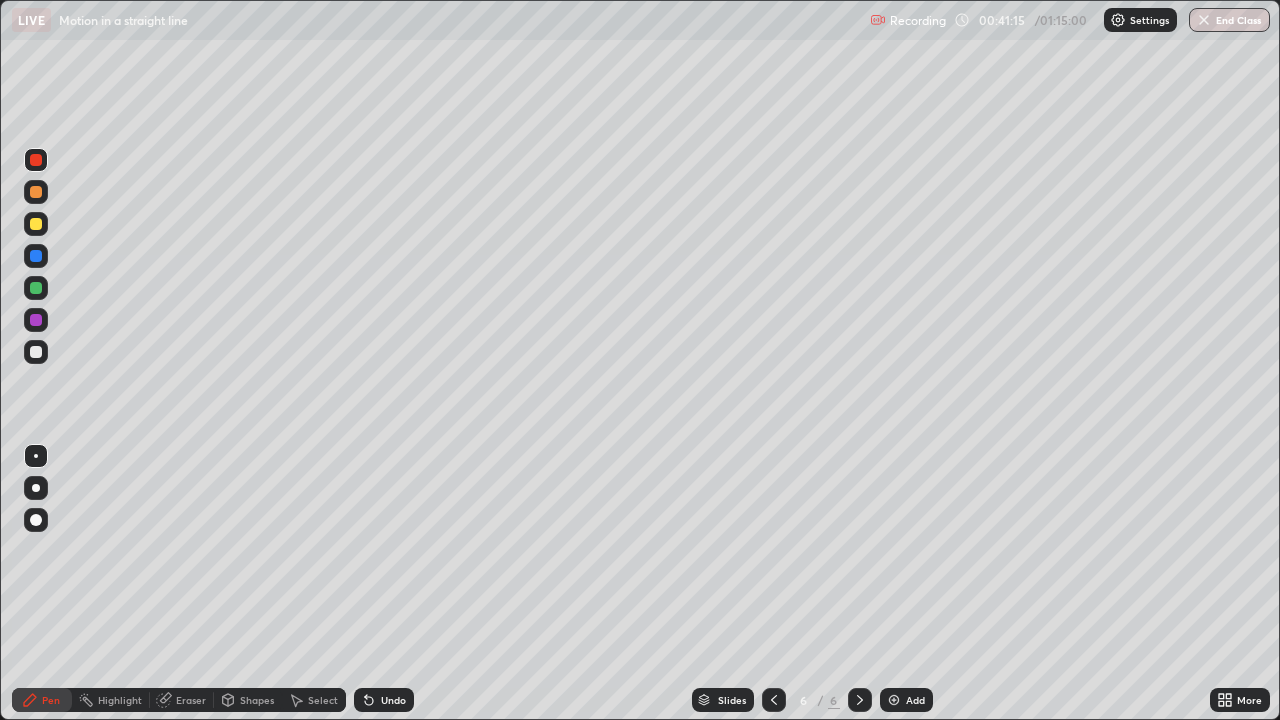 click at bounding box center [36, 224] 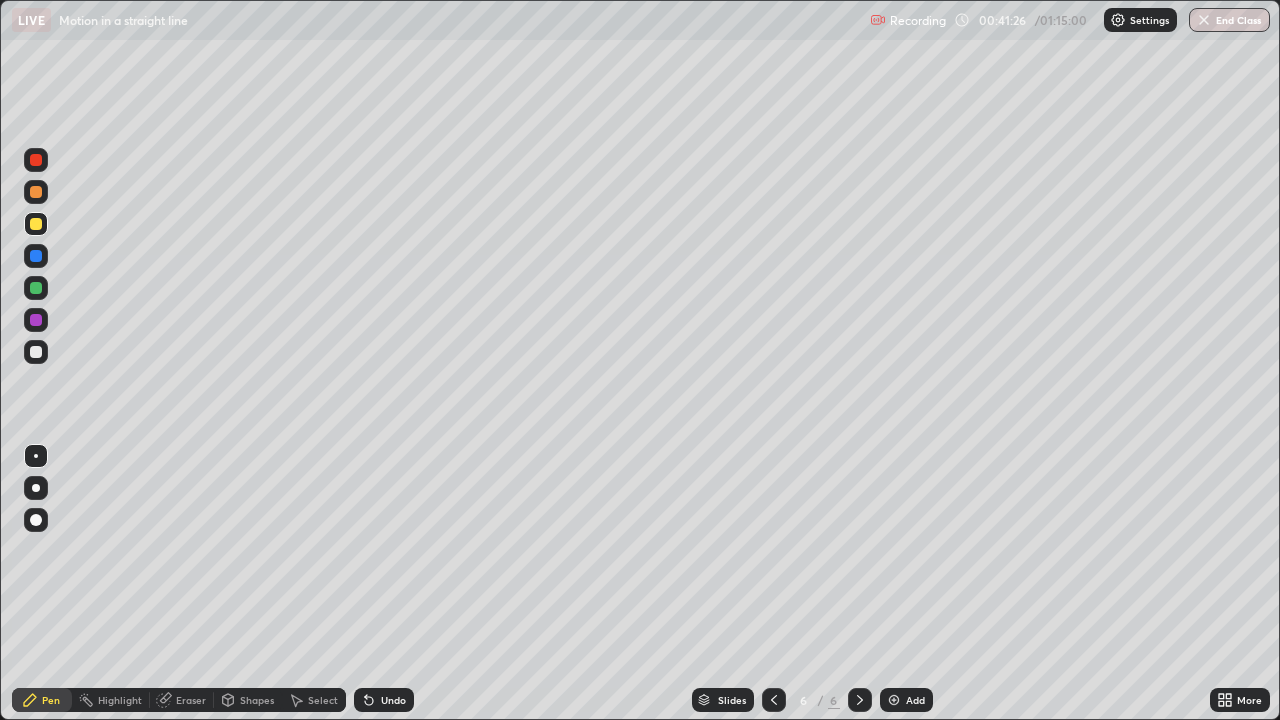 click at bounding box center [36, 192] 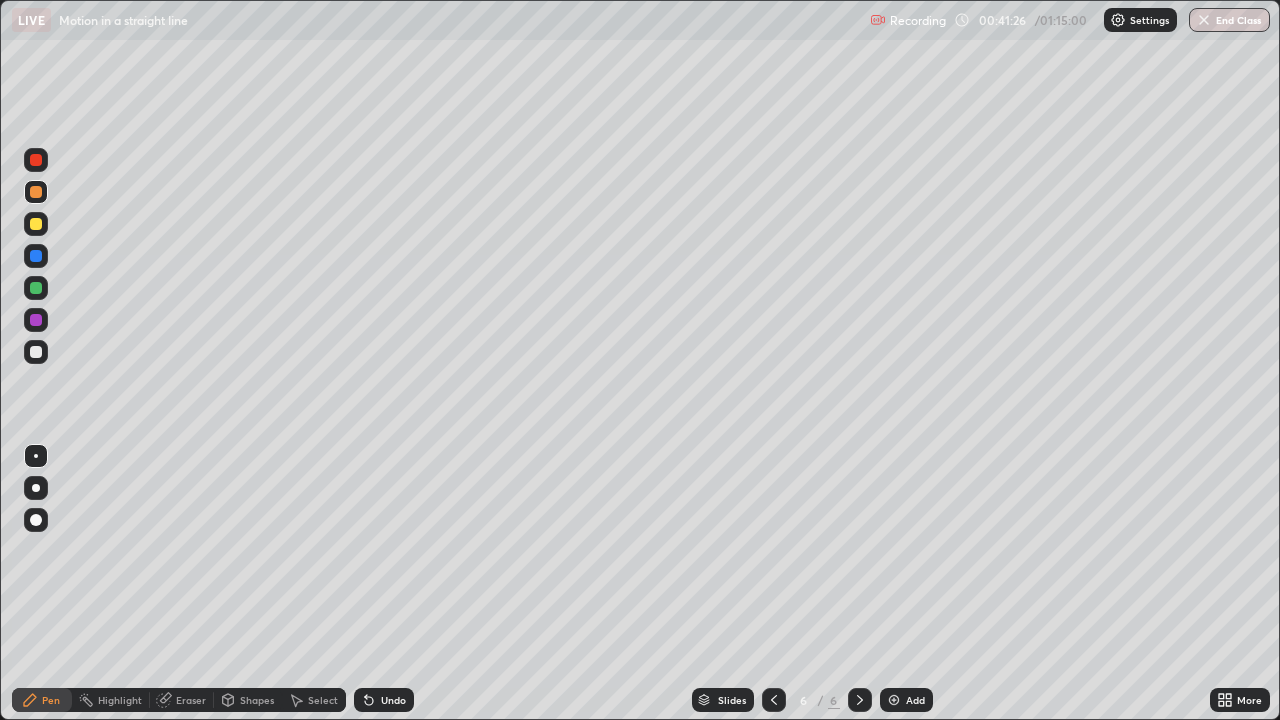 click at bounding box center (36, 192) 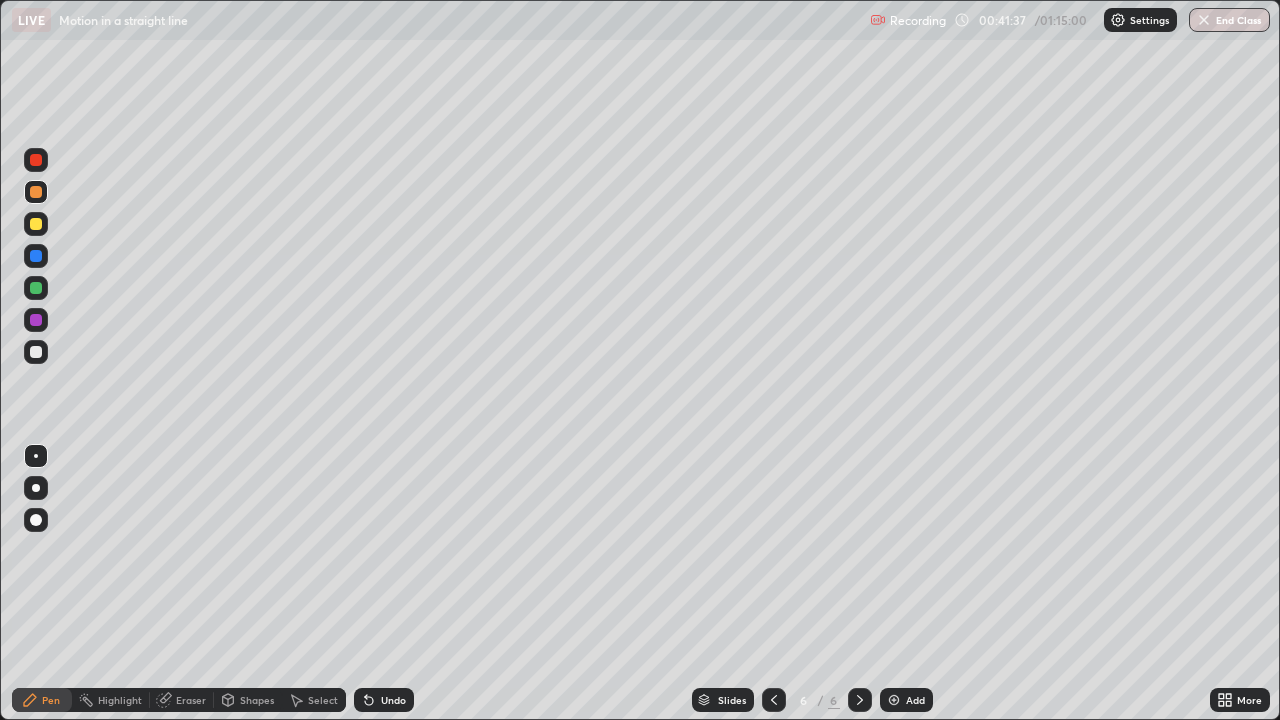 click at bounding box center [36, 352] 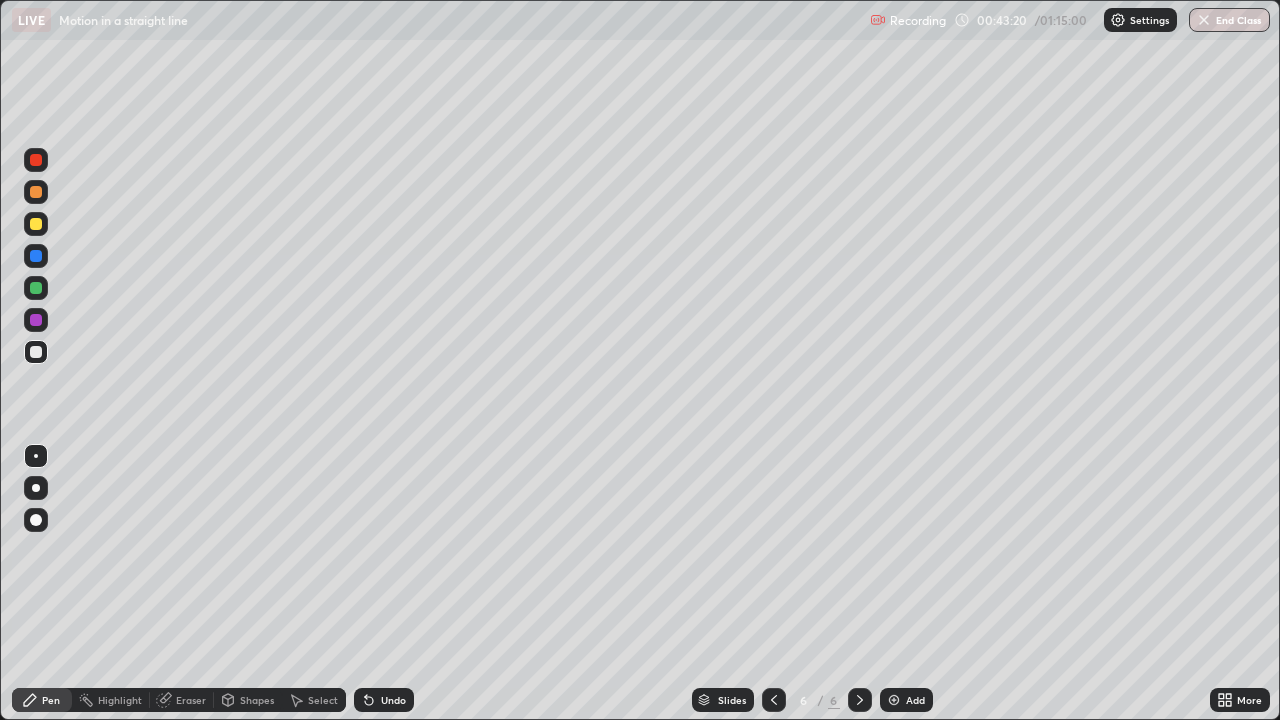 click at bounding box center [36, 160] 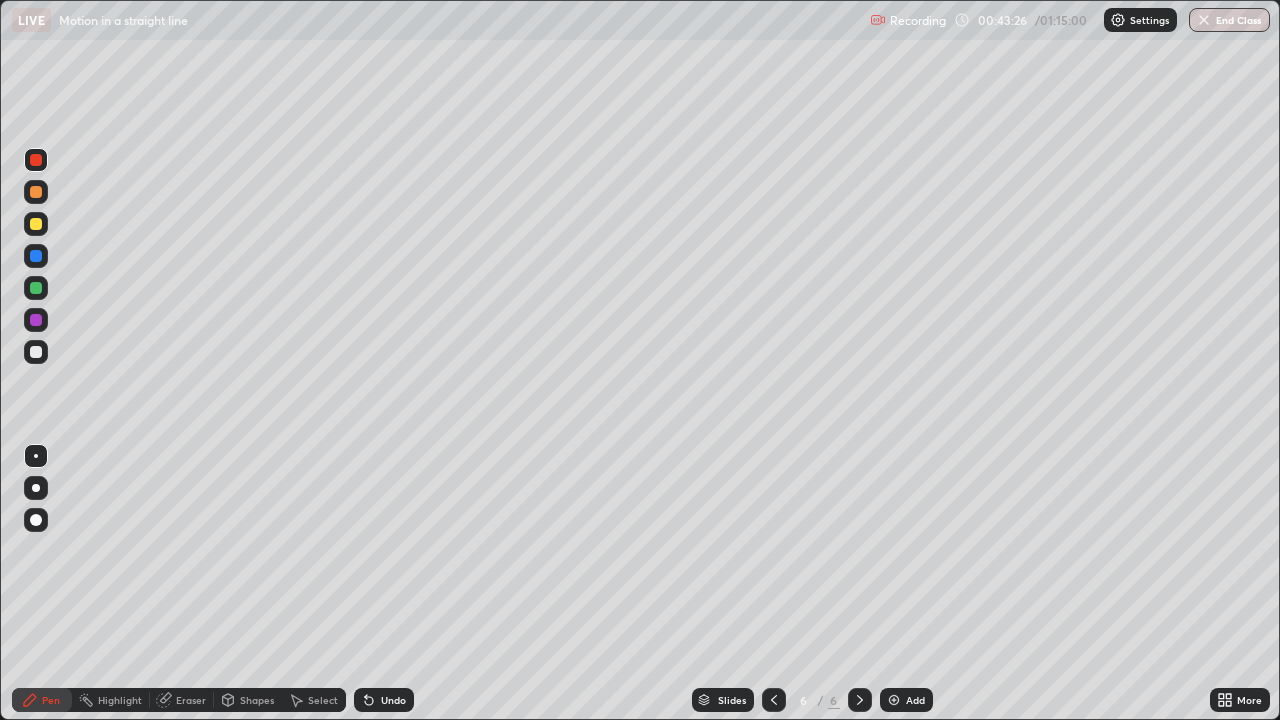 click at bounding box center (36, 224) 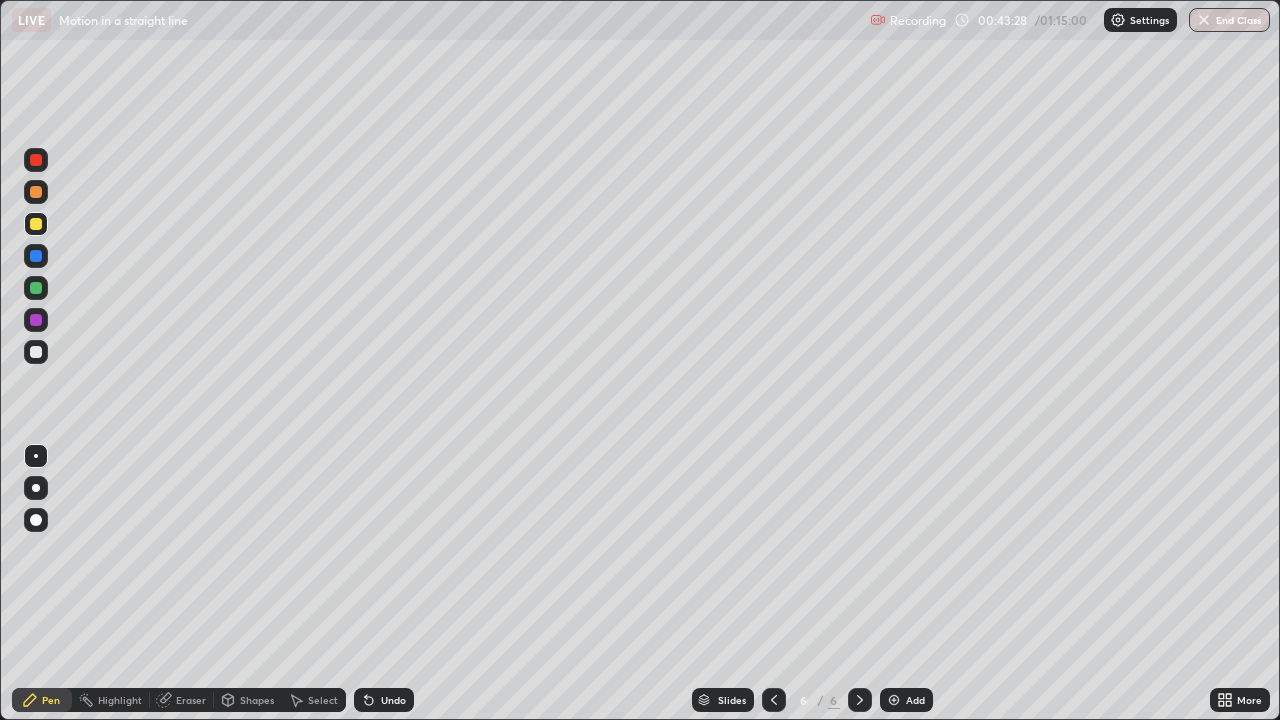 click at bounding box center [36, 320] 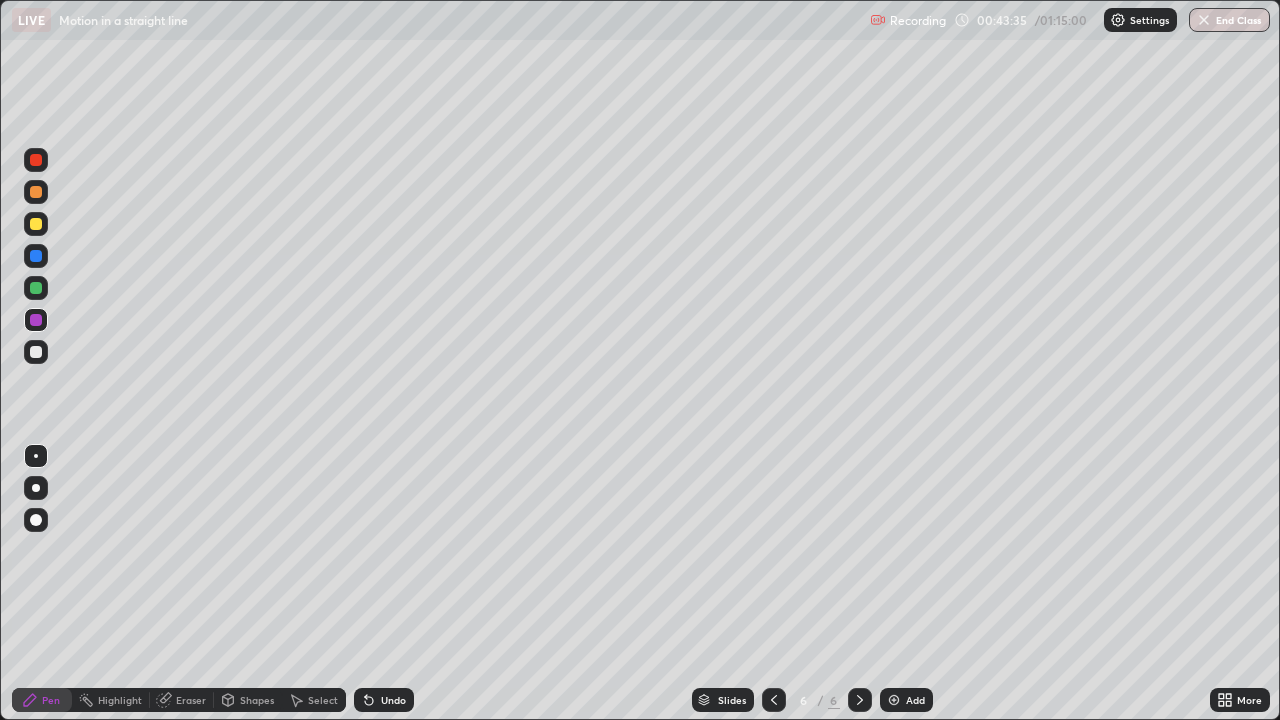 click at bounding box center (36, 352) 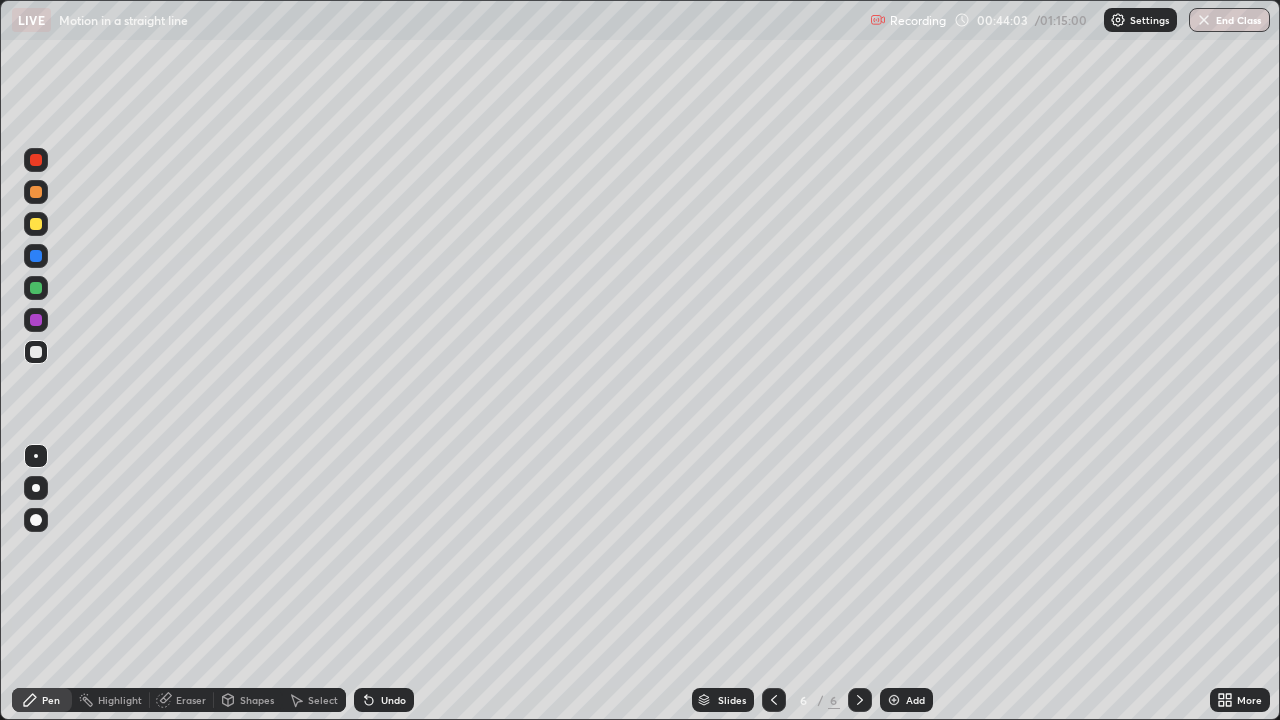 click at bounding box center [36, 352] 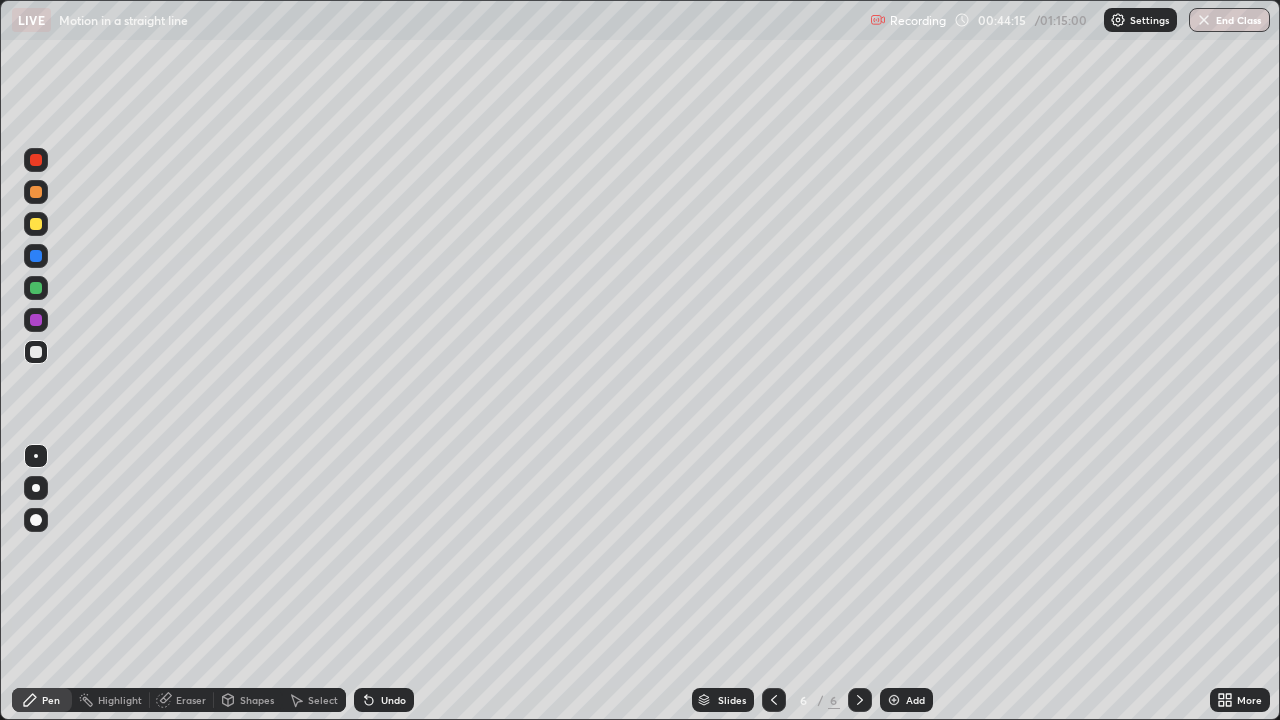click at bounding box center [36, 352] 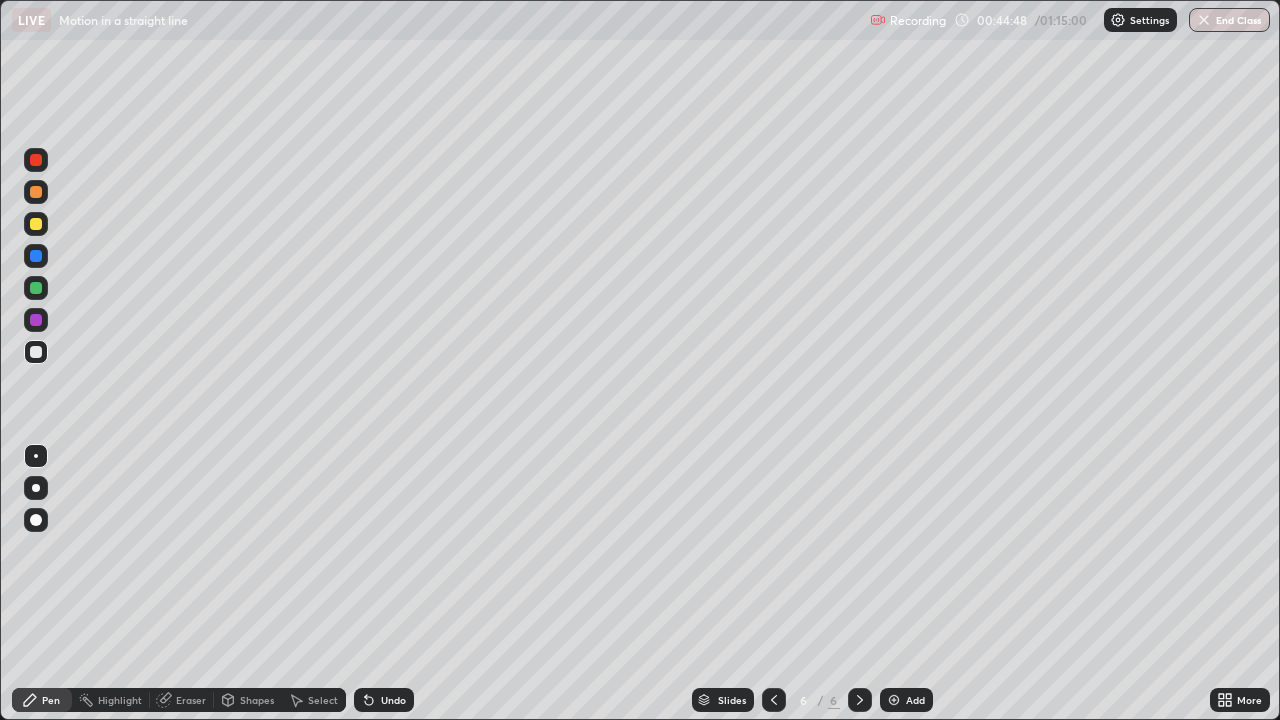 click at bounding box center (36, 352) 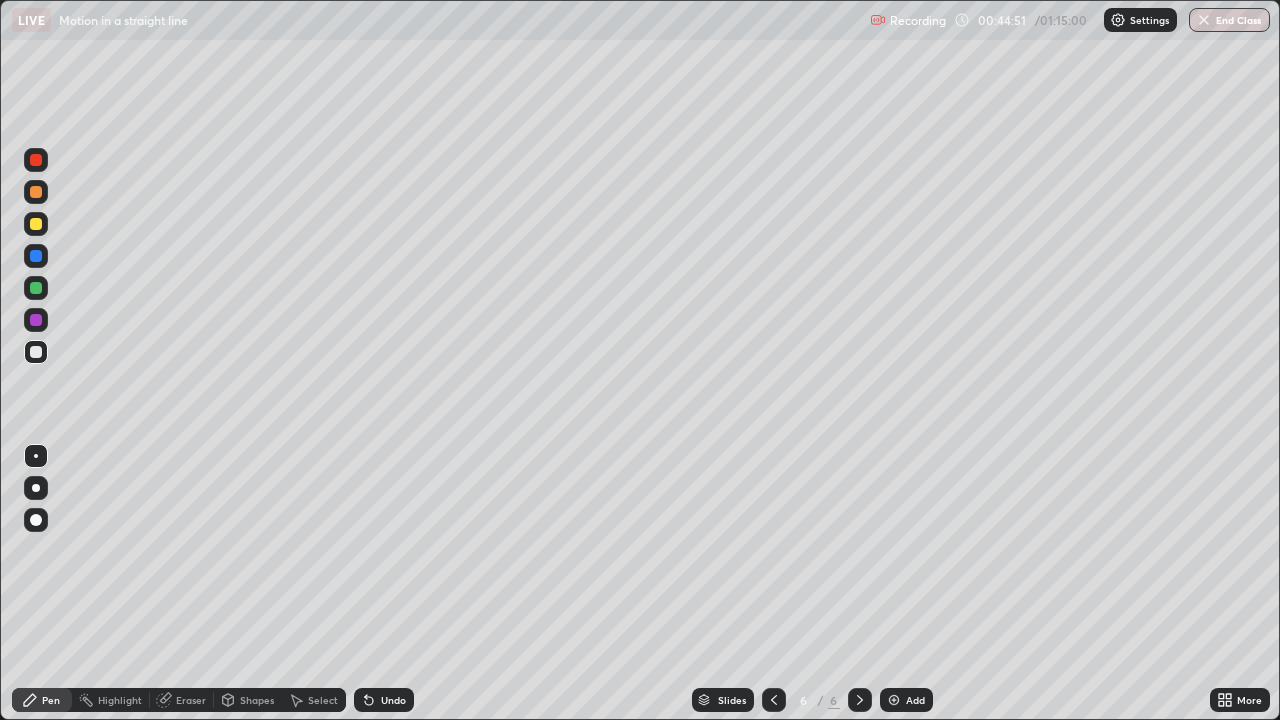 click at bounding box center (36, 160) 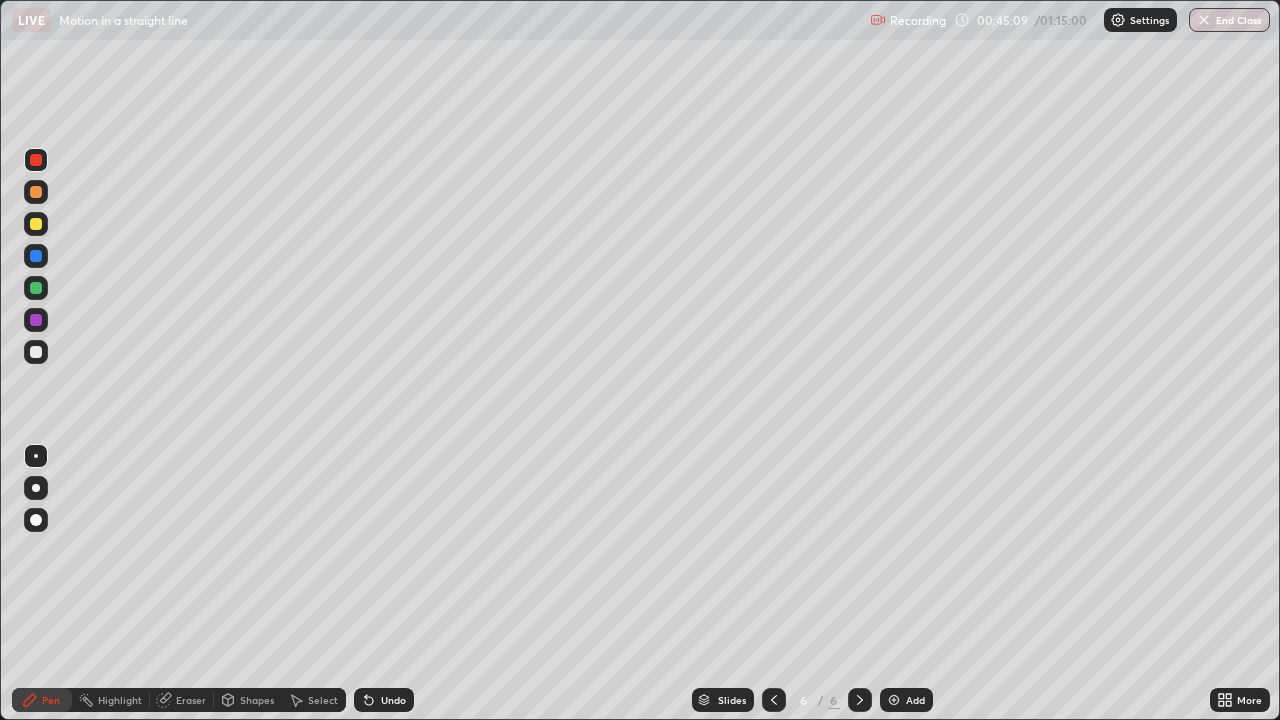 click at bounding box center [36, 320] 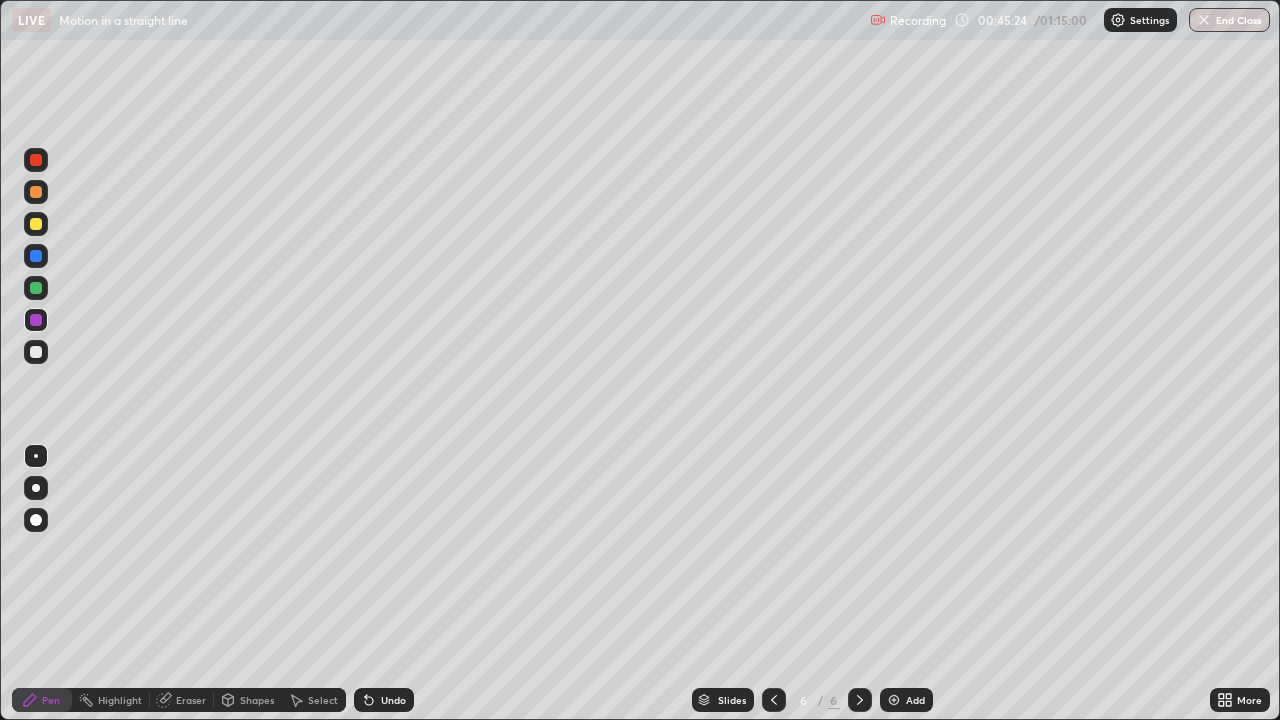 click at bounding box center [36, 160] 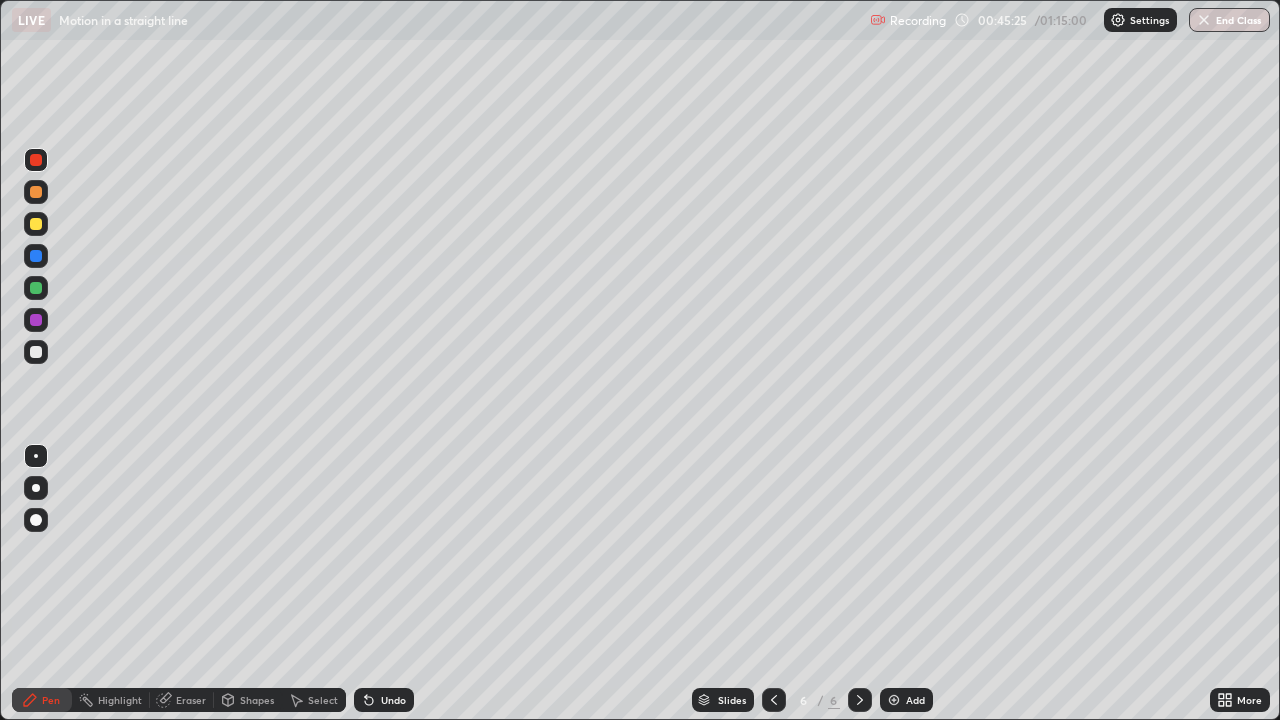 click at bounding box center (36, 192) 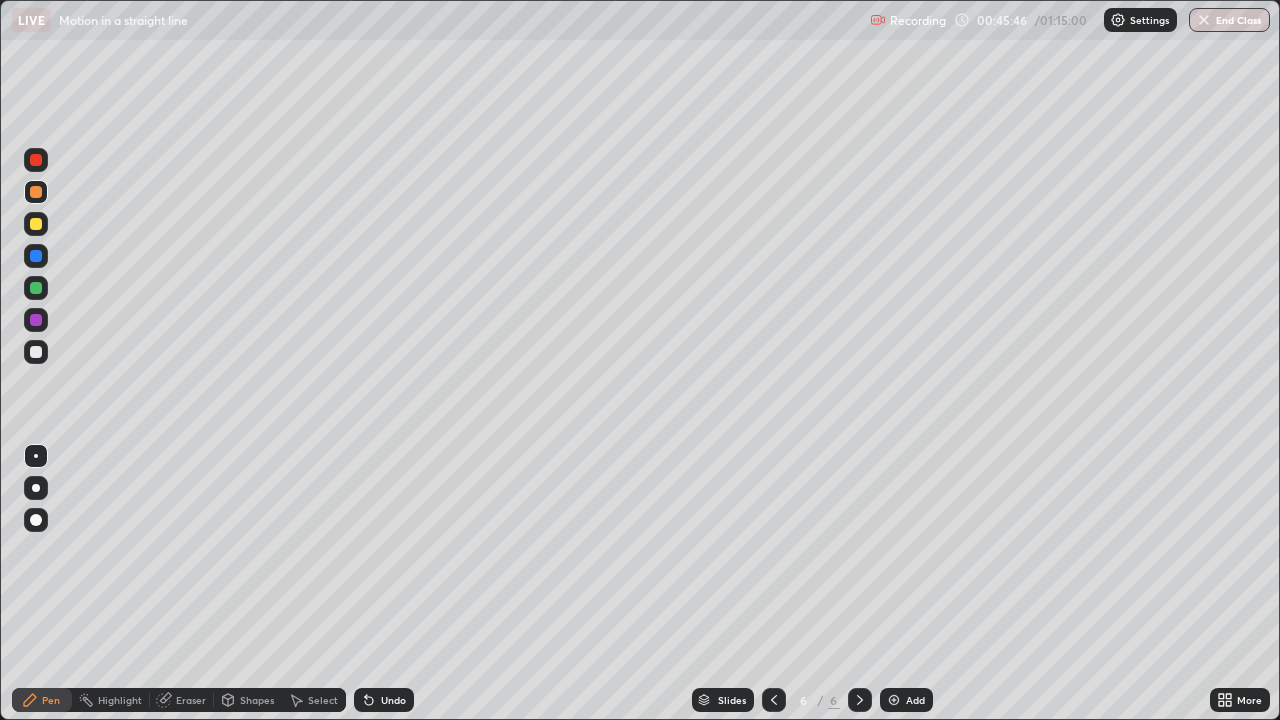 click at bounding box center (36, 160) 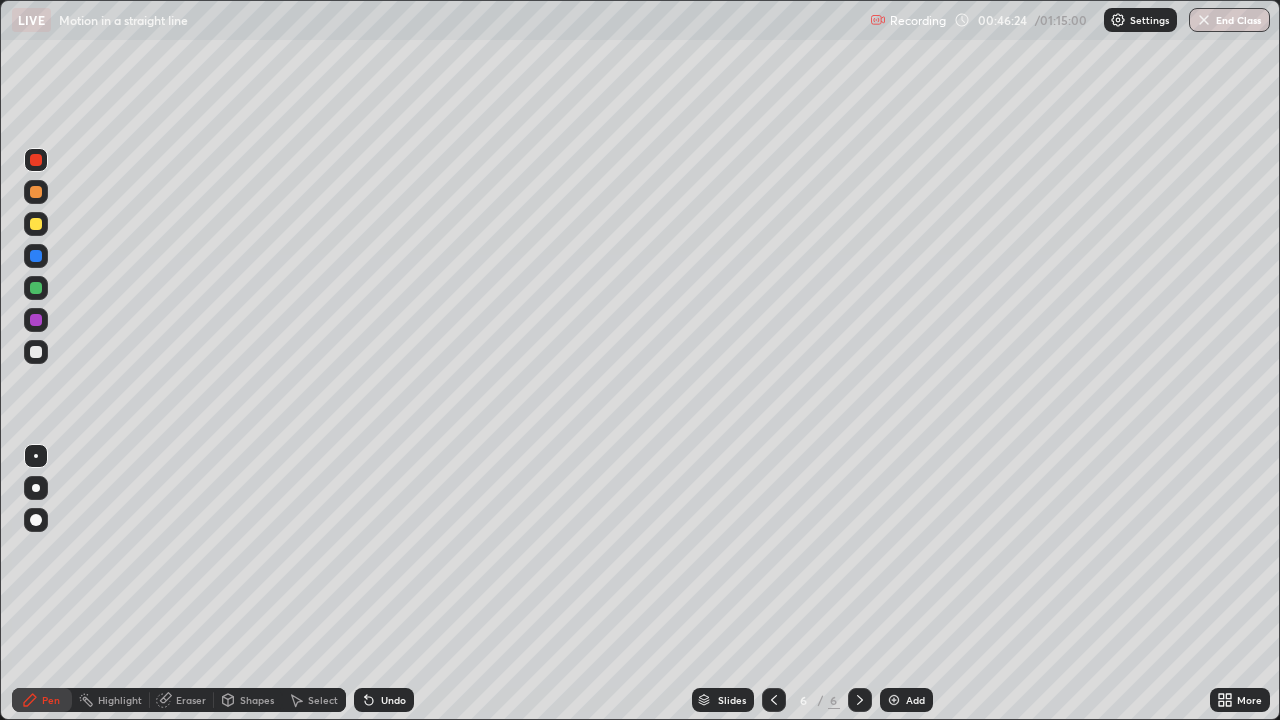 click on "Eraser" at bounding box center [191, 700] 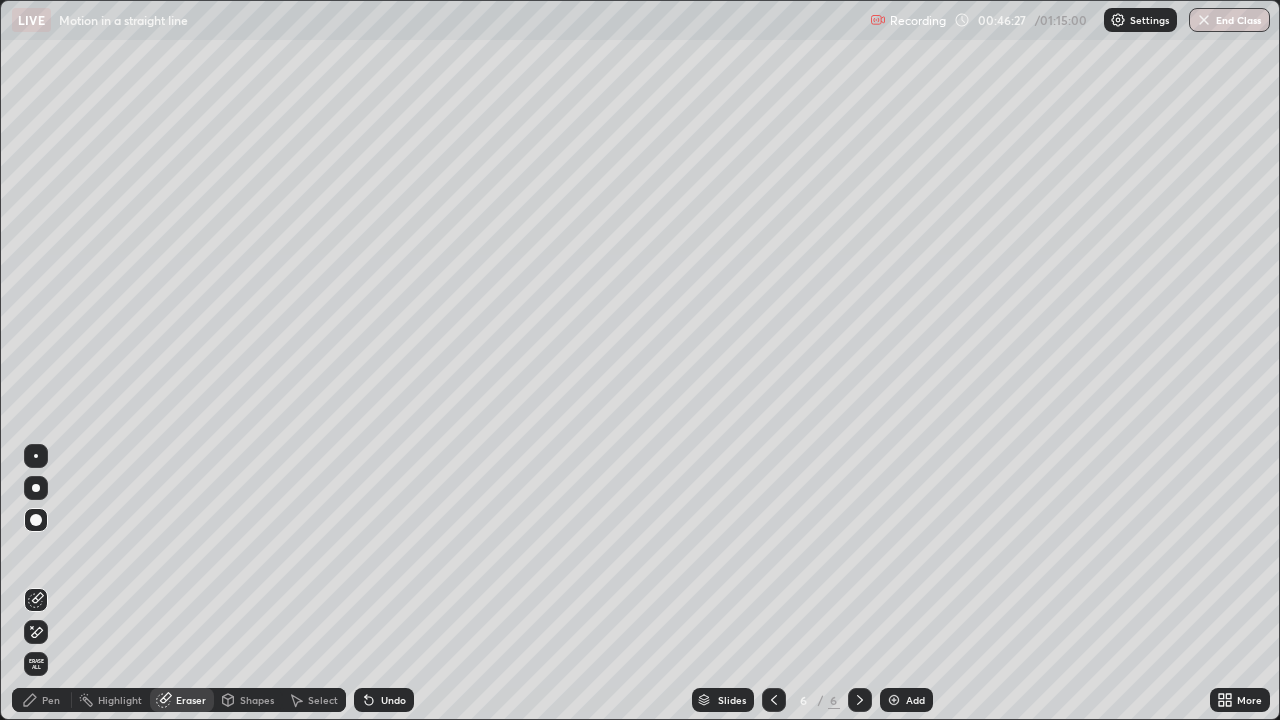 click on "Pen" at bounding box center [42, 700] 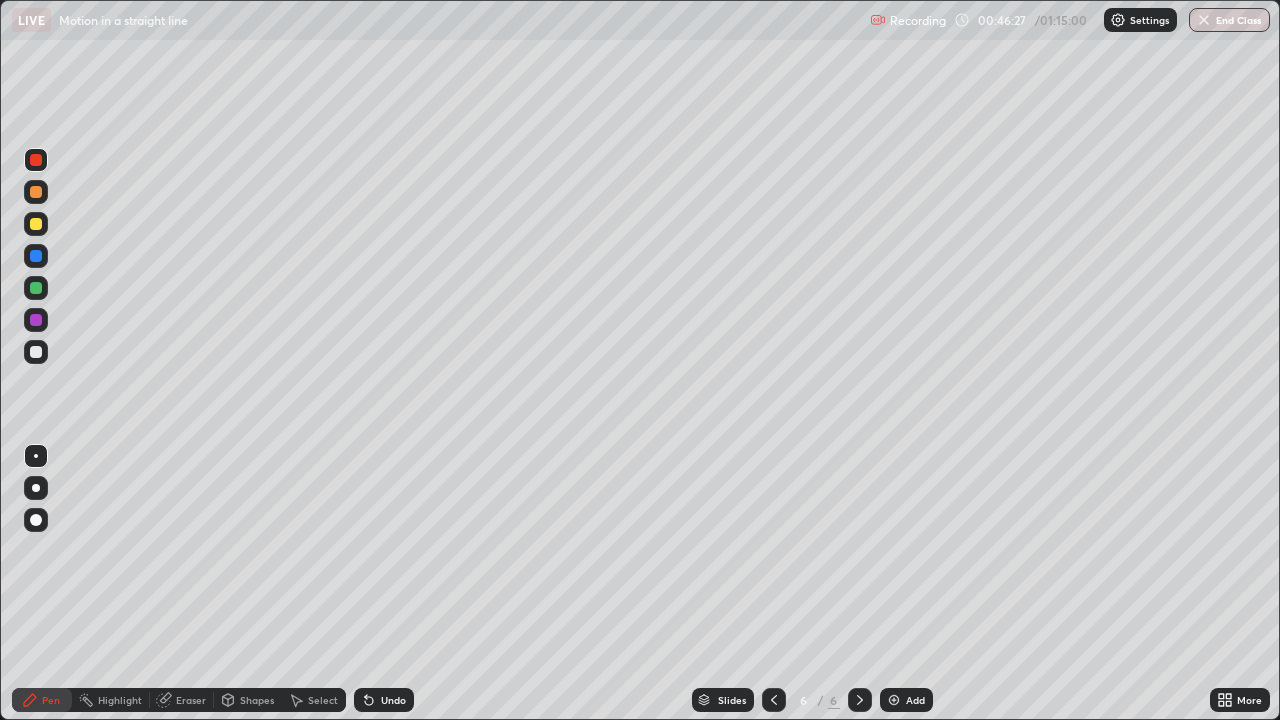 click at bounding box center (36, 352) 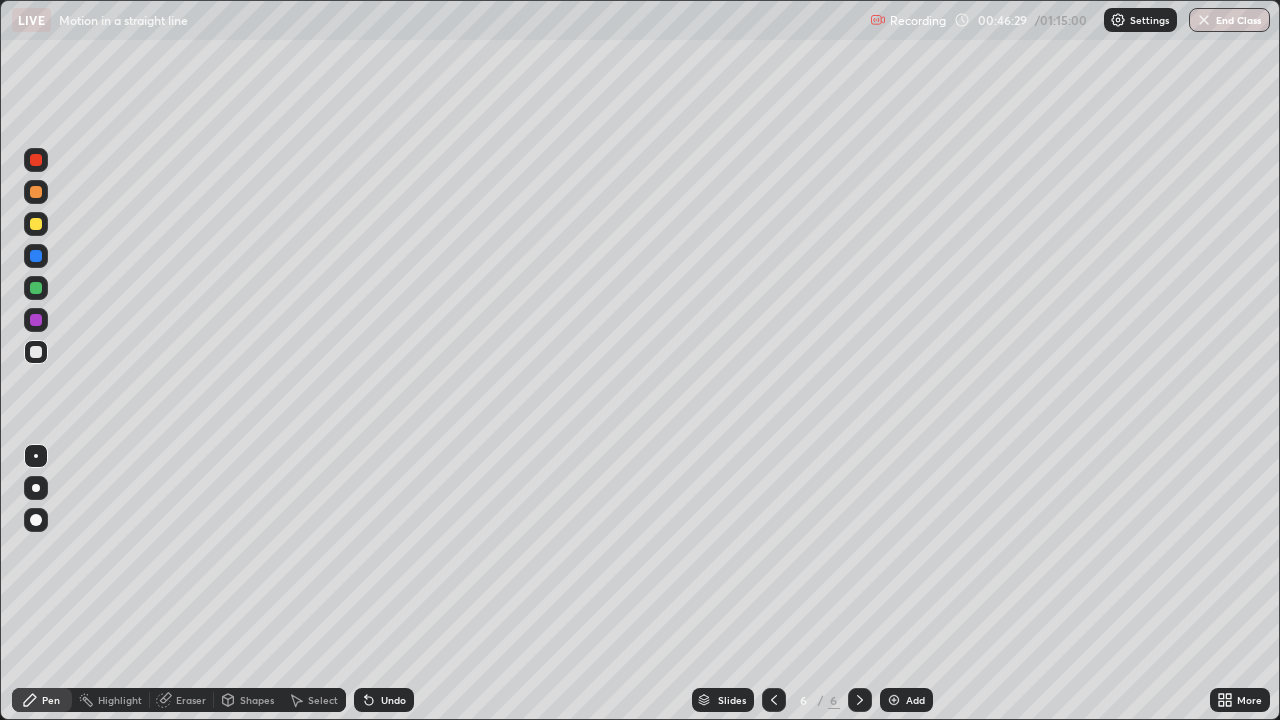 click on "Highlight" at bounding box center (120, 700) 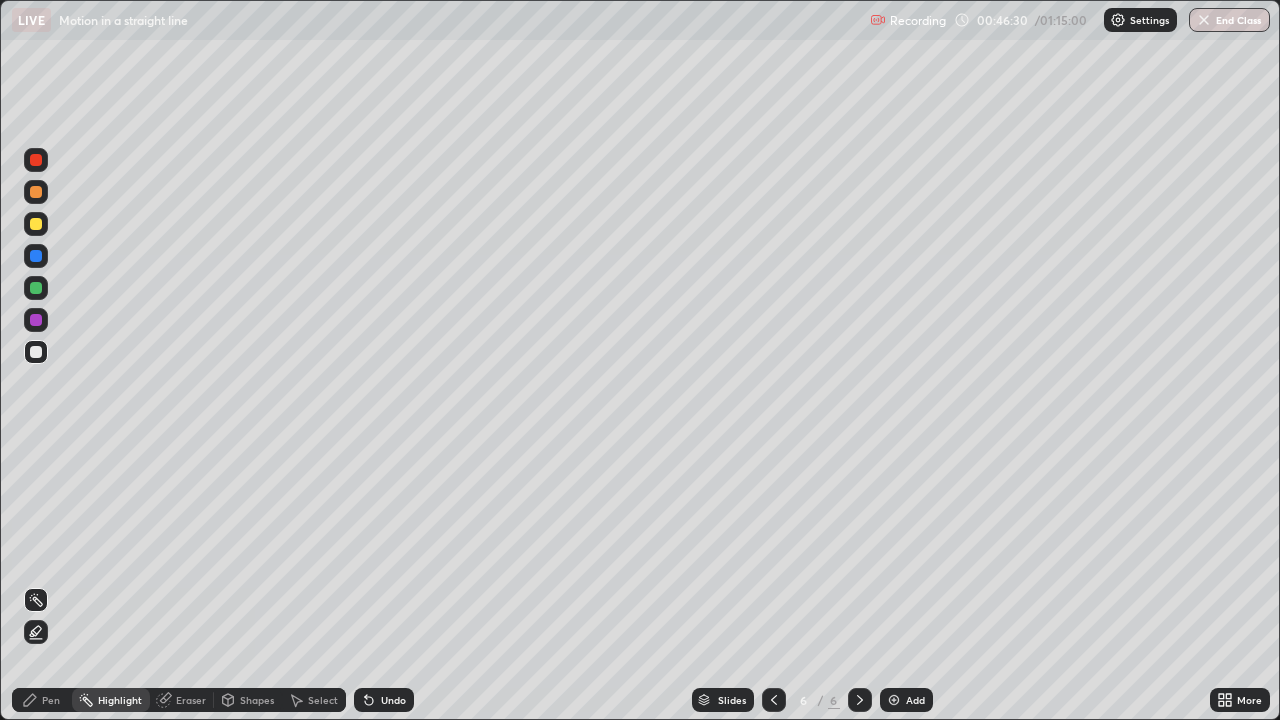 click on "Eraser" at bounding box center (191, 700) 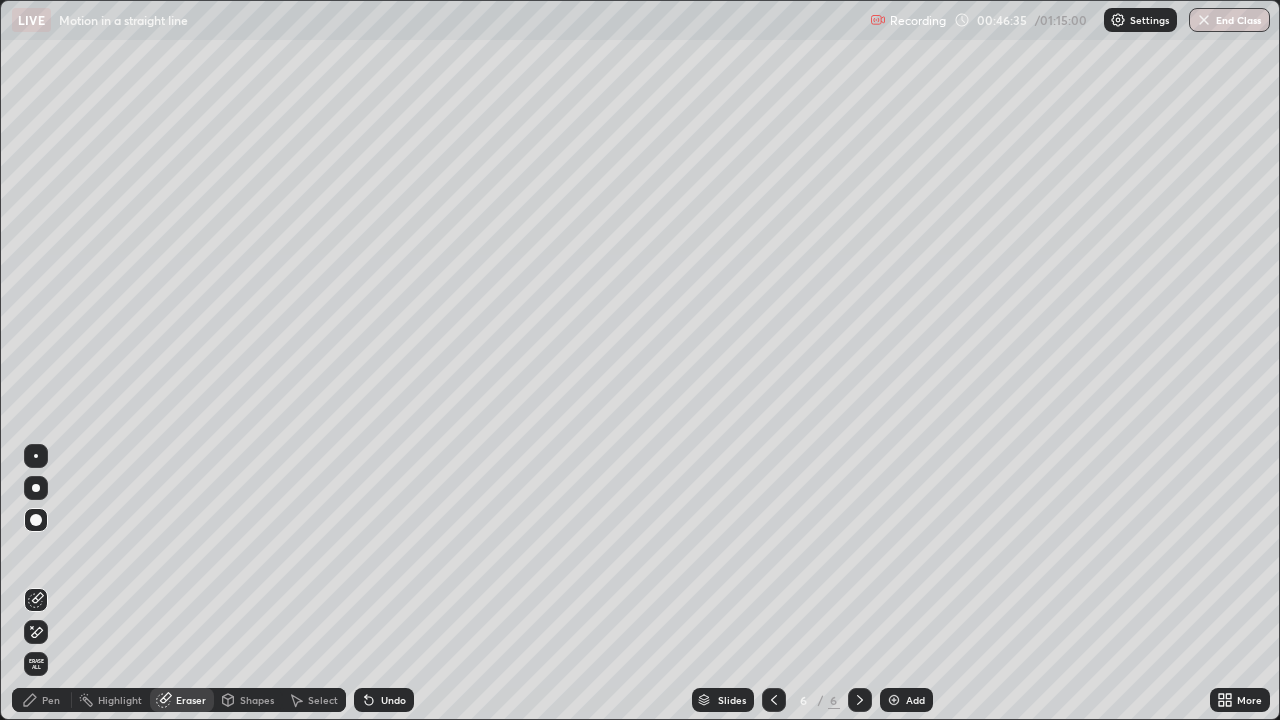 click on "Pen" at bounding box center (42, 700) 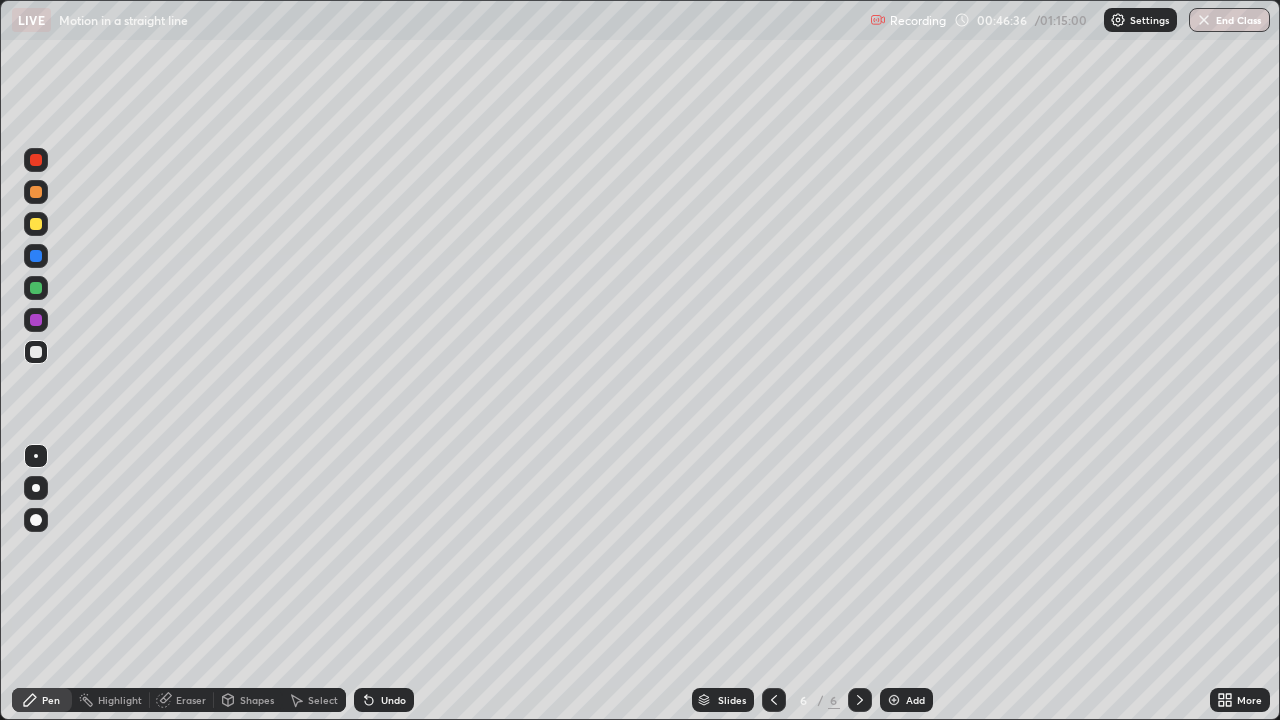 click at bounding box center [36, 352] 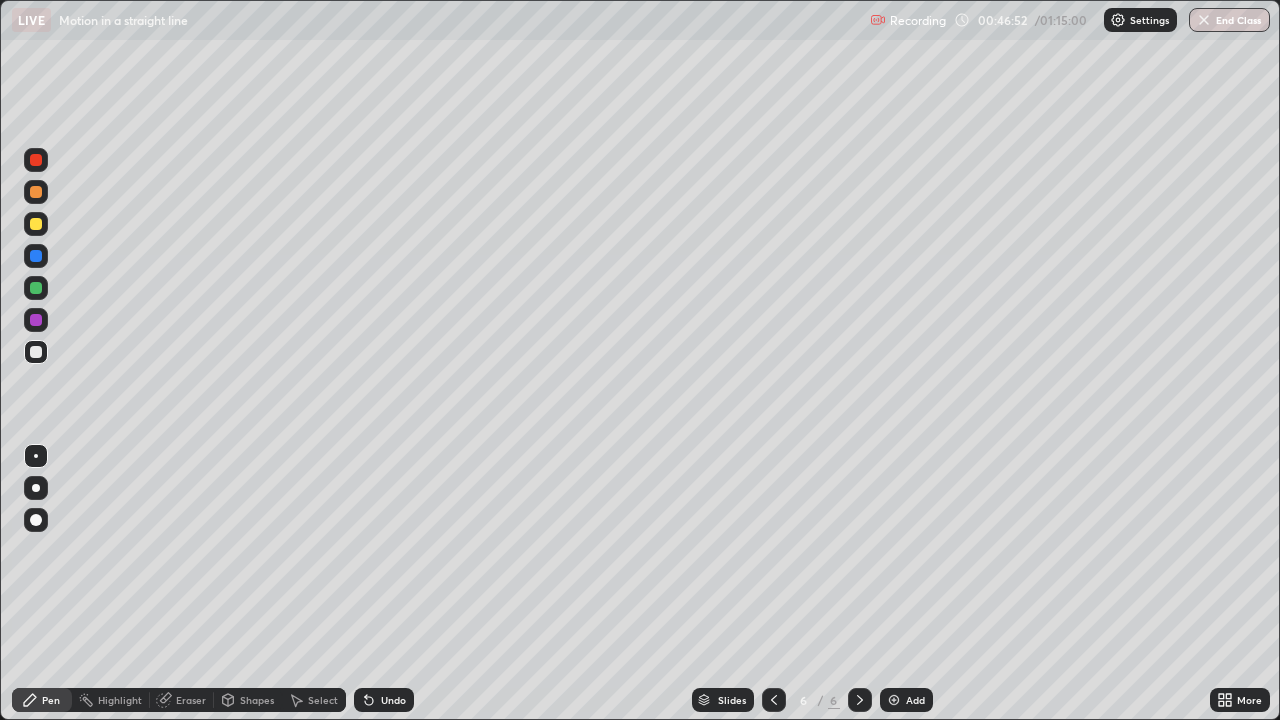 click at bounding box center (36, 224) 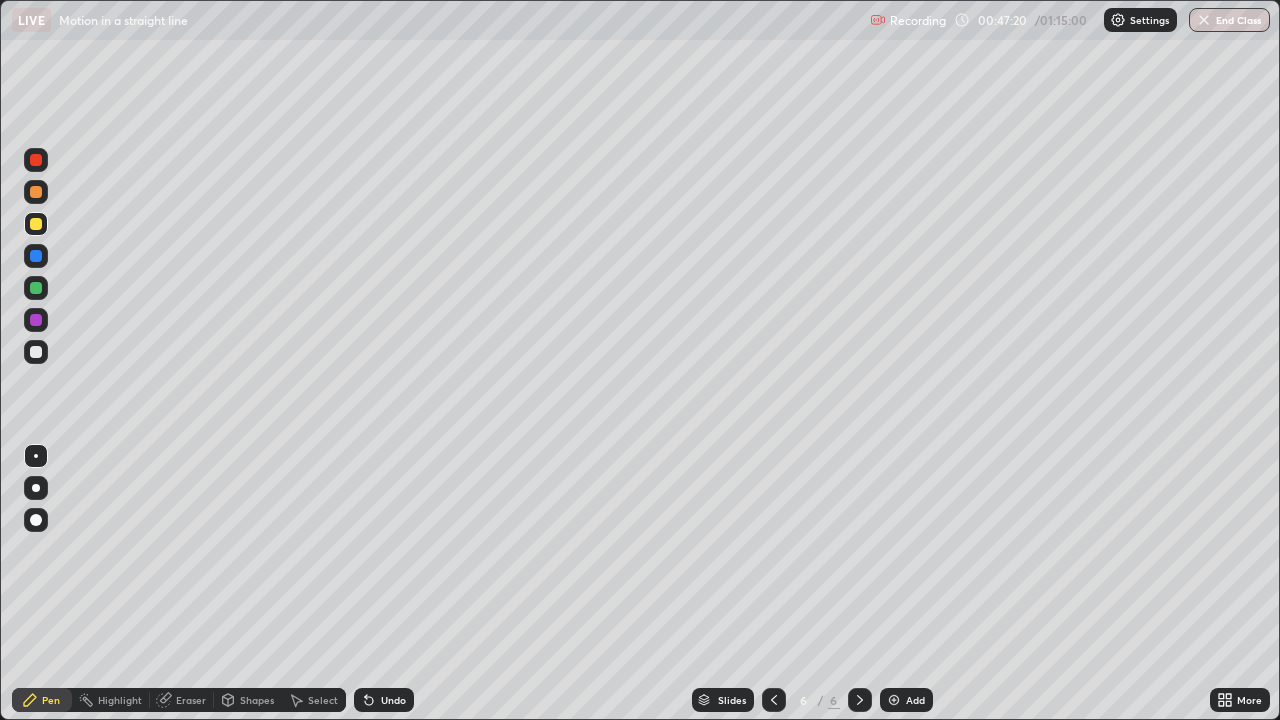 click at bounding box center (36, 320) 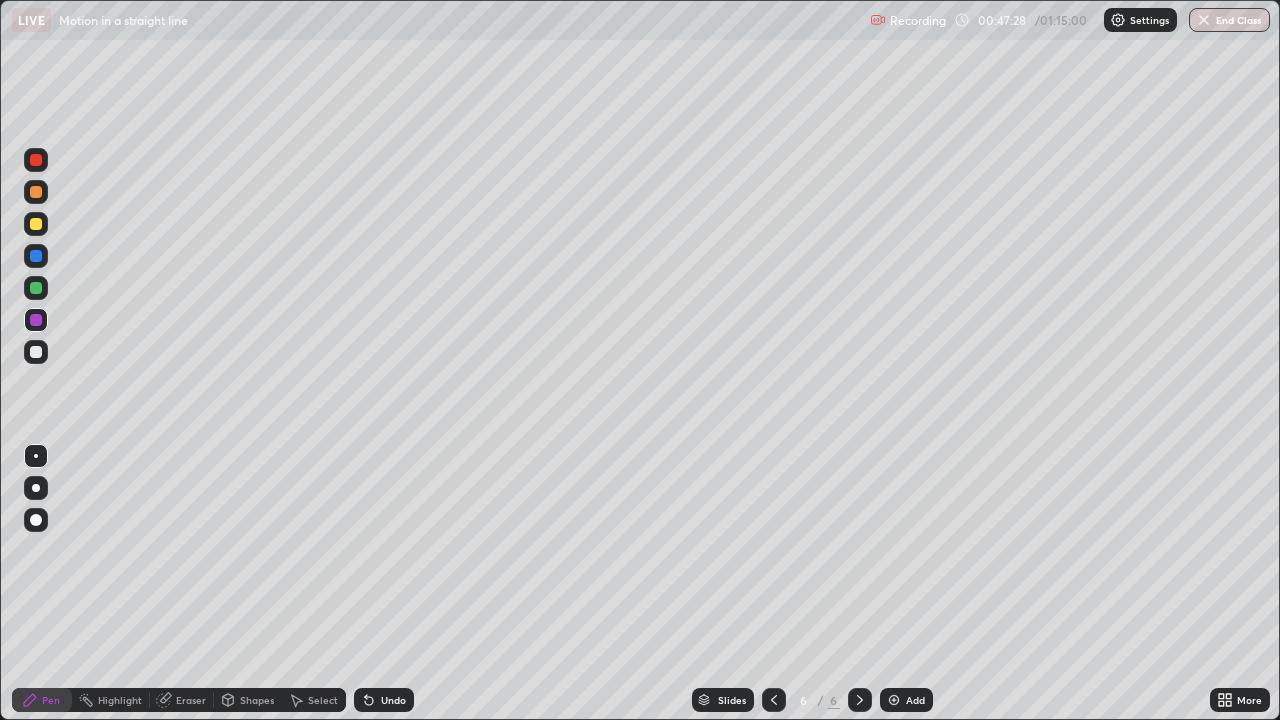 click at bounding box center (36, 352) 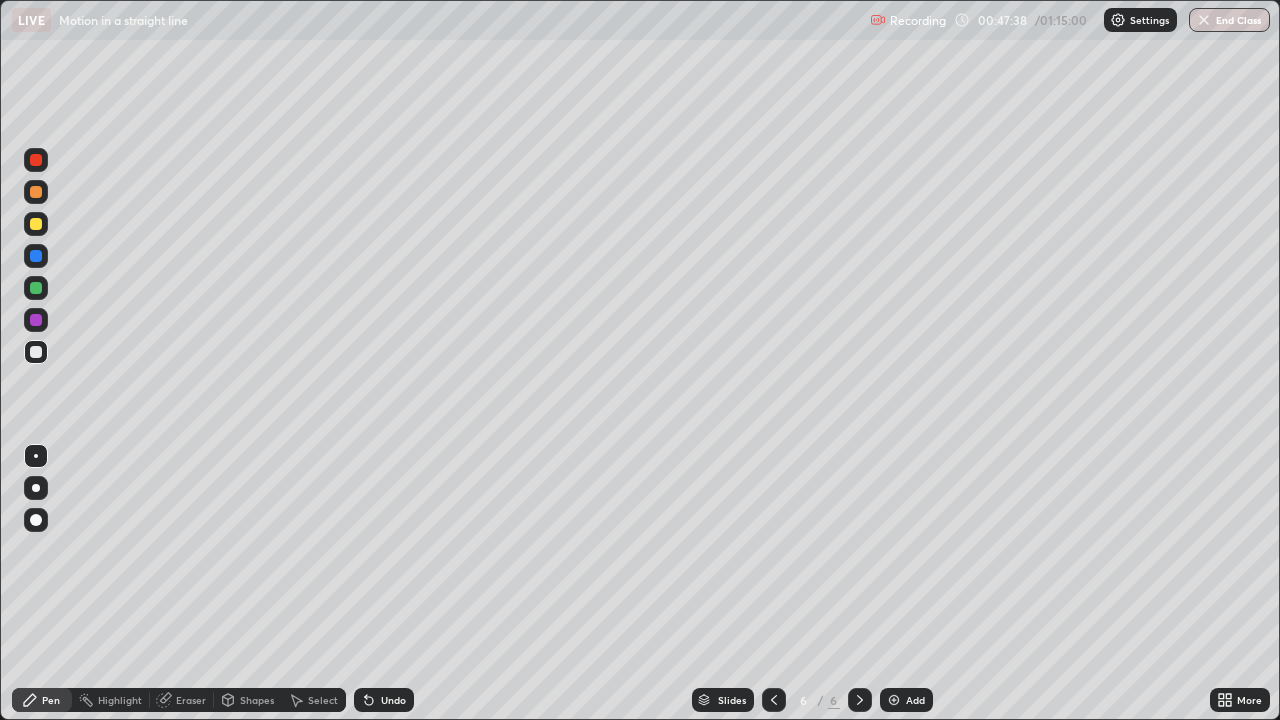click at bounding box center [36, 320] 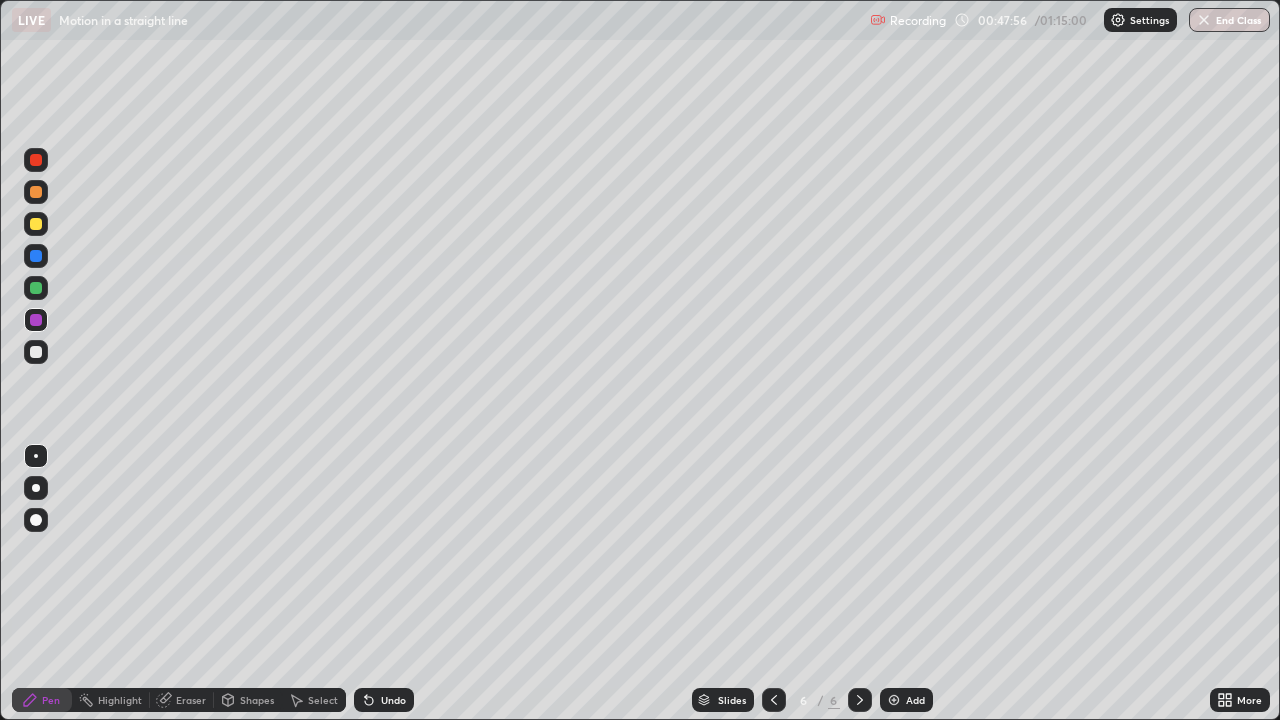 click at bounding box center (36, 352) 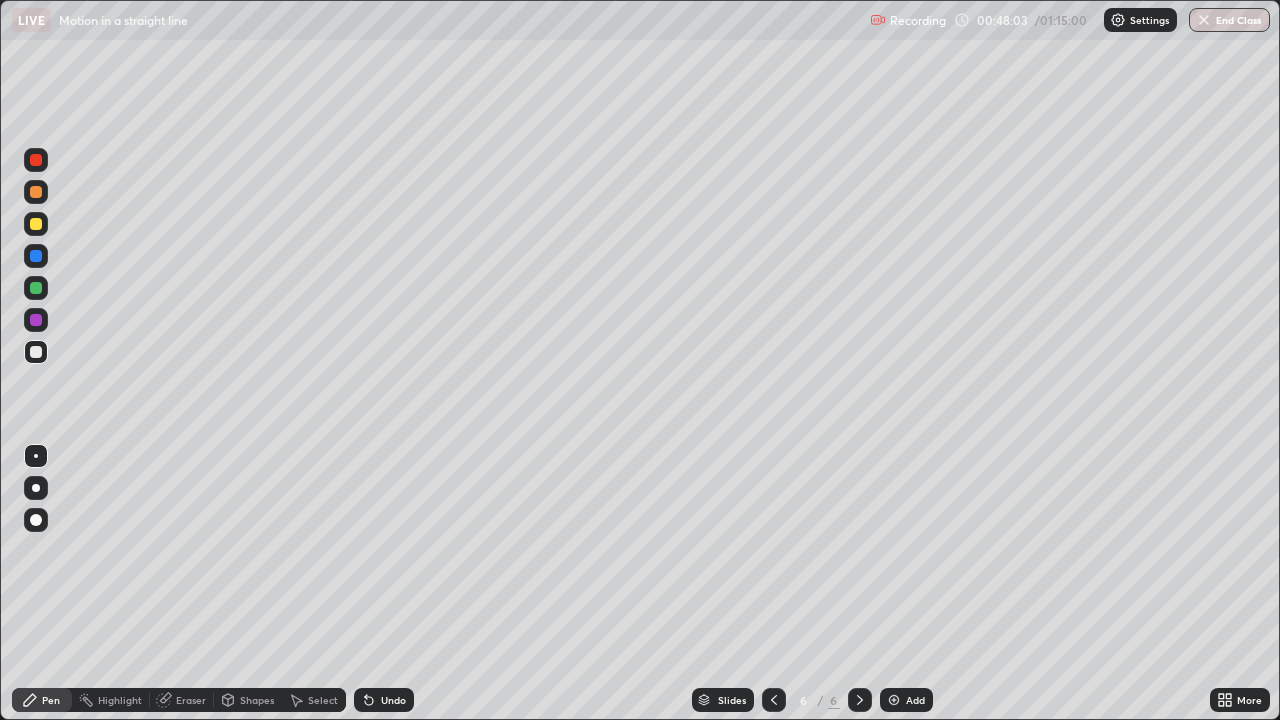 click at bounding box center [36, 160] 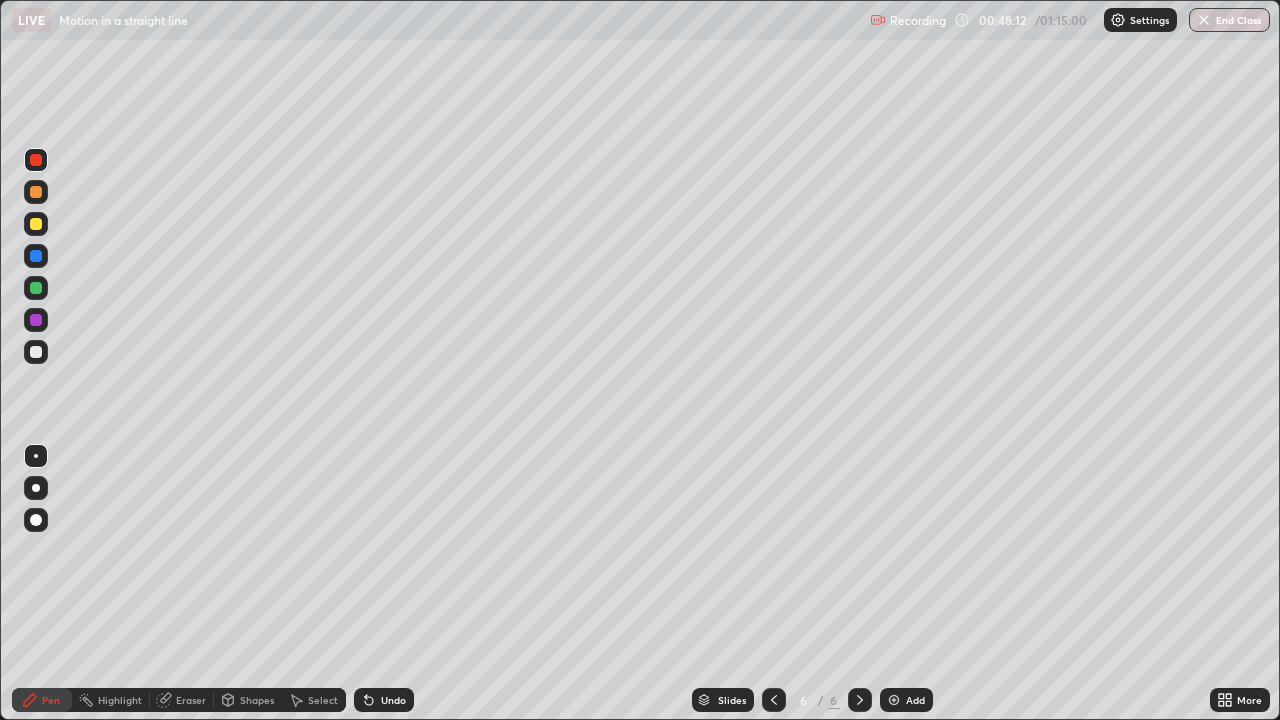 click at bounding box center [36, 288] 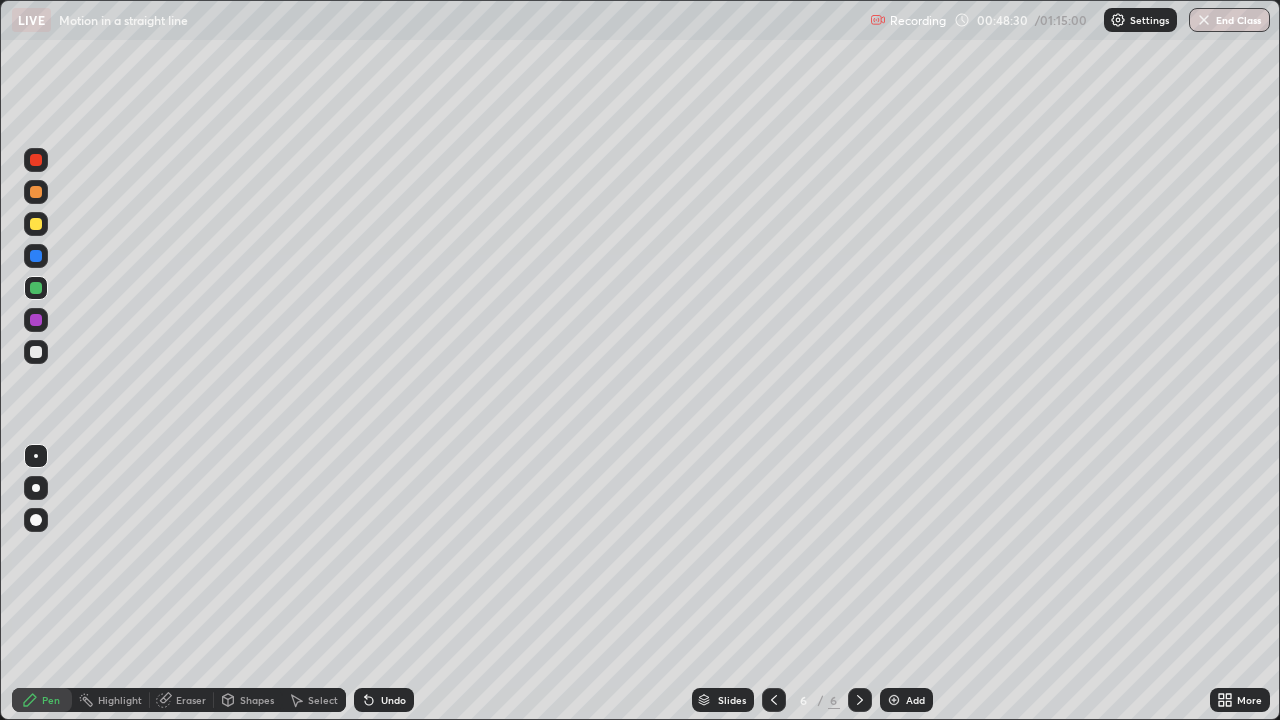 click at bounding box center [36, 352] 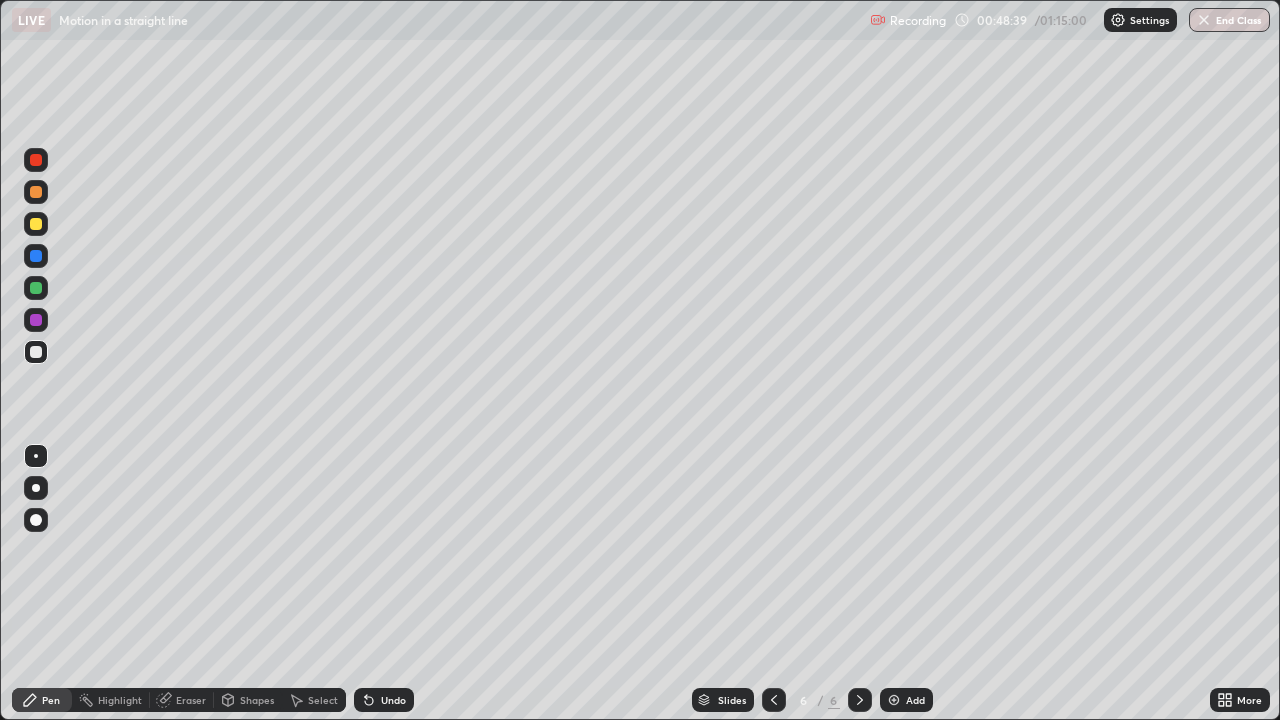 click at bounding box center (36, 352) 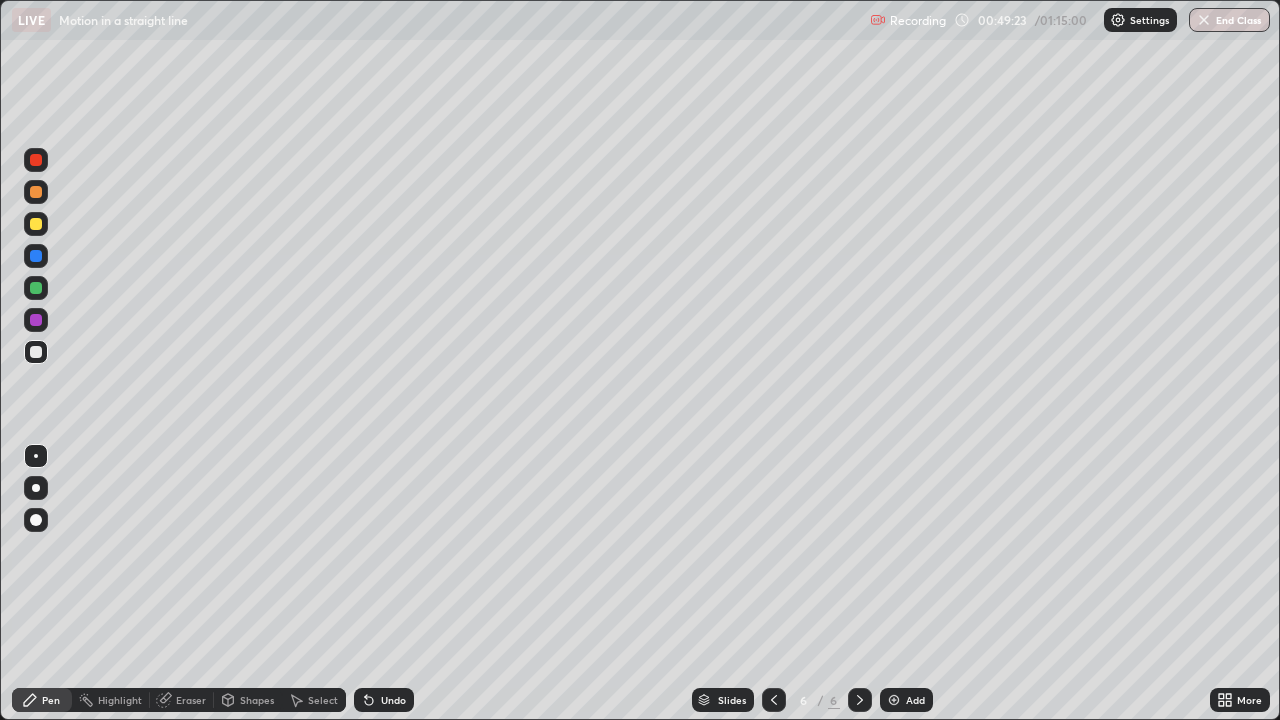 click on "Undo" at bounding box center [393, 700] 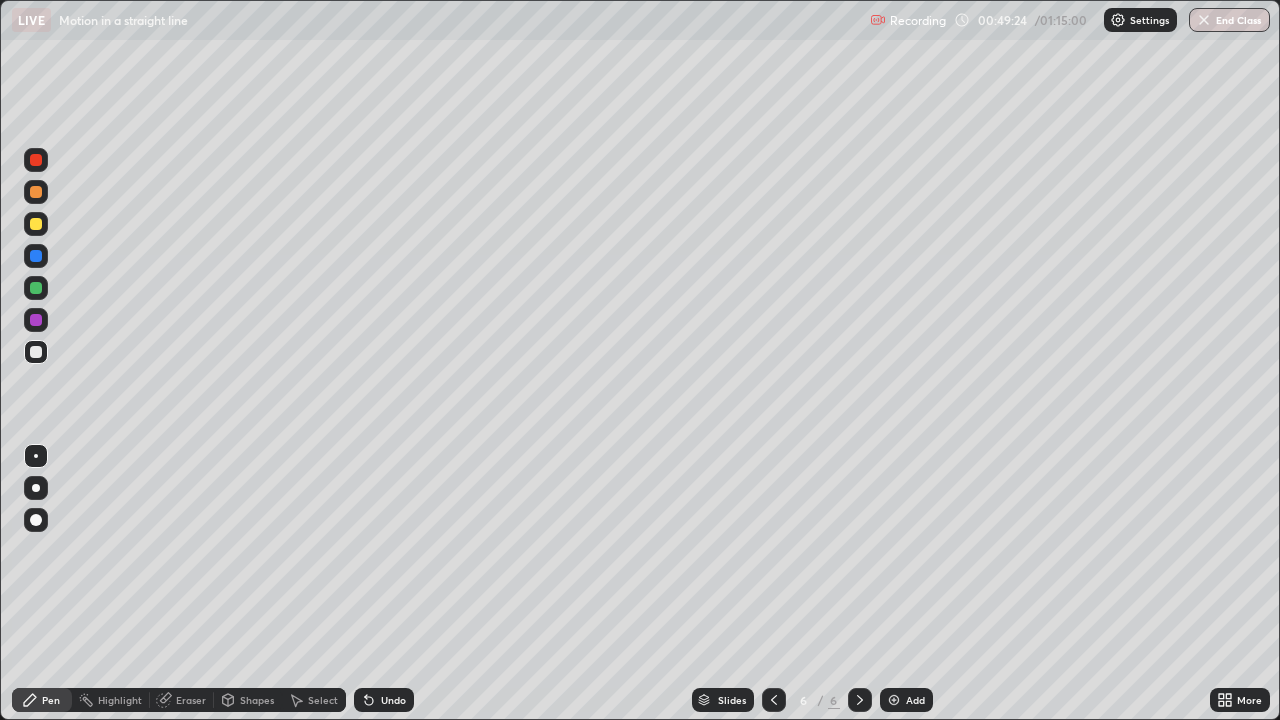 click on "Undo" at bounding box center (393, 700) 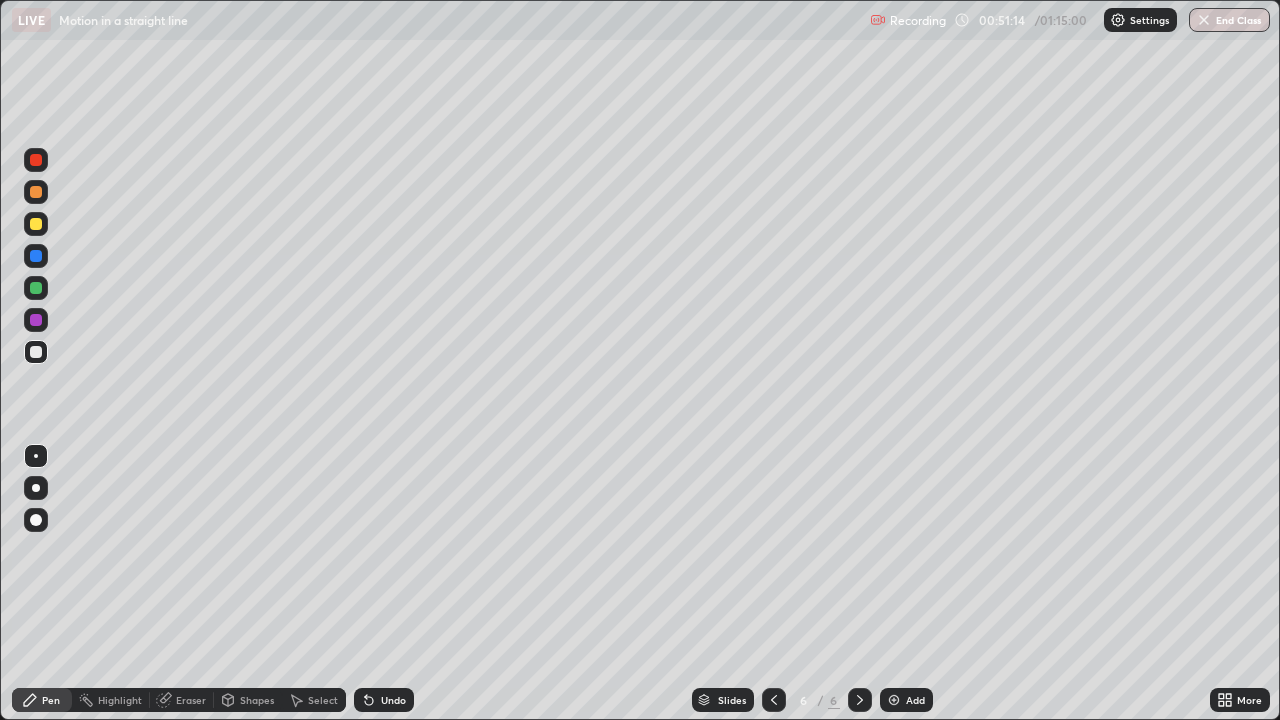click at bounding box center (36, 224) 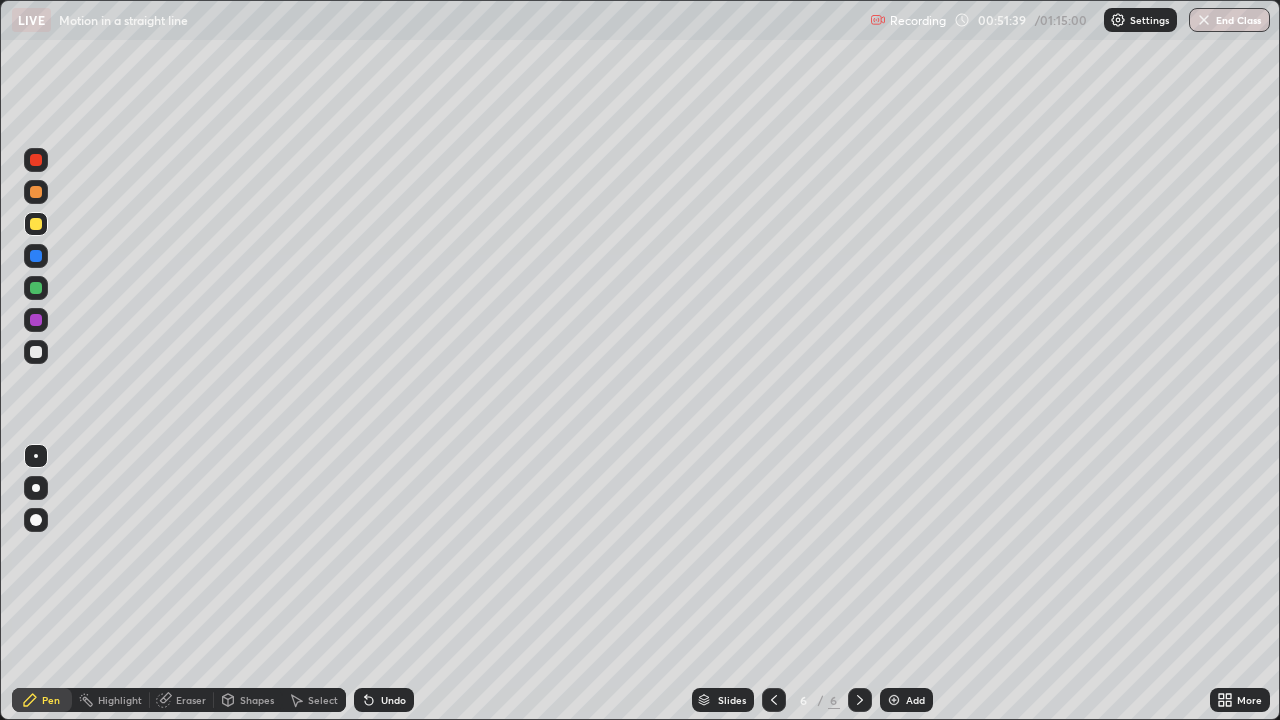 click at bounding box center [36, 256] 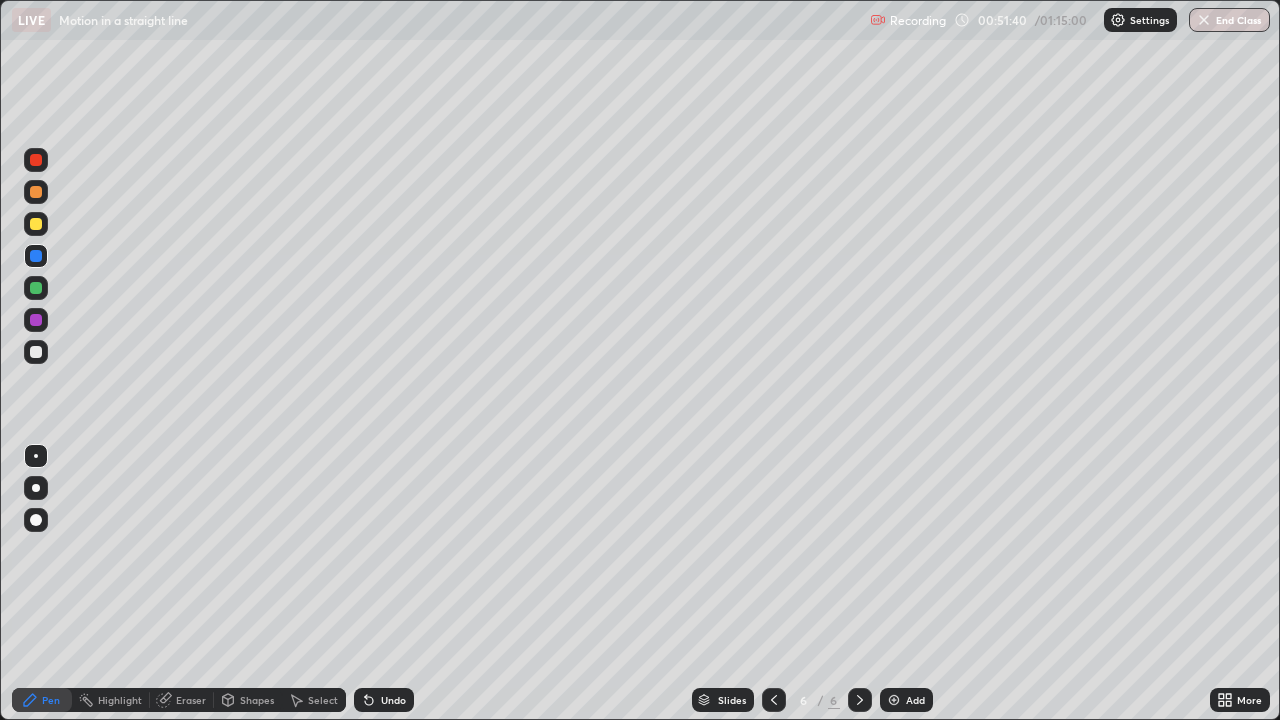 click at bounding box center [36, 320] 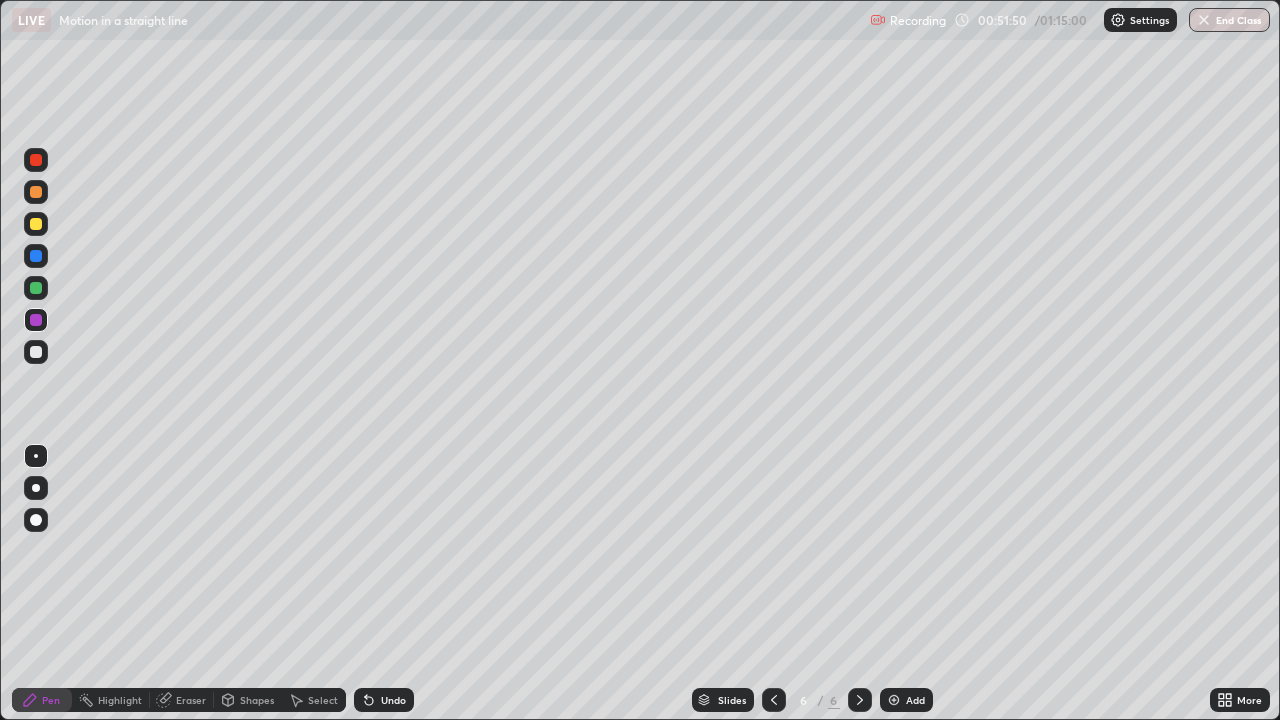 click on "Slides 6 / 6 Add" at bounding box center (812, 700) 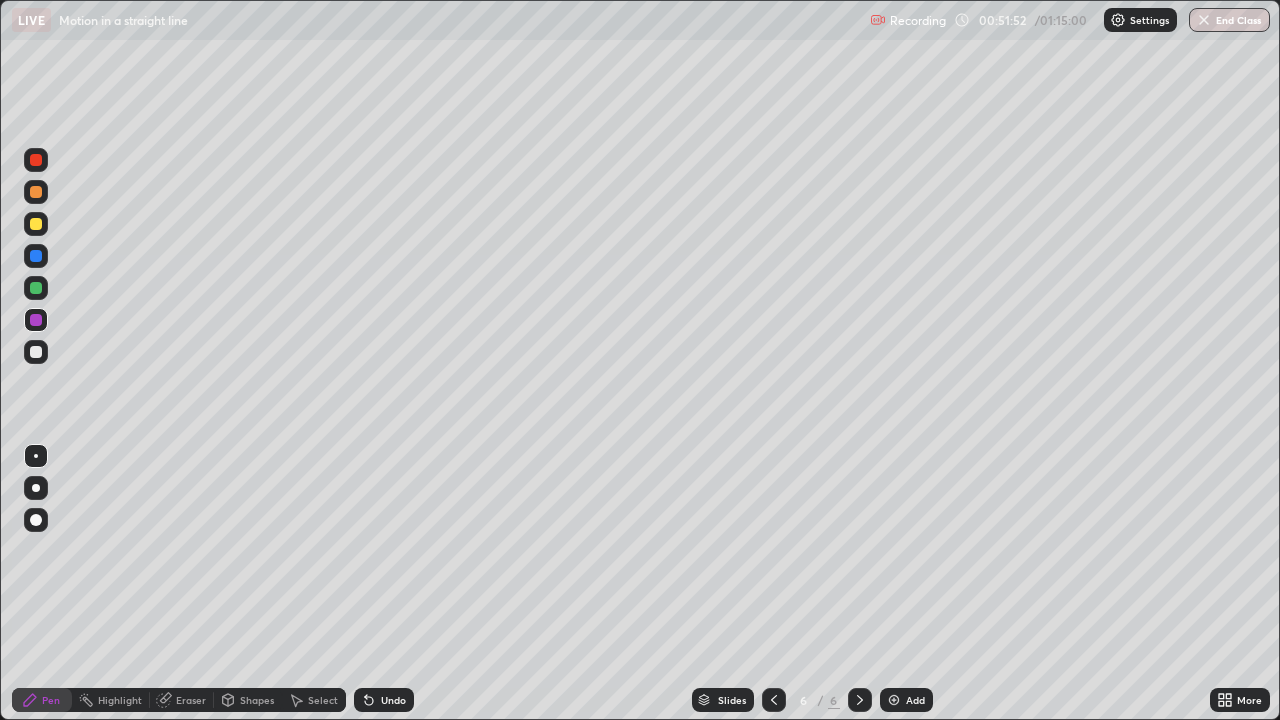 click on "Slides 6 / 6 Add" at bounding box center (812, 700) 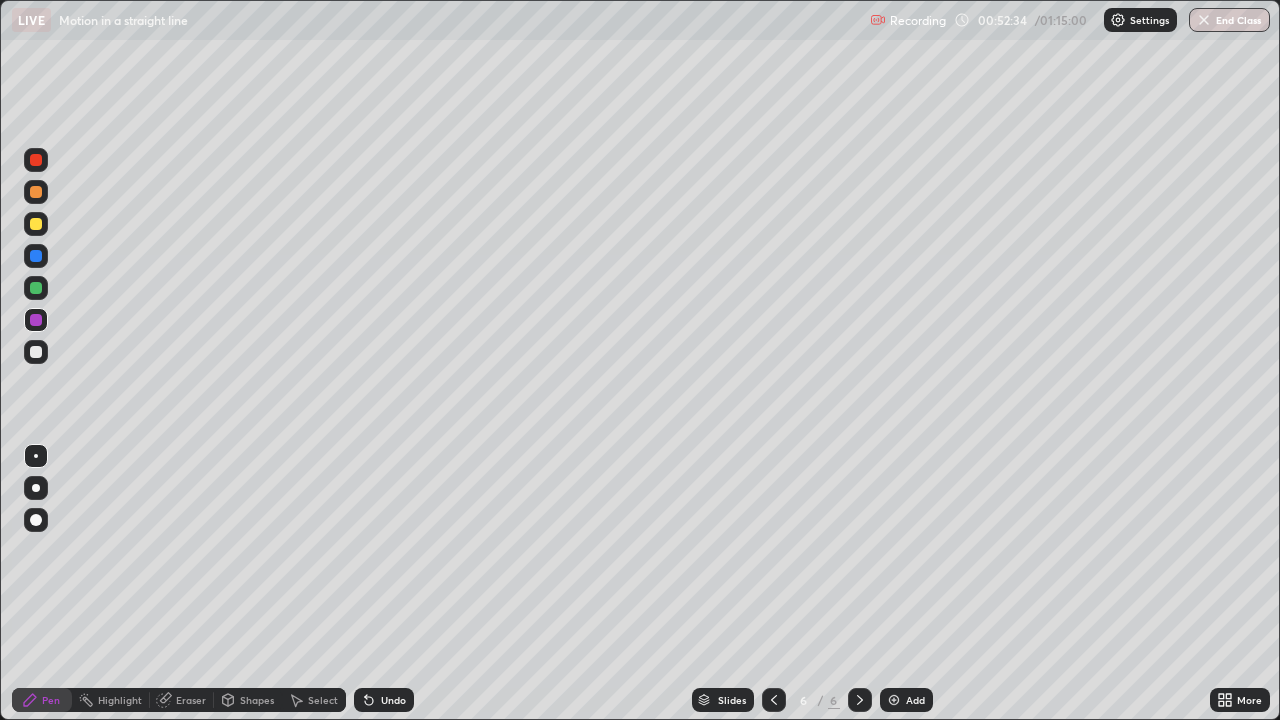 click at bounding box center (36, 352) 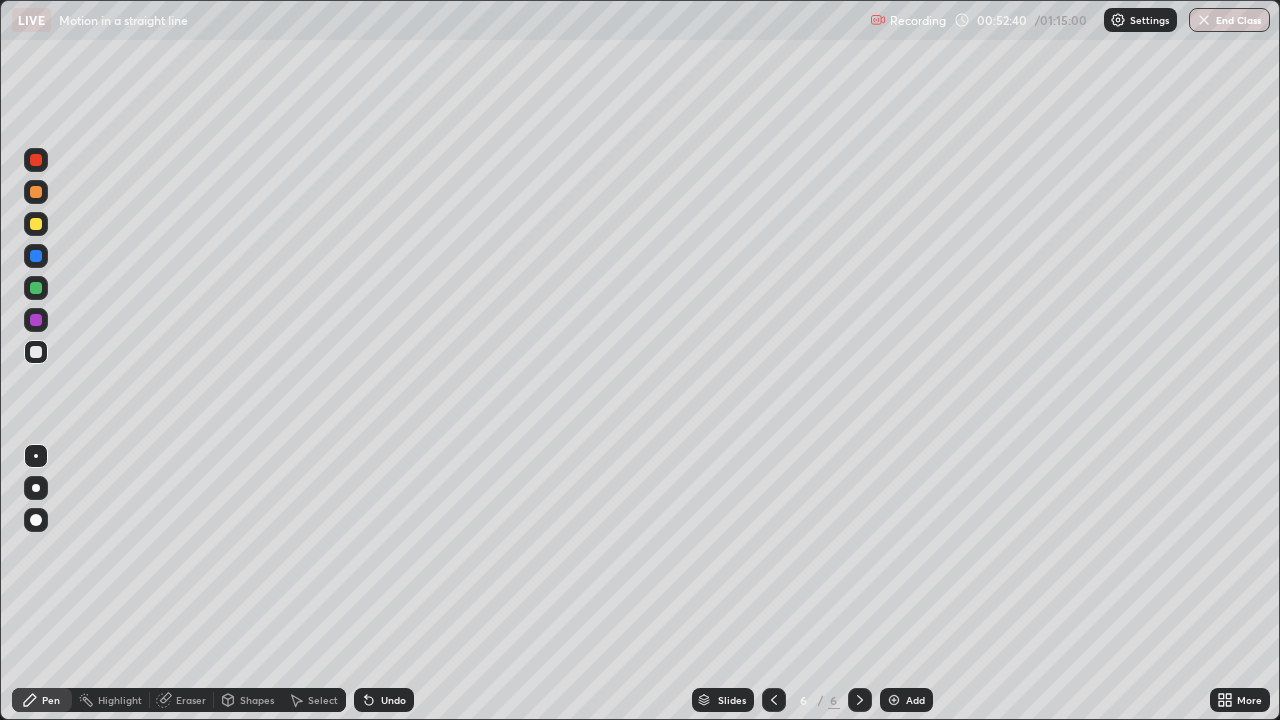 click on "Add" at bounding box center (915, 700) 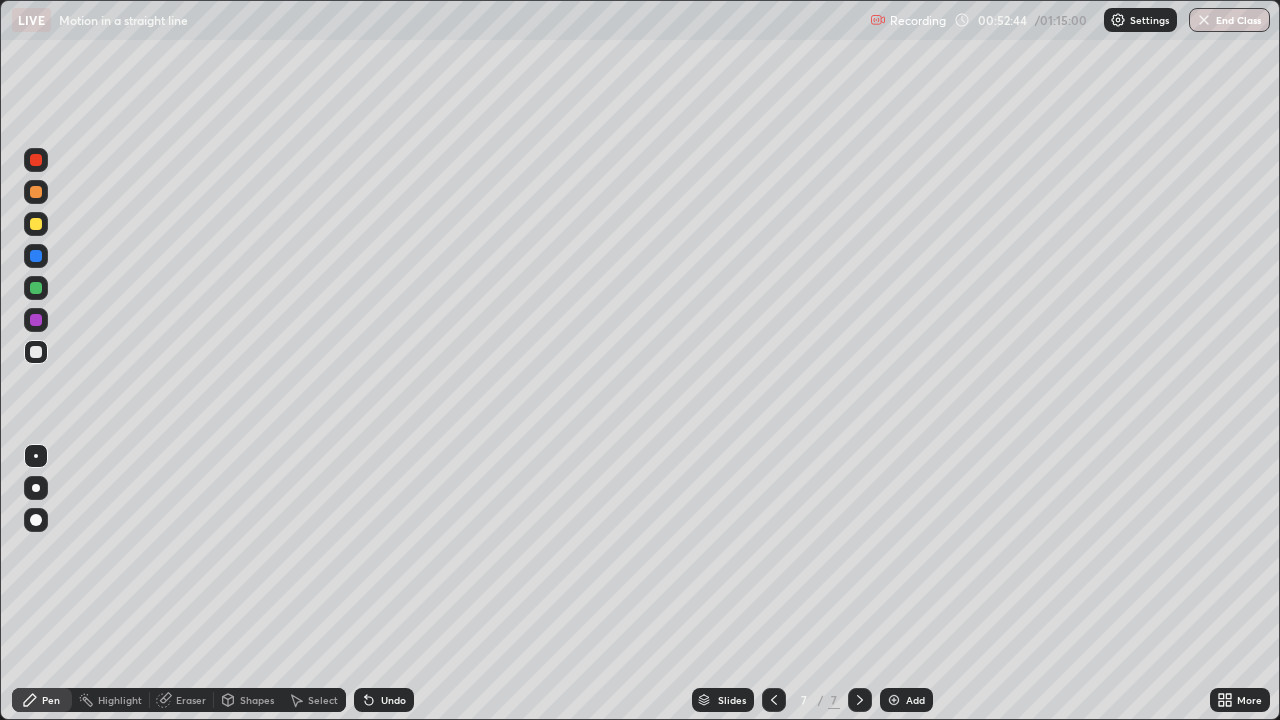click at bounding box center [36, 192] 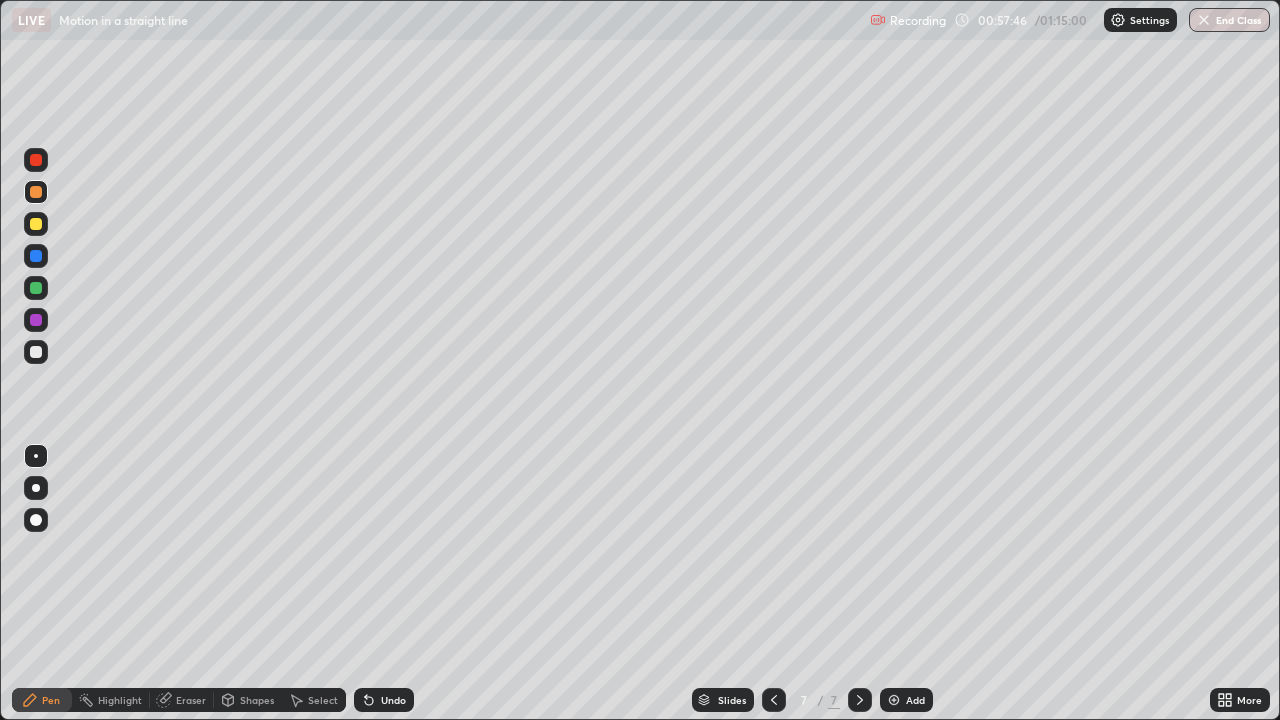 click at bounding box center [36, 224] 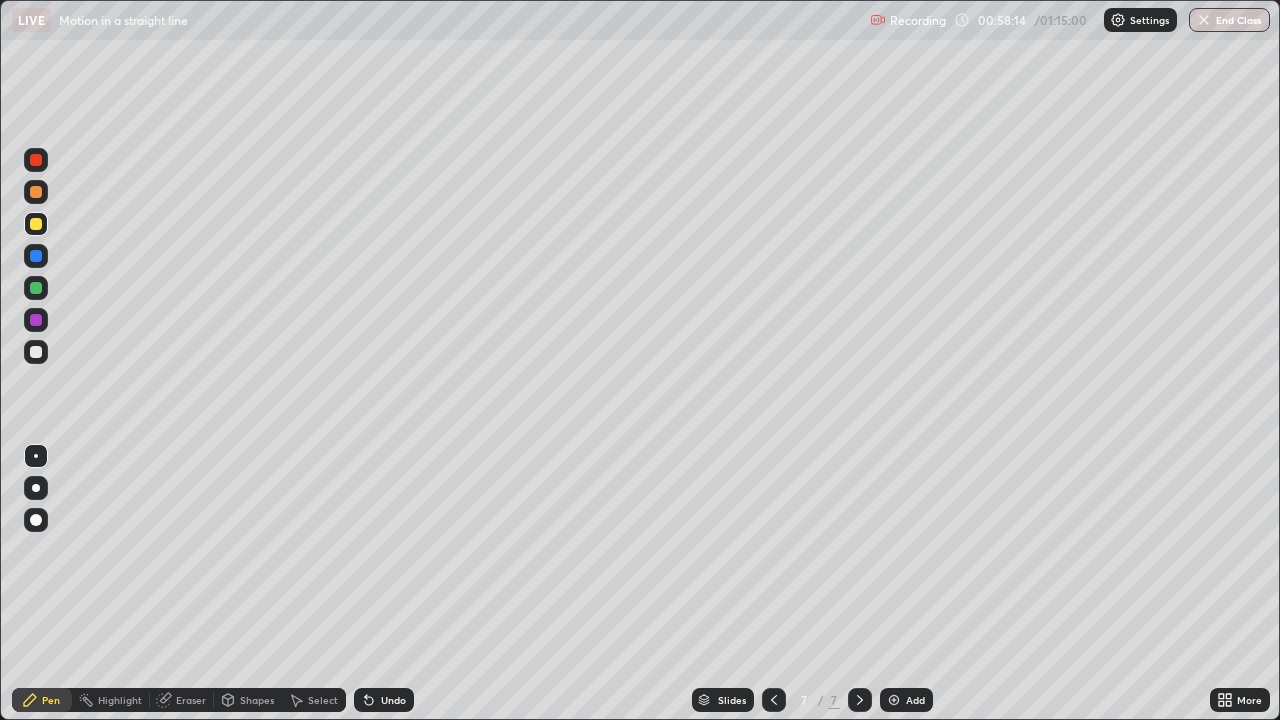 click at bounding box center (36, 320) 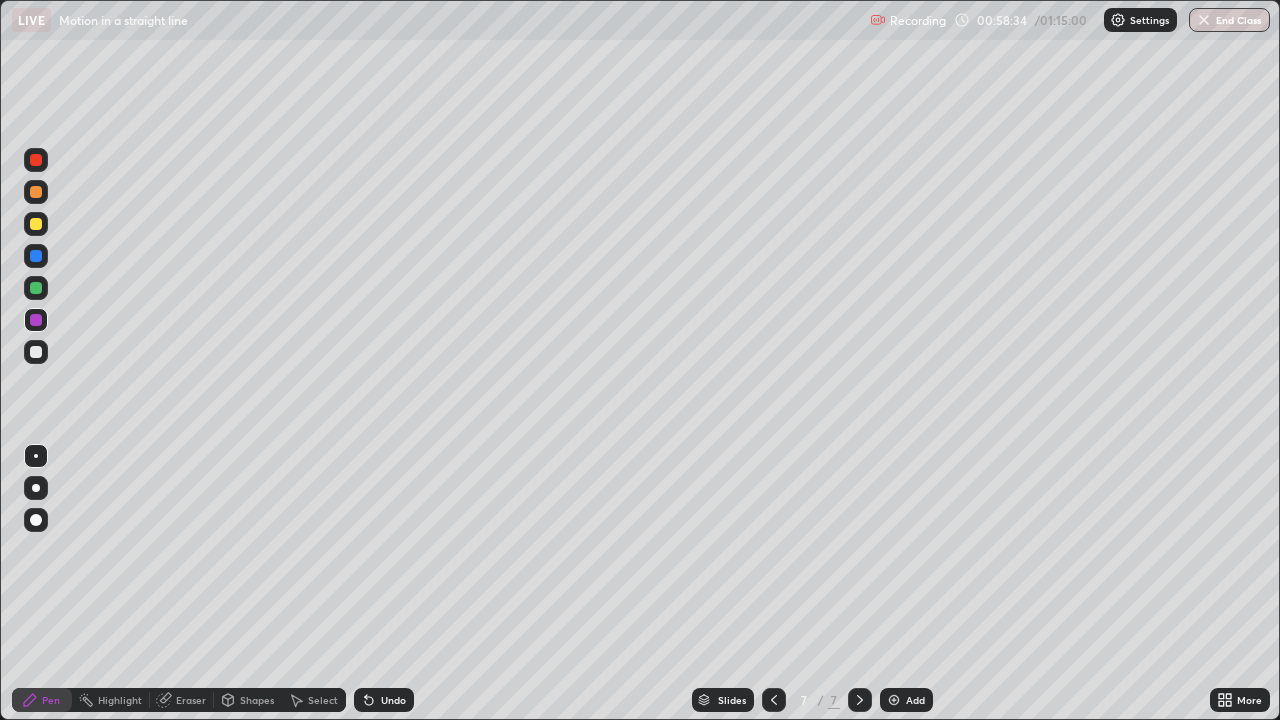 click at bounding box center [36, 160] 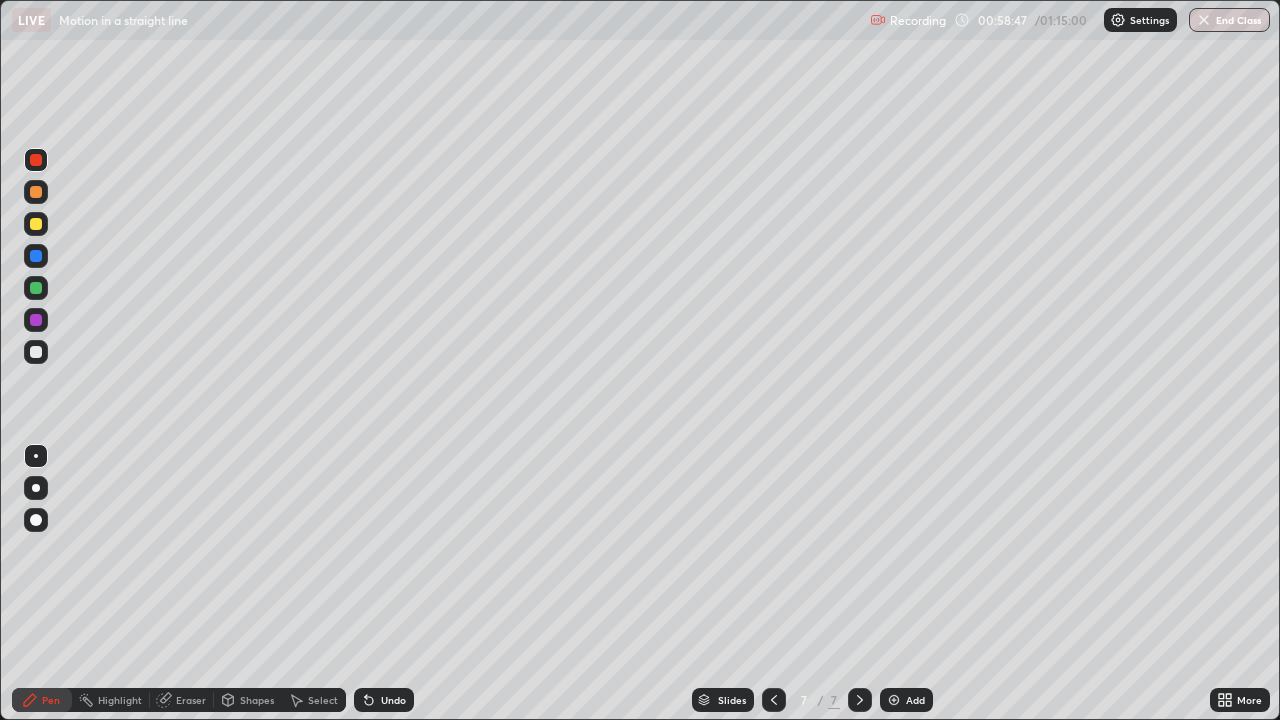 click at bounding box center [36, 352] 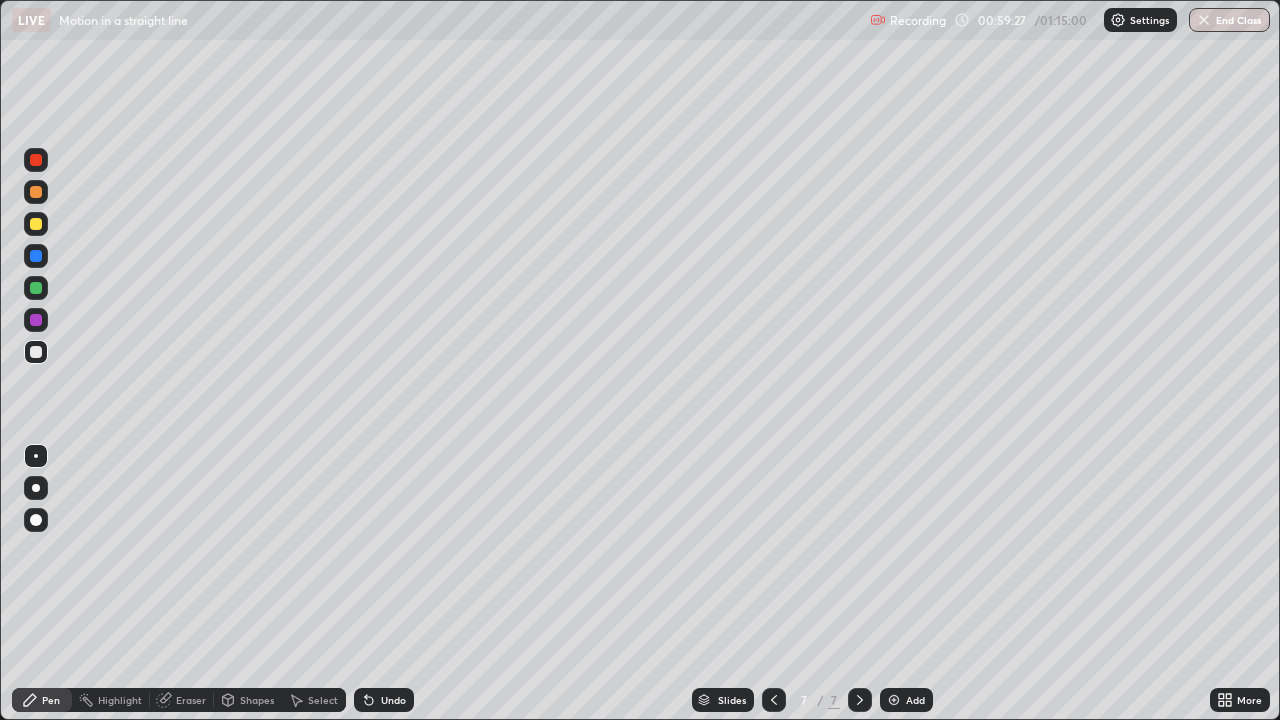 click at bounding box center (36, 192) 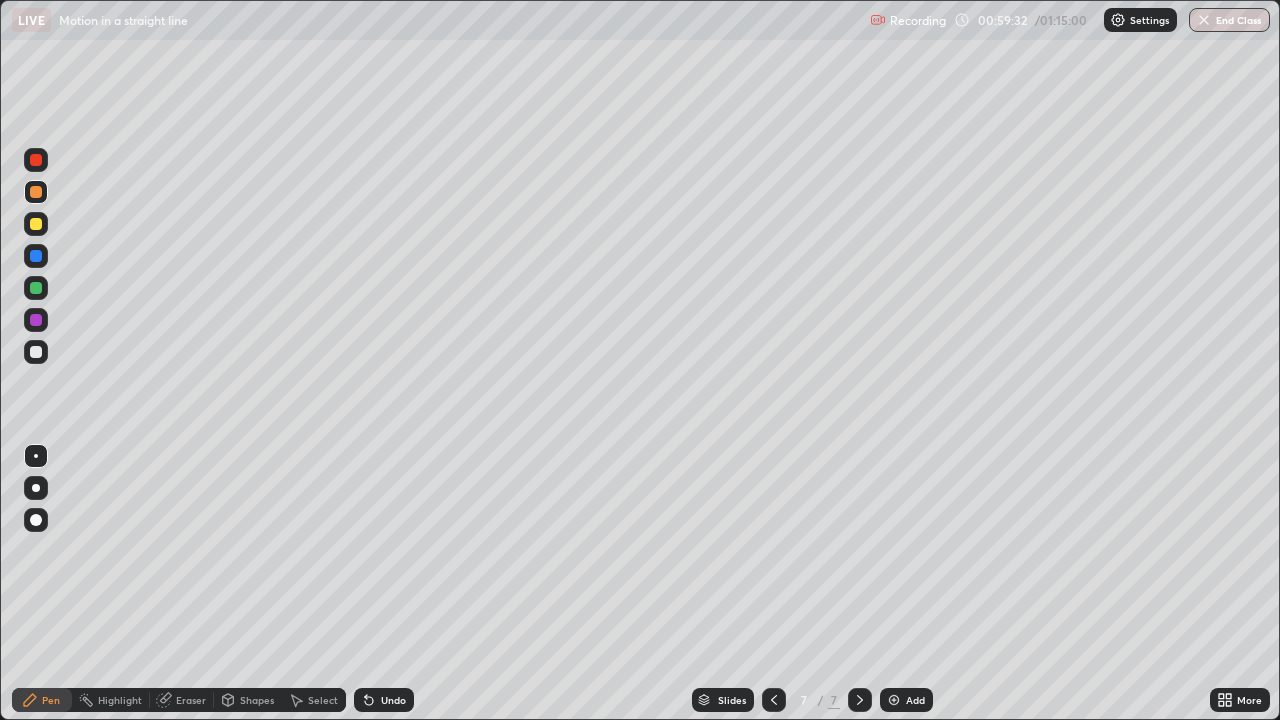 click at bounding box center (894, 700) 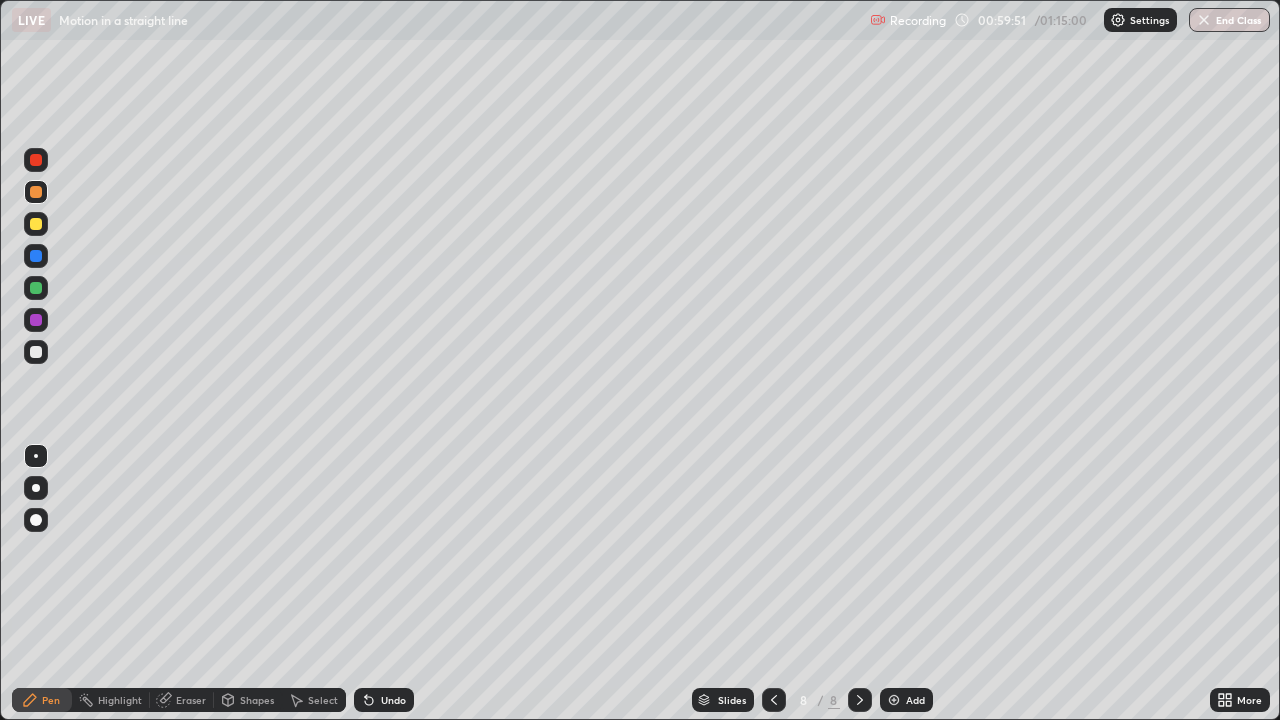 click at bounding box center (36, 224) 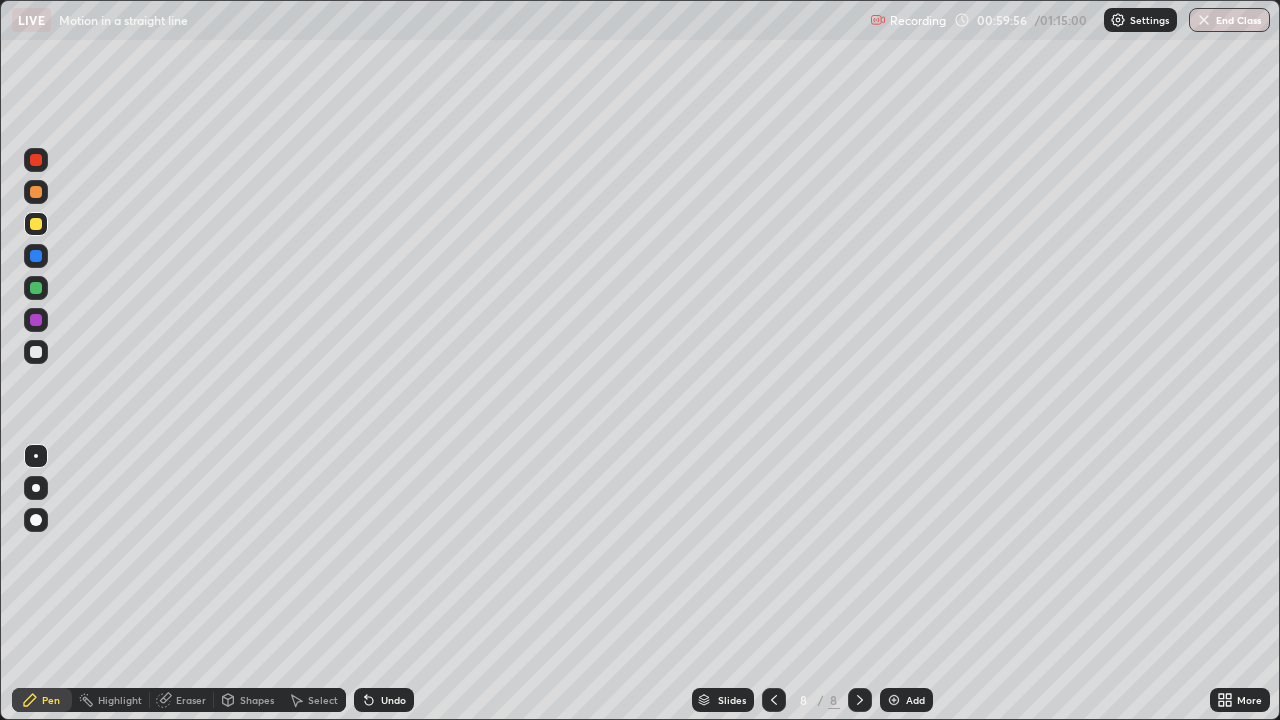 click at bounding box center (36, 288) 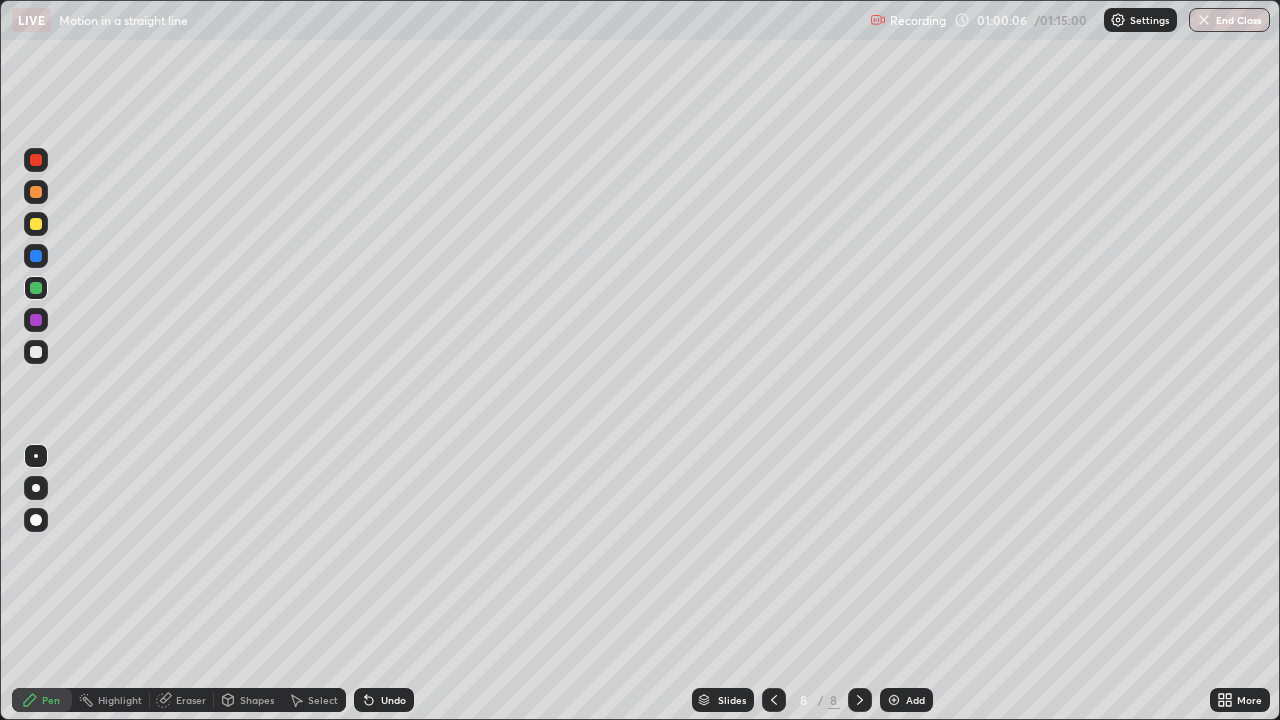 click at bounding box center (36, 352) 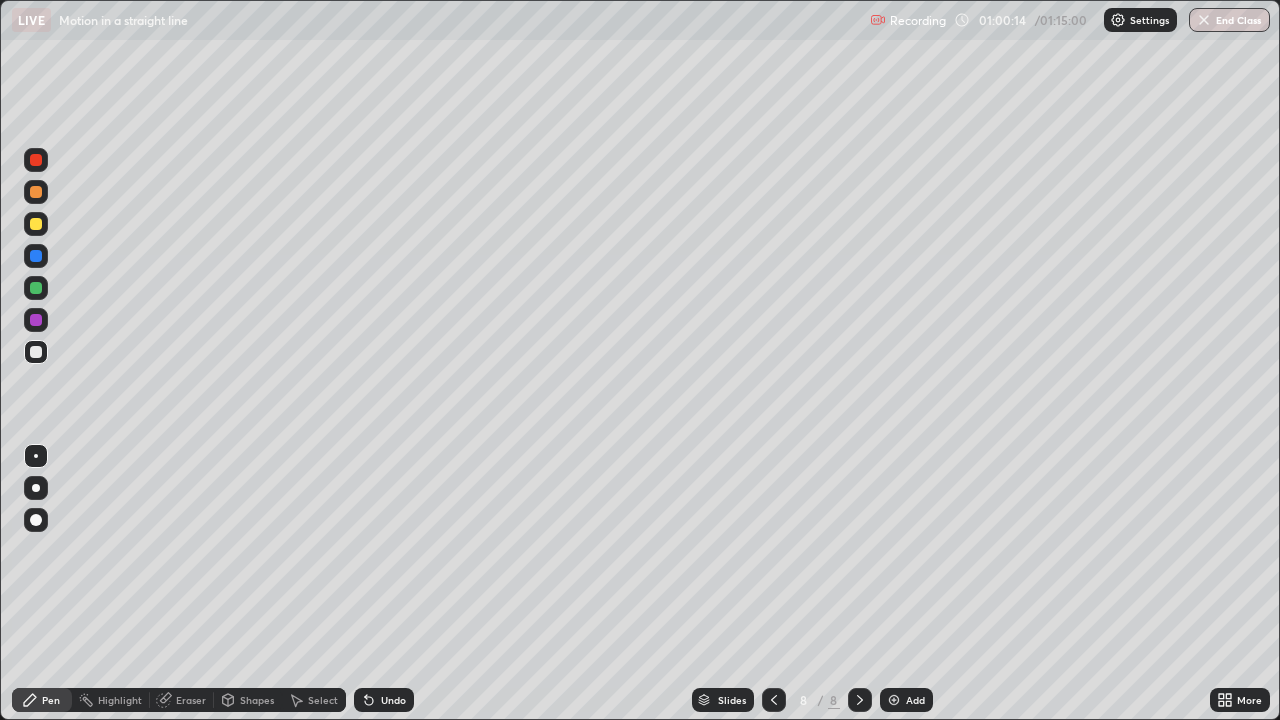 click at bounding box center [36, 224] 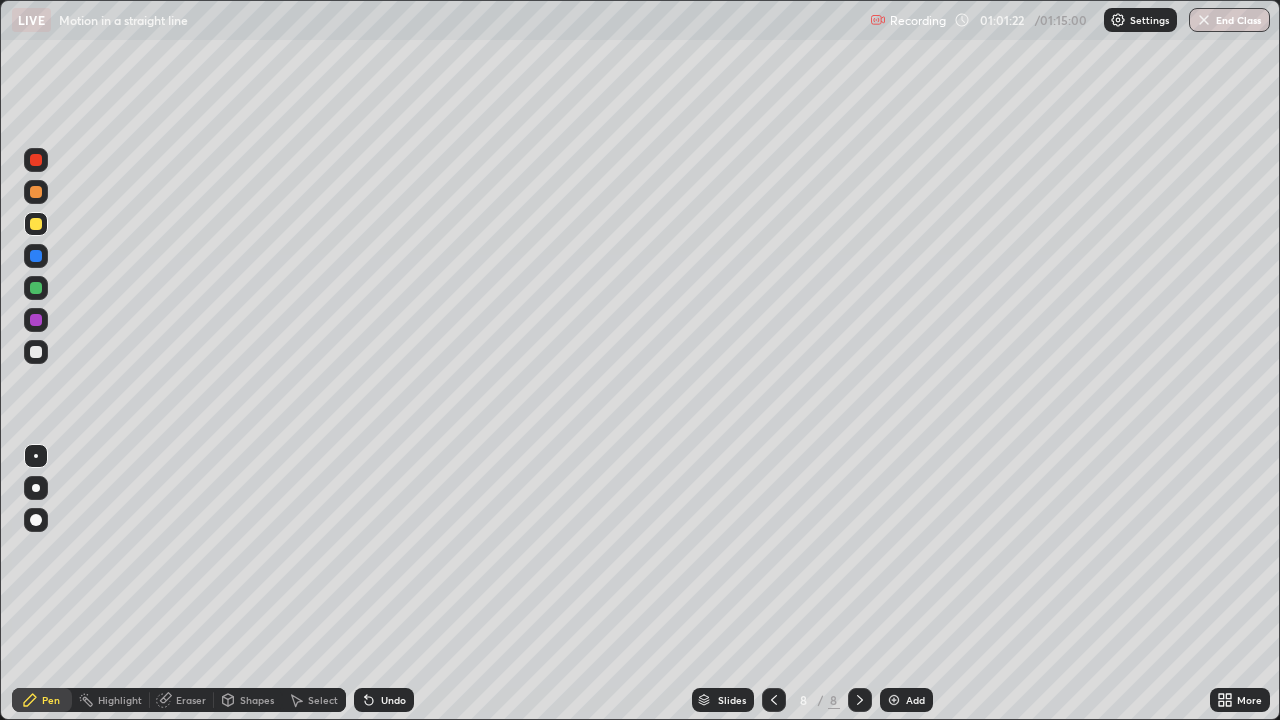 click at bounding box center [36, 352] 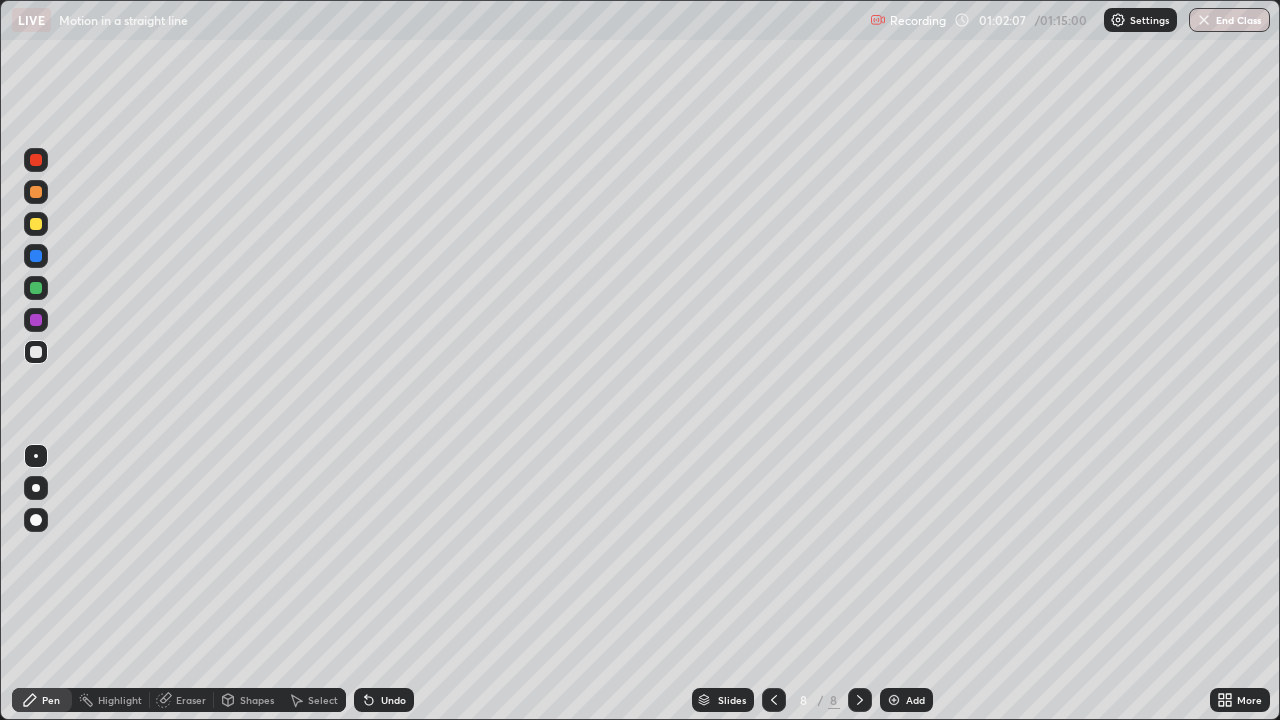 click at bounding box center [36, 352] 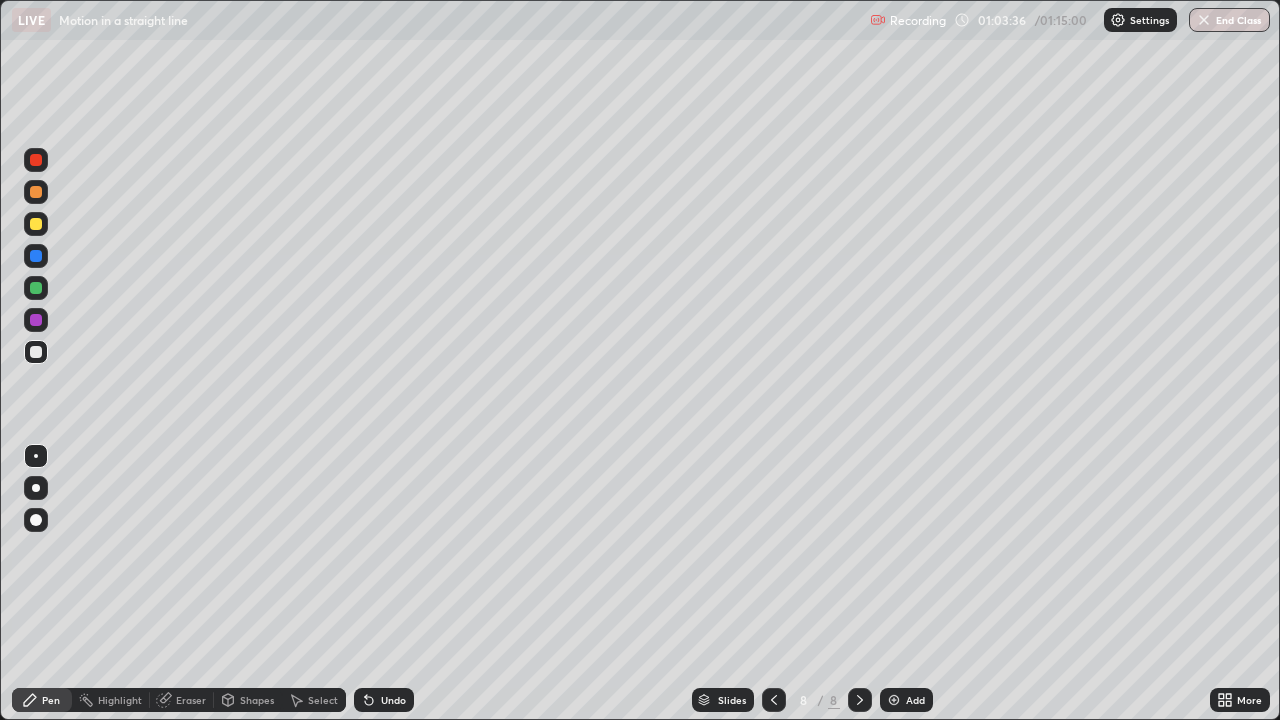 click at bounding box center [36, 256] 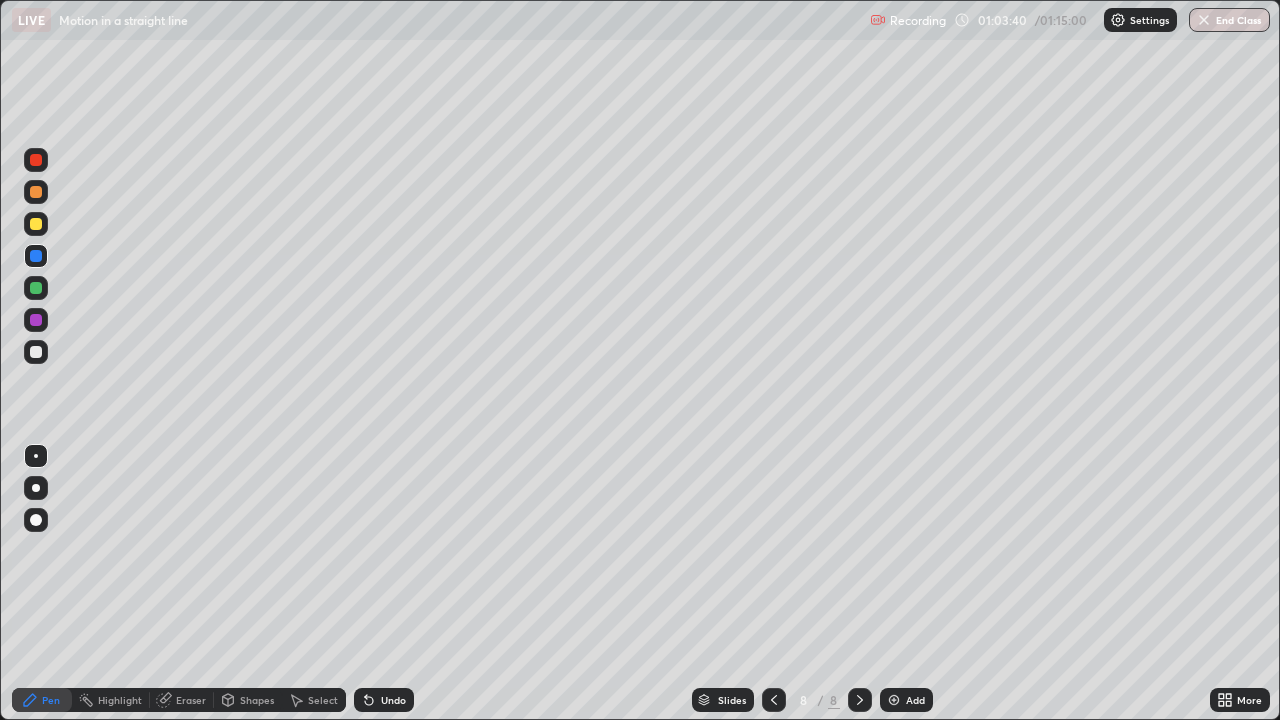 click at bounding box center (36, 352) 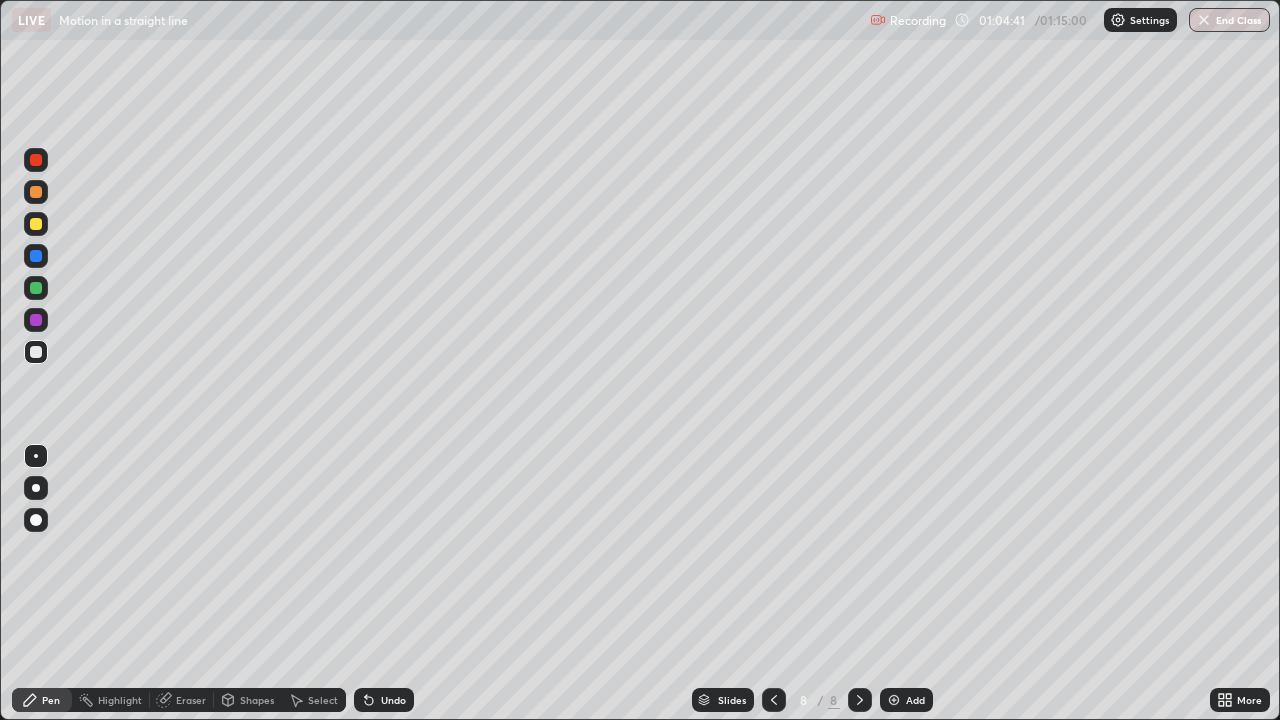 click at bounding box center (36, 224) 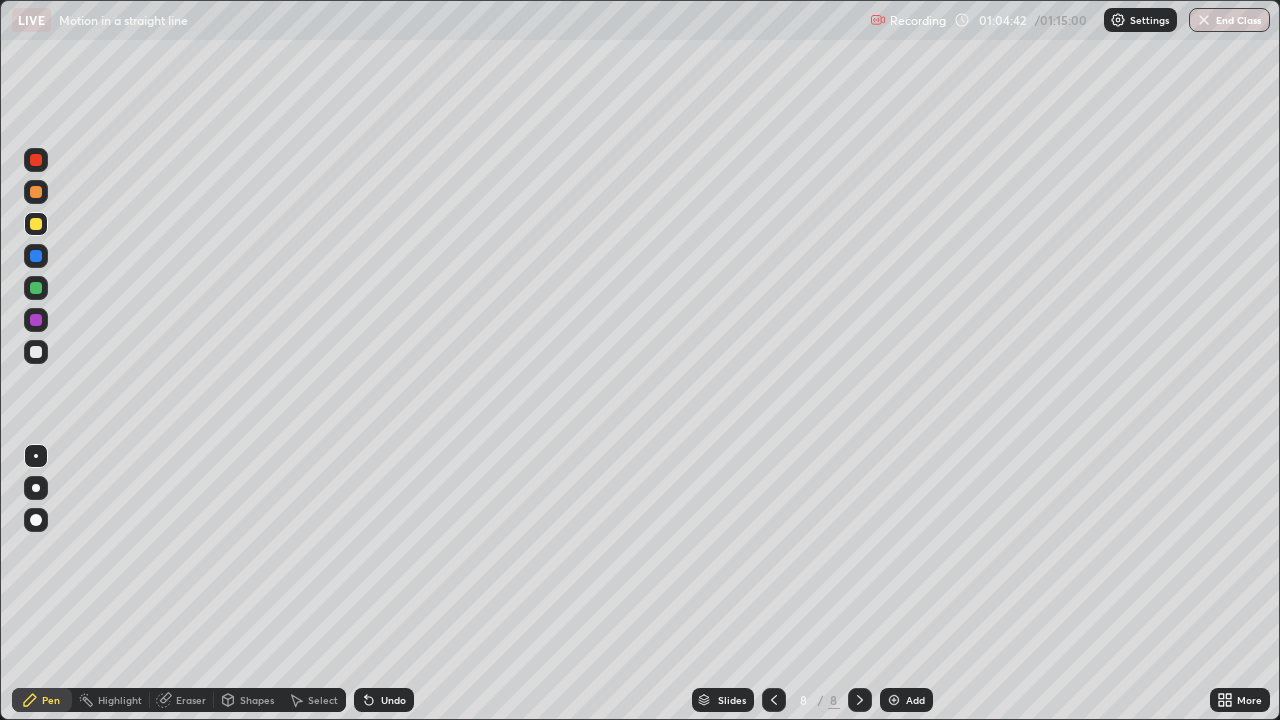 click at bounding box center (36, 160) 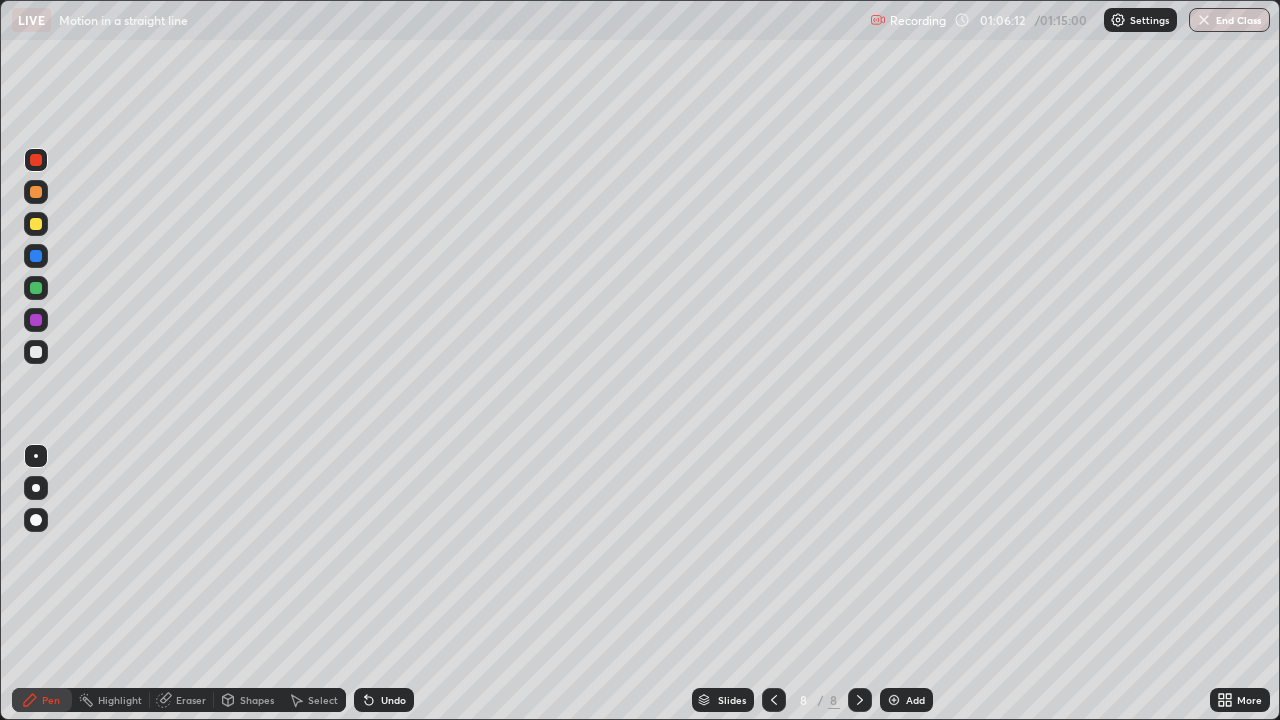 click at bounding box center [36, 192] 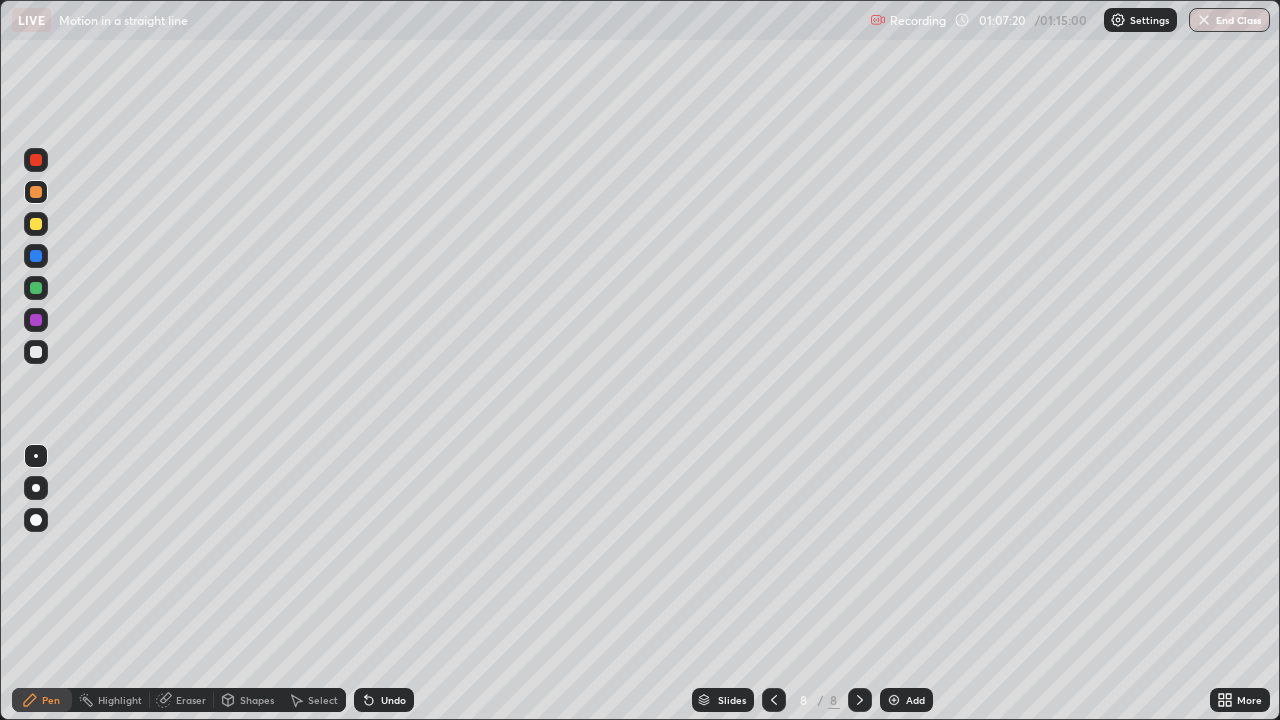 click at bounding box center [894, 700] 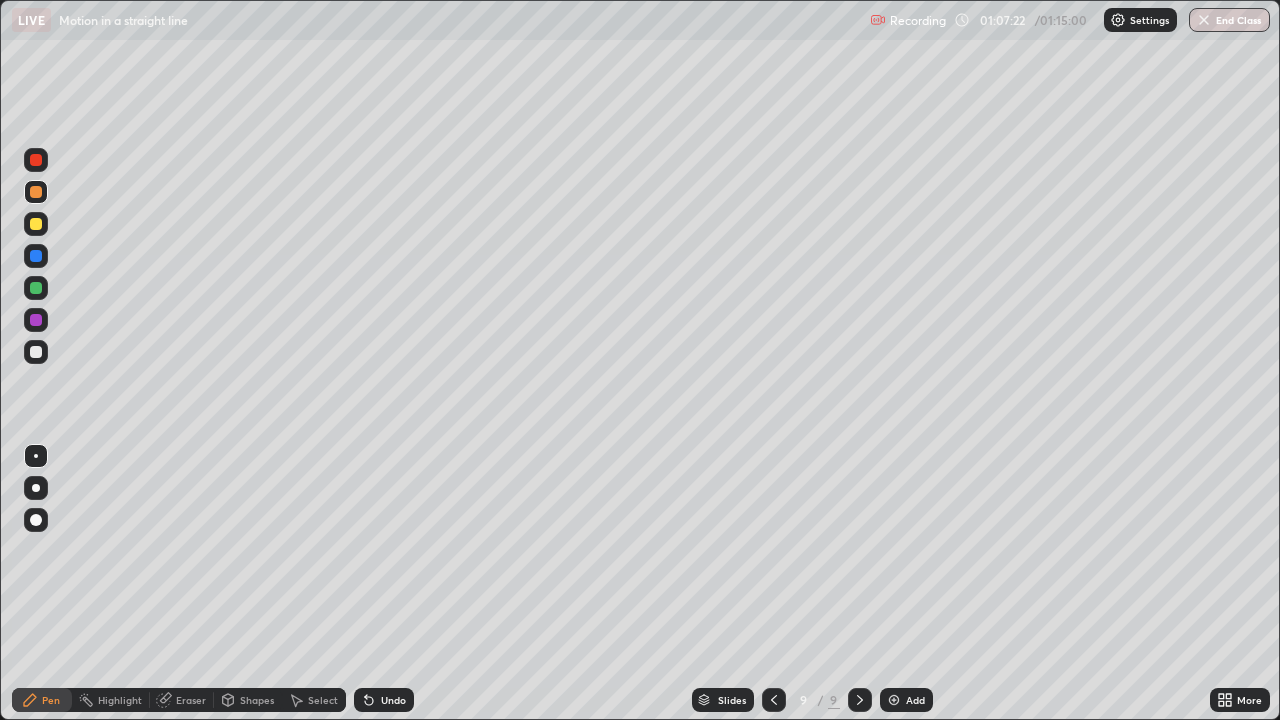click at bounding box center (36, 224) 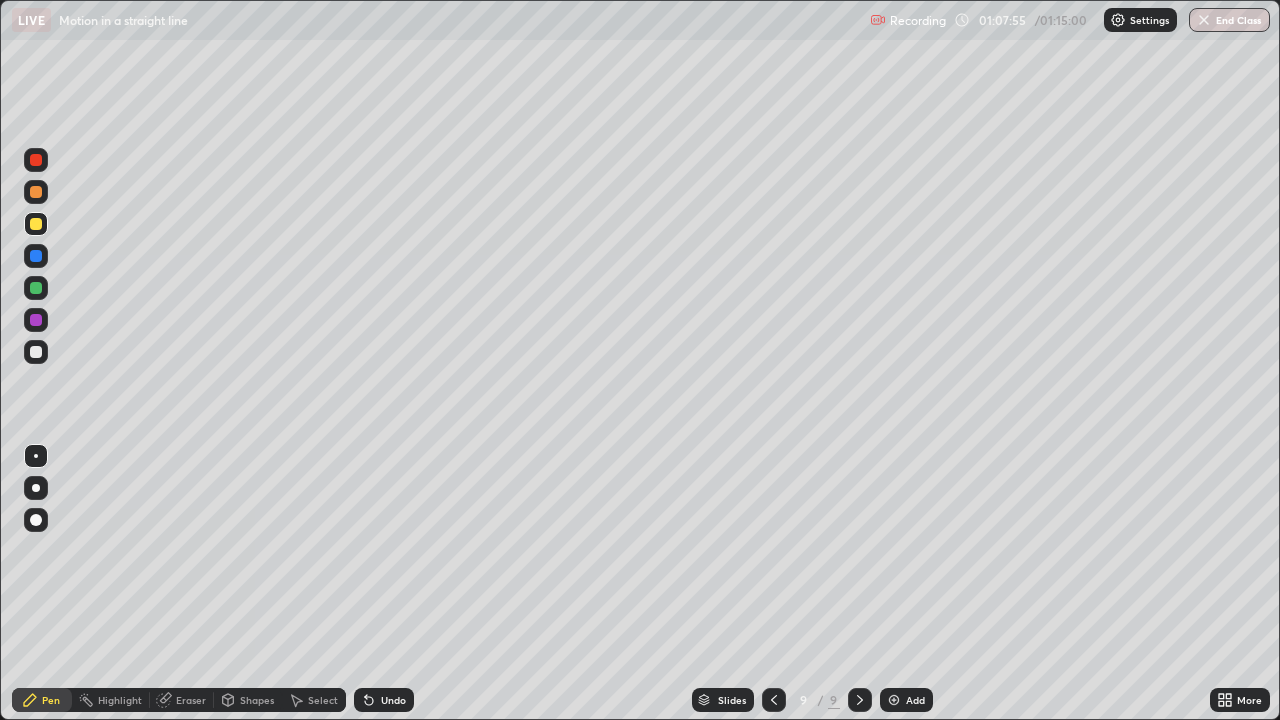 click at bounding box center (36, 352) 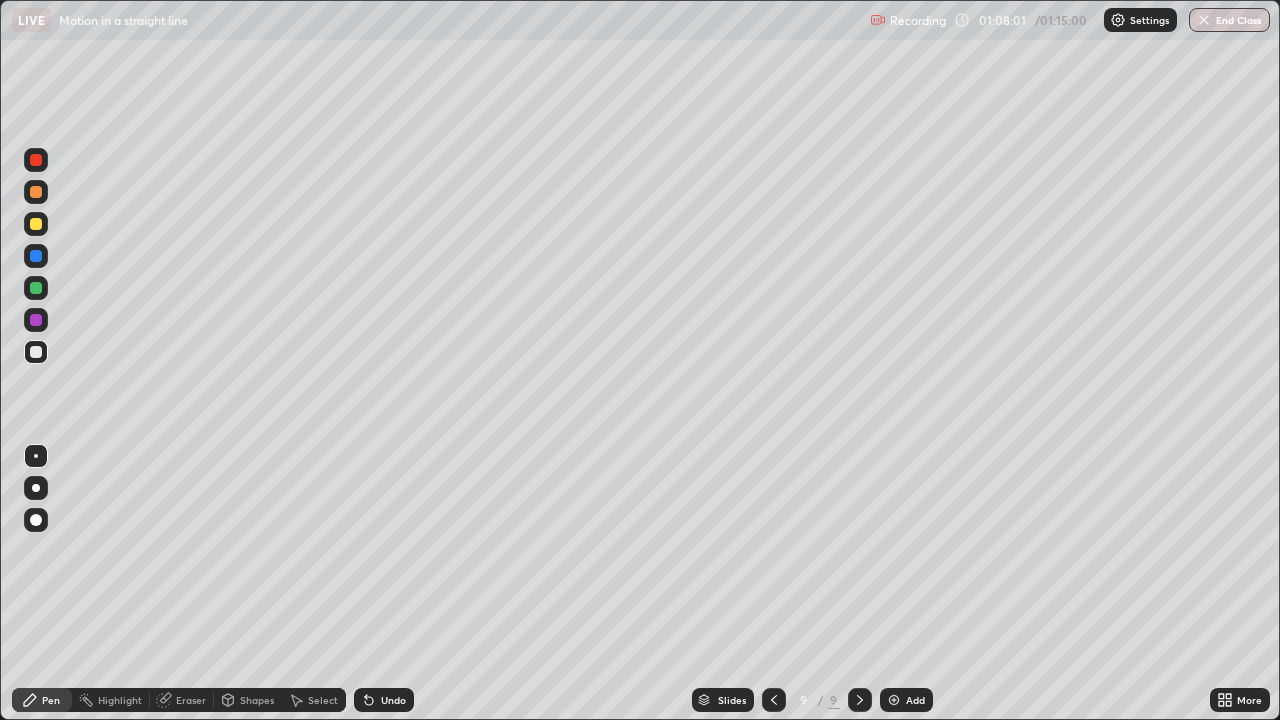click at bounding box center [36, 320] 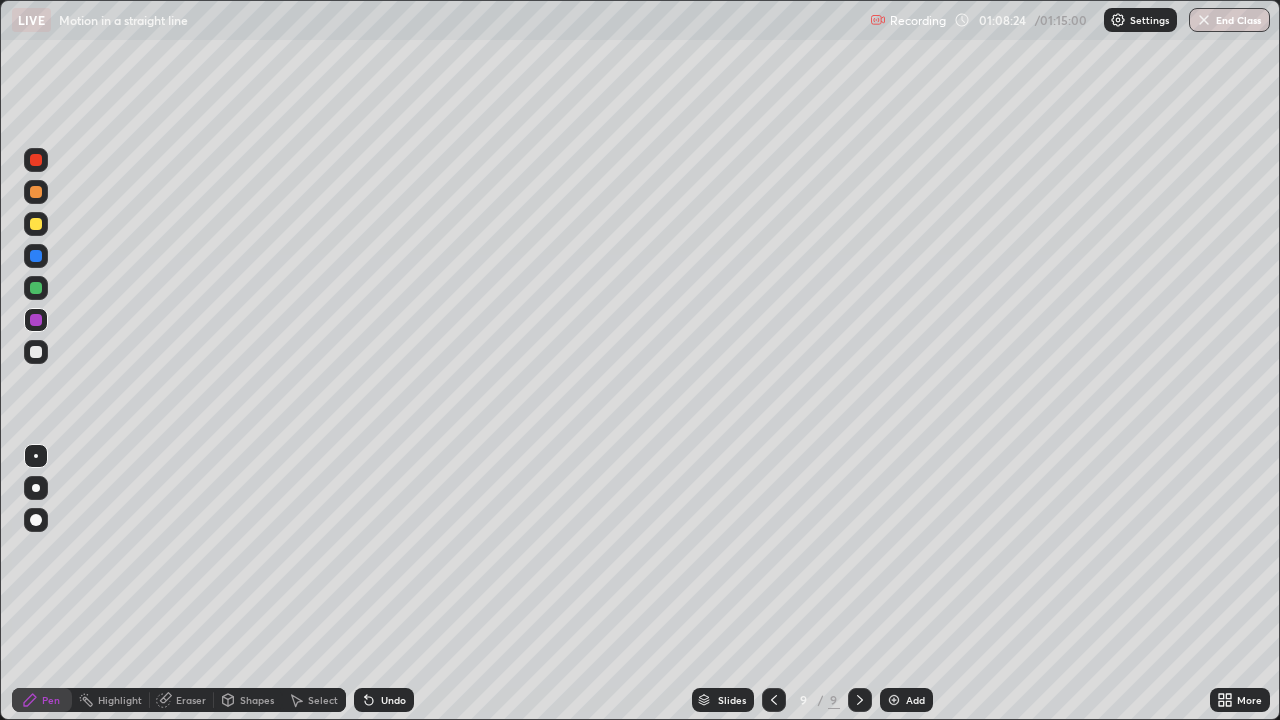click 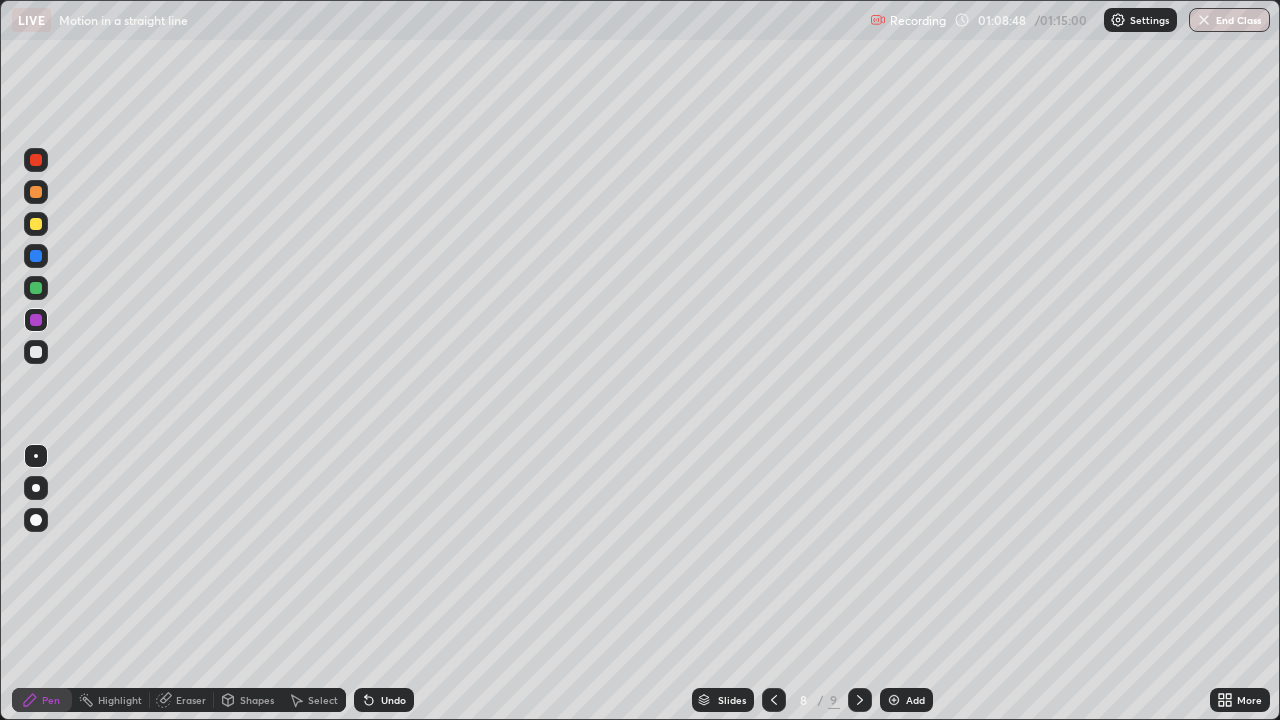 click 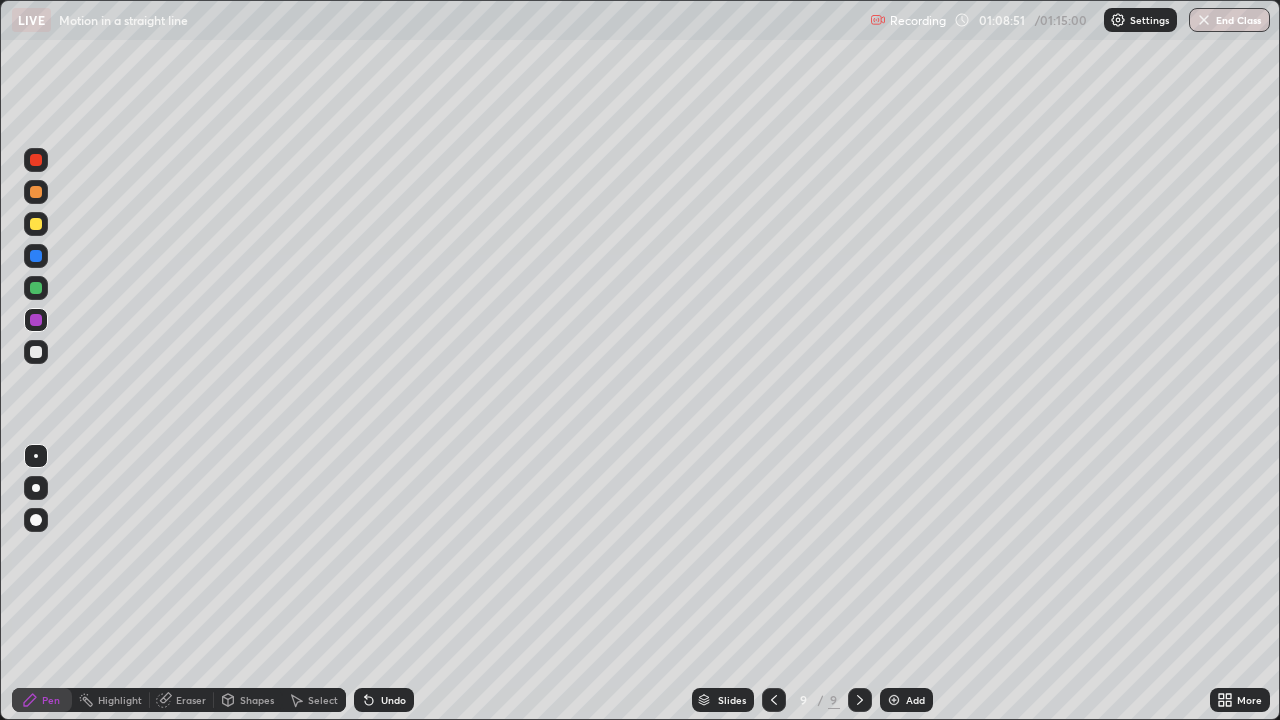 click at bounding box center [36, 224] 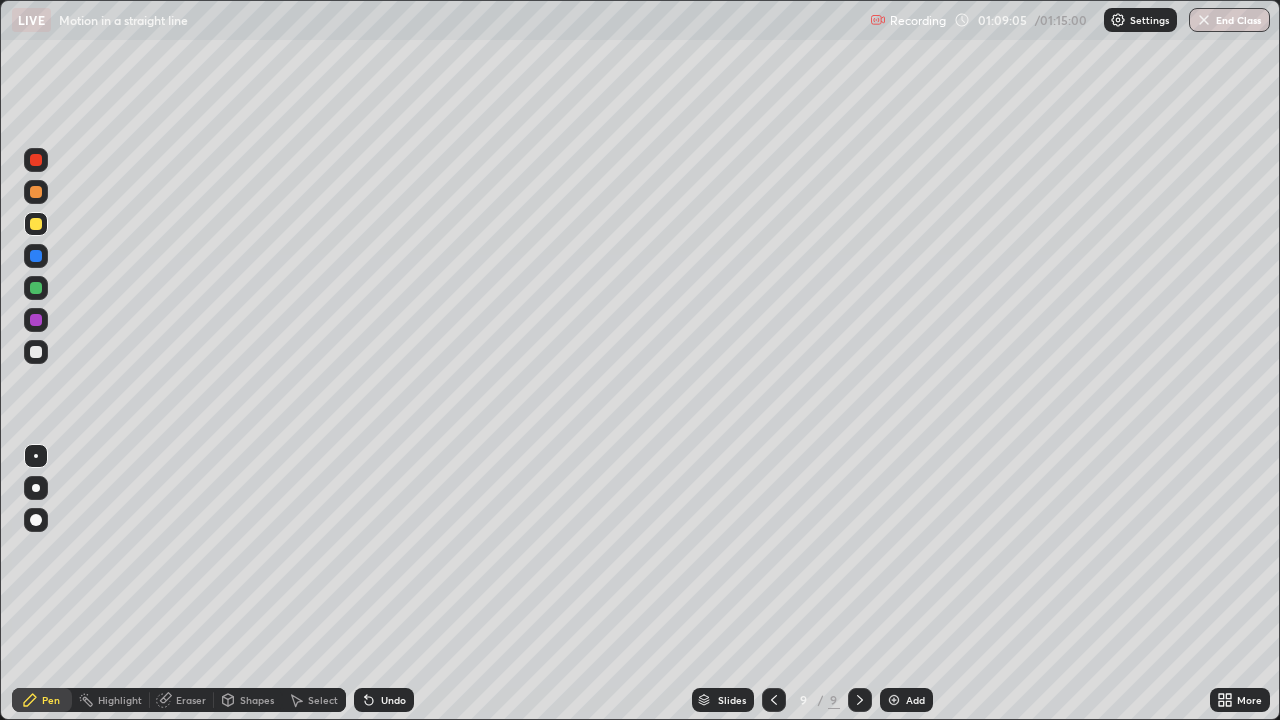 click on "Undo" at bounding box center (384, 700) 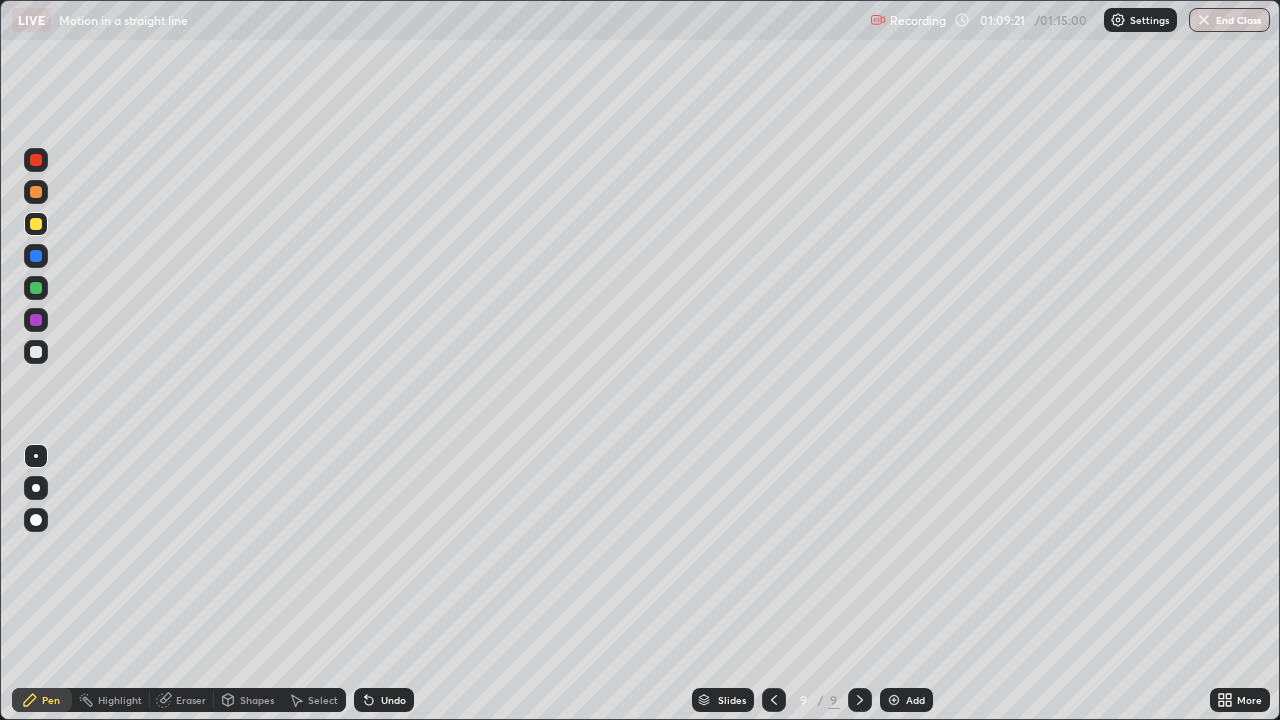 click at bounding box center (36, 352) 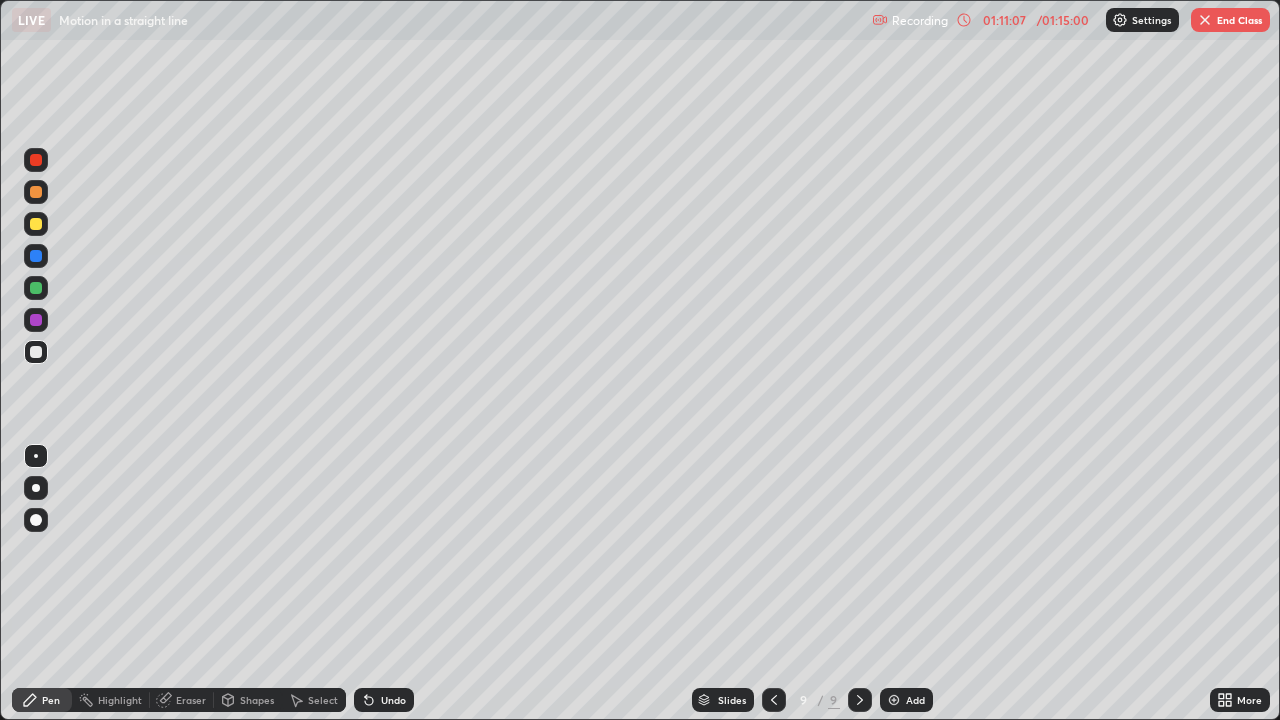 click 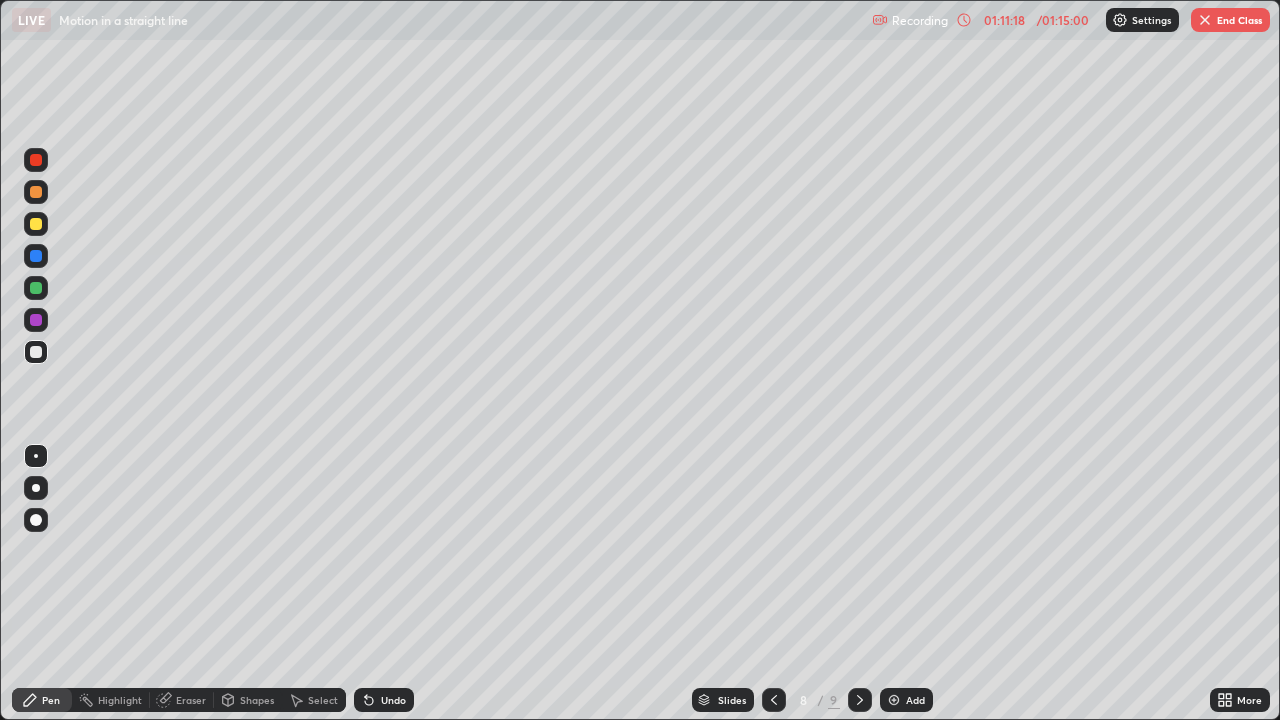 click 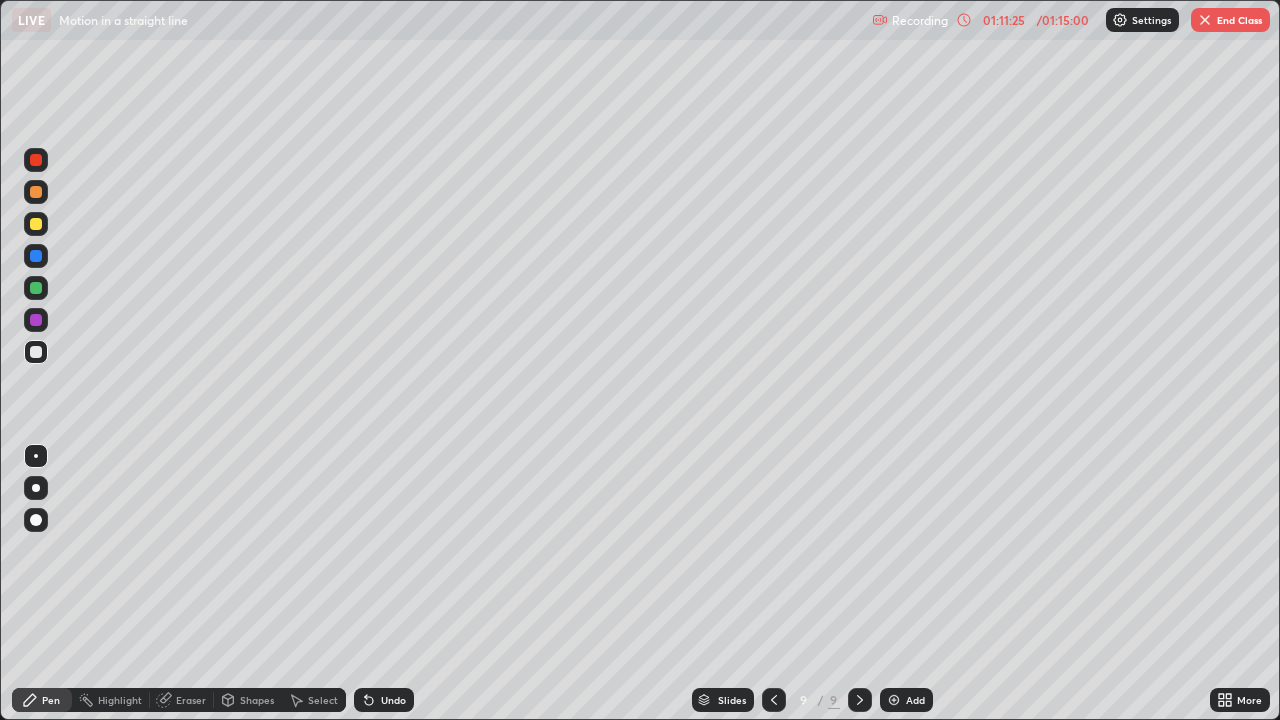 click at bounding box center [774, 700] 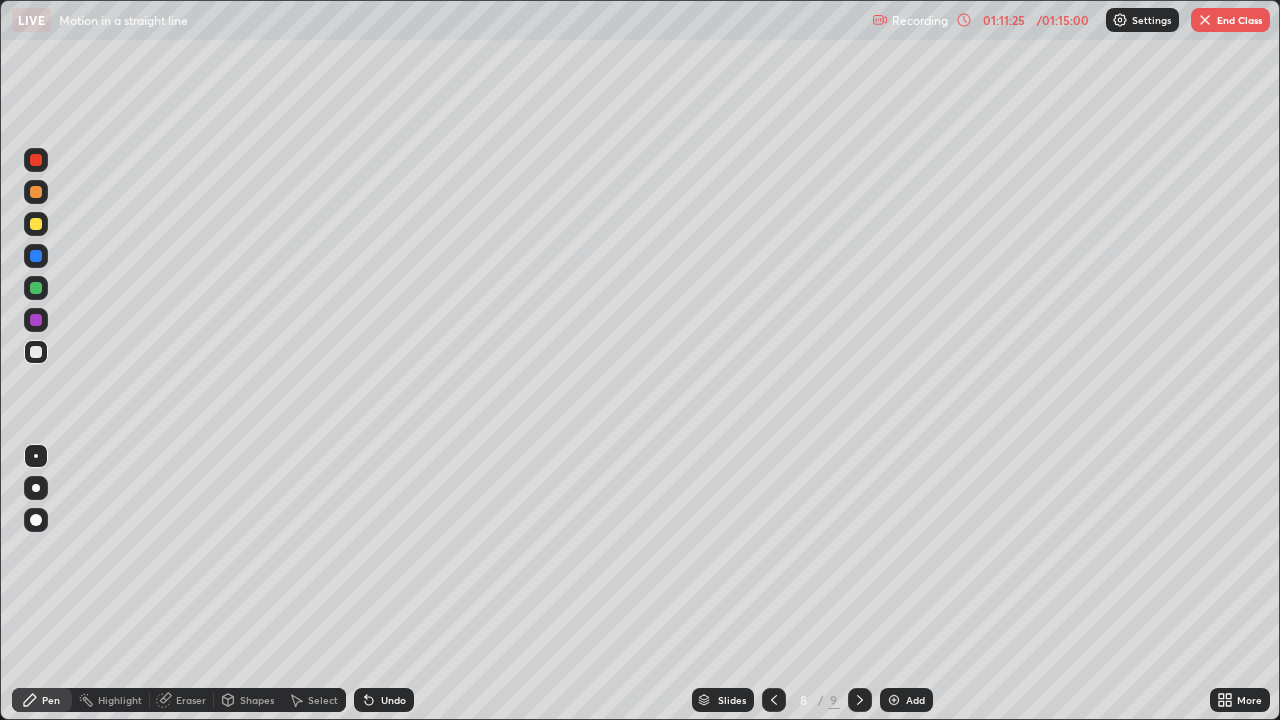 click at bounding box center (774, 700) 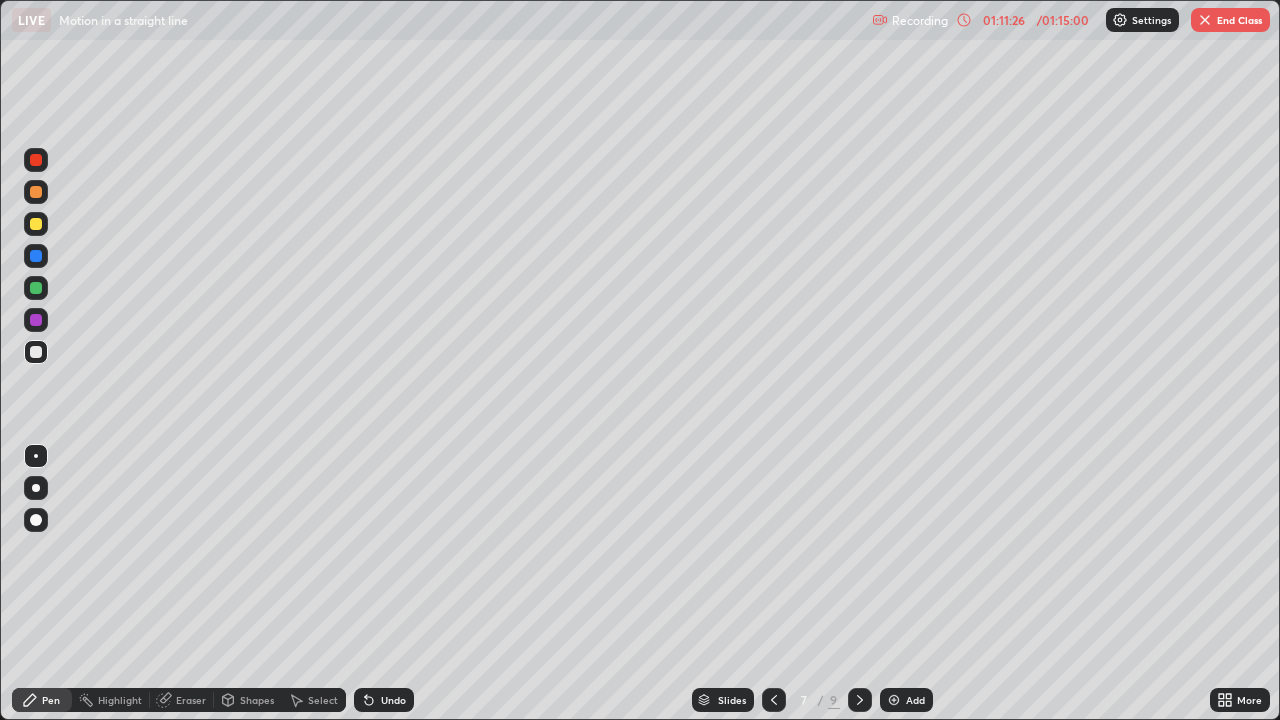 click 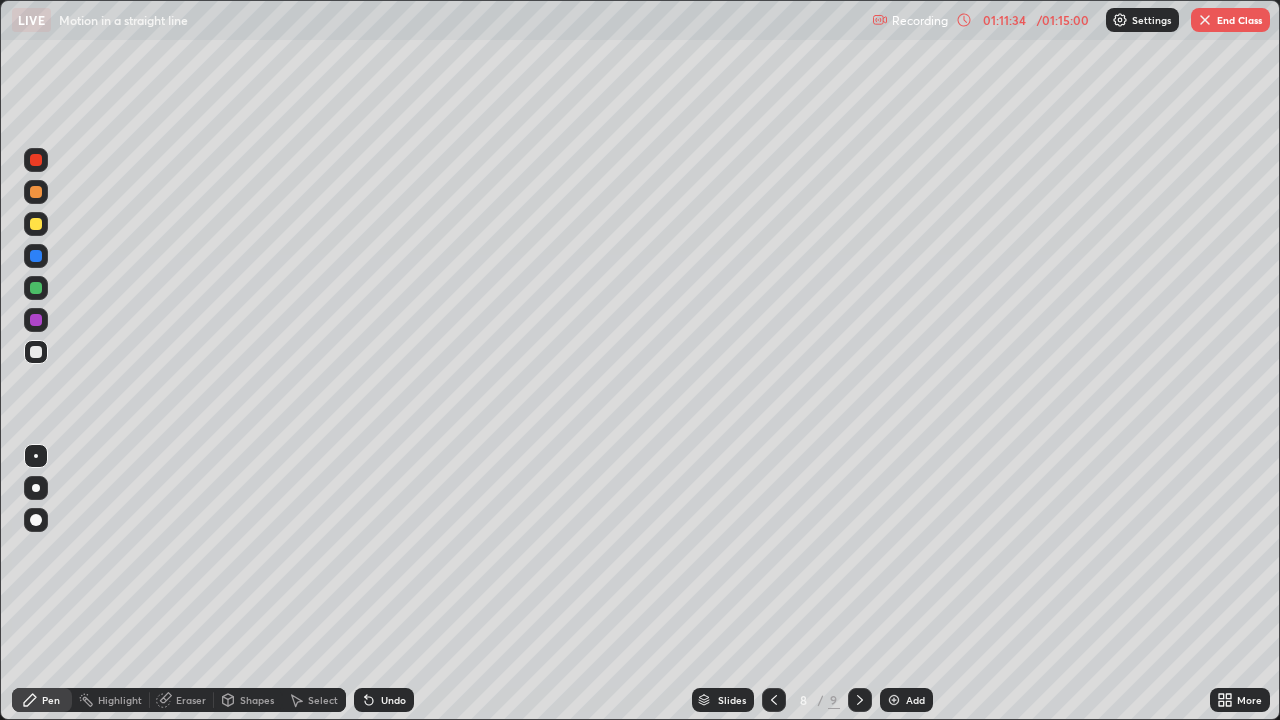 click 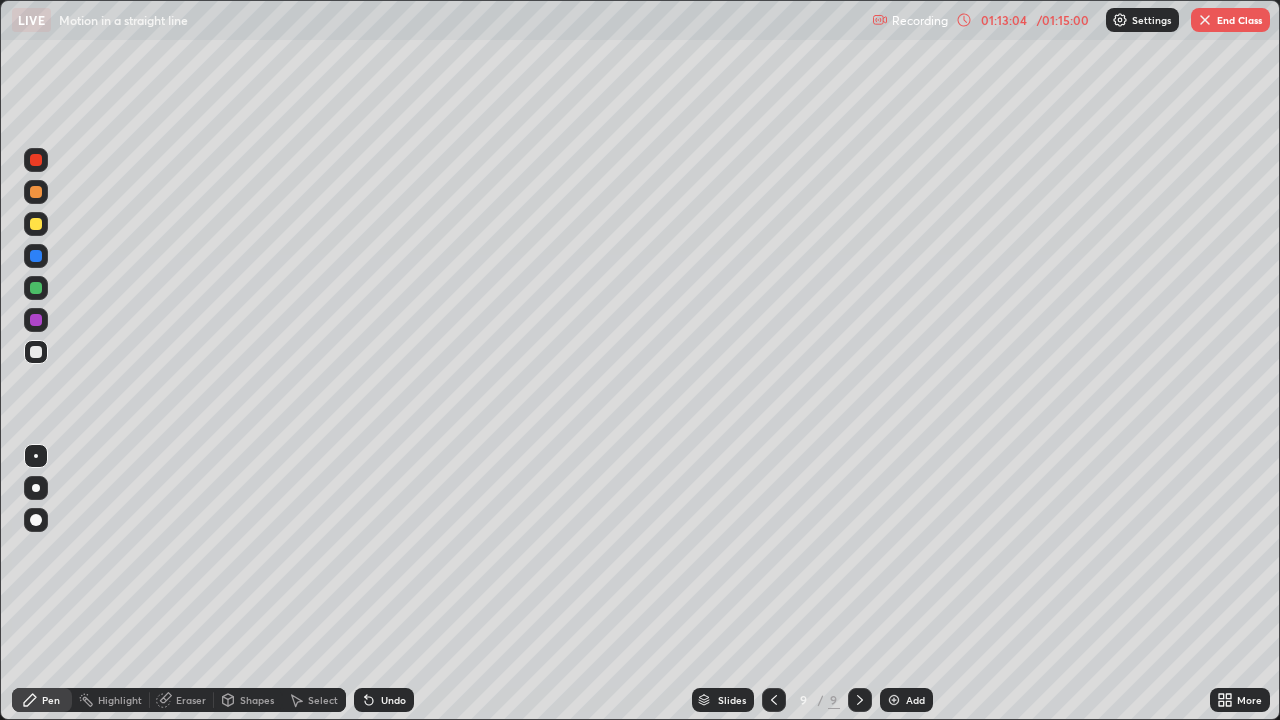 click on "End Class" at bounding box center (1230, 20) 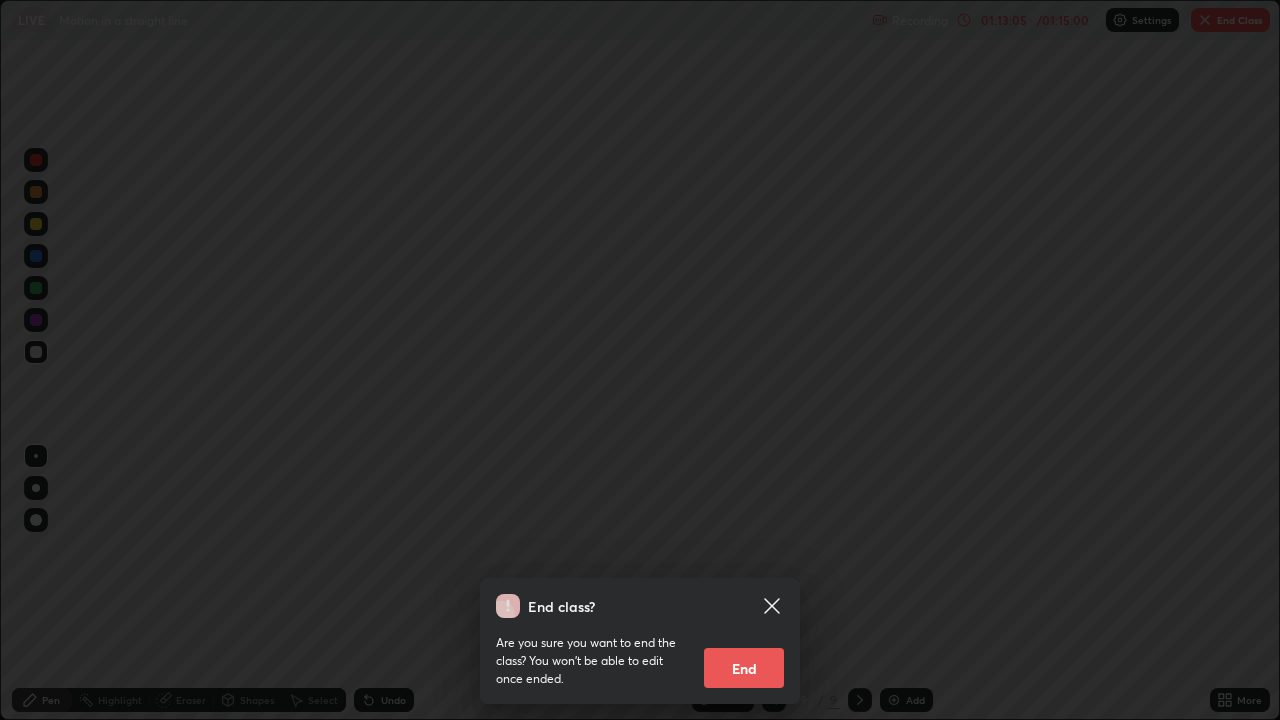 click on "End" at bounding box center [744, 668] 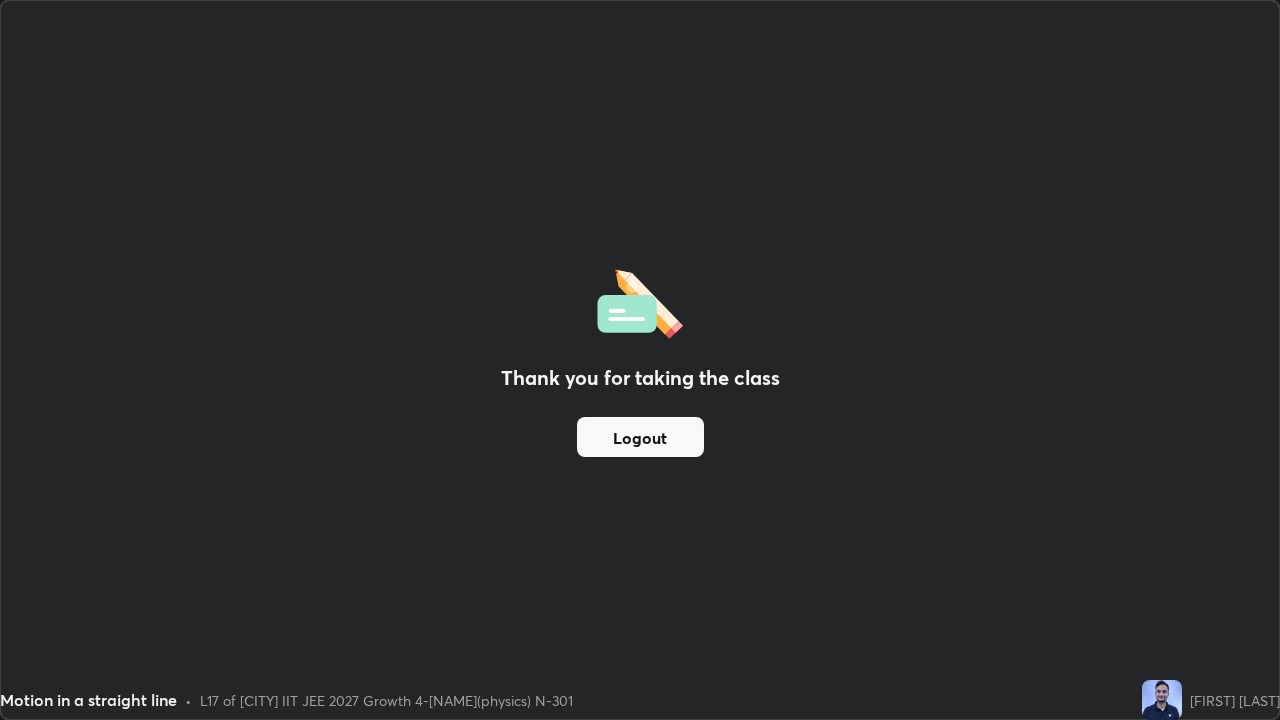 click on "Logout" at bounding box center (640, 437) 